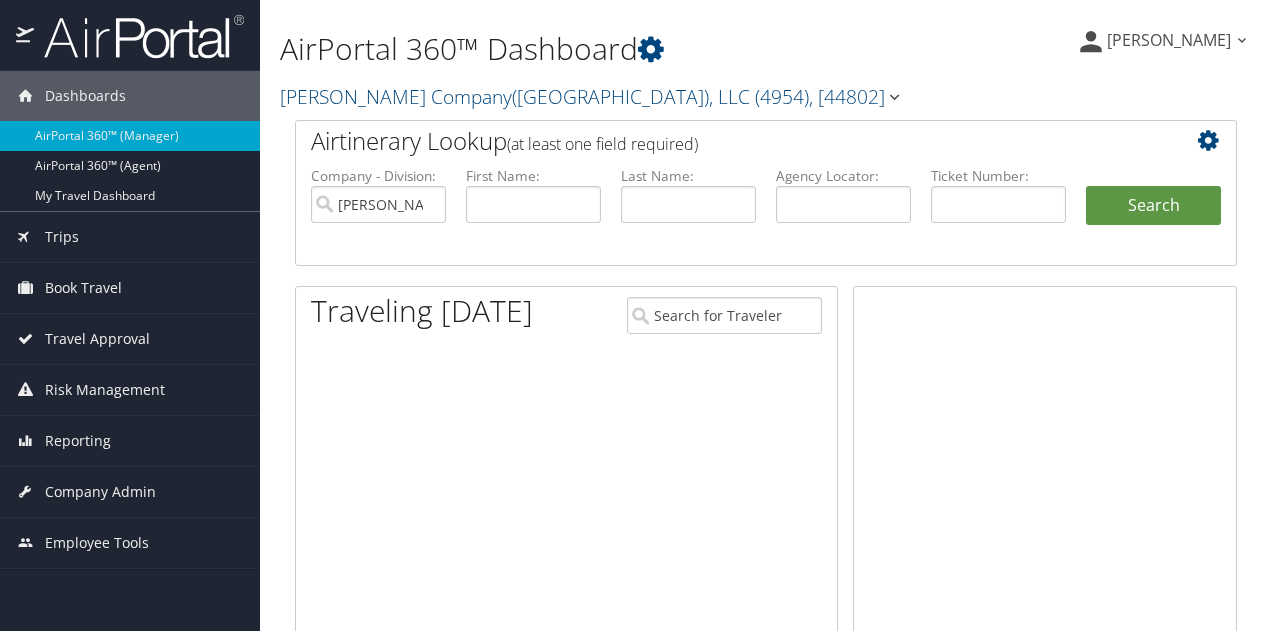 scroll, scrollTop: 0, scrollLeft: 0, axis: both 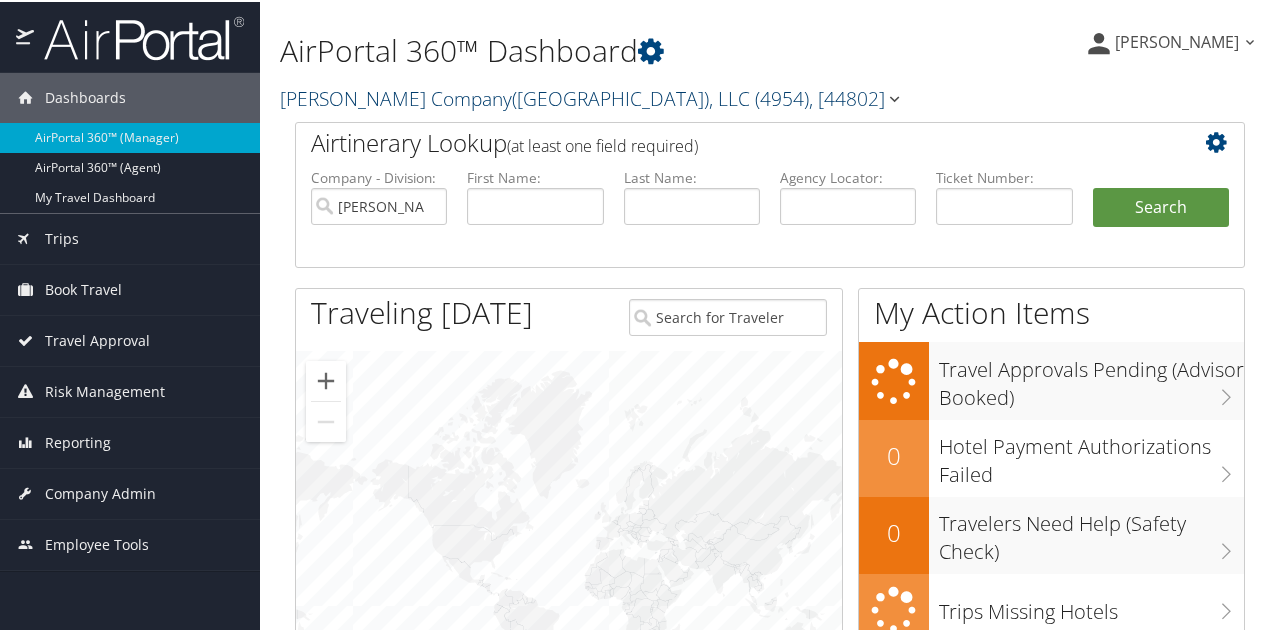 click on "Nielsen Company(US), LLC    ( 4954 )  , [ 44802 ]" at bounding box center [592, 96] 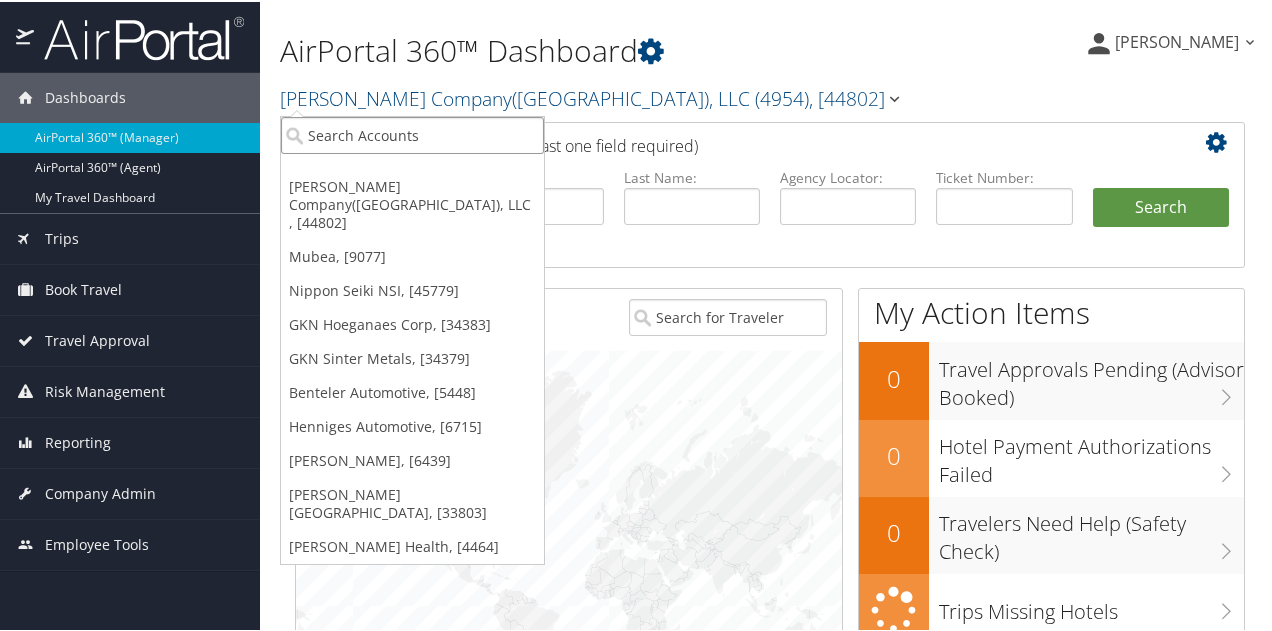 click at bounding box center (412, 133) 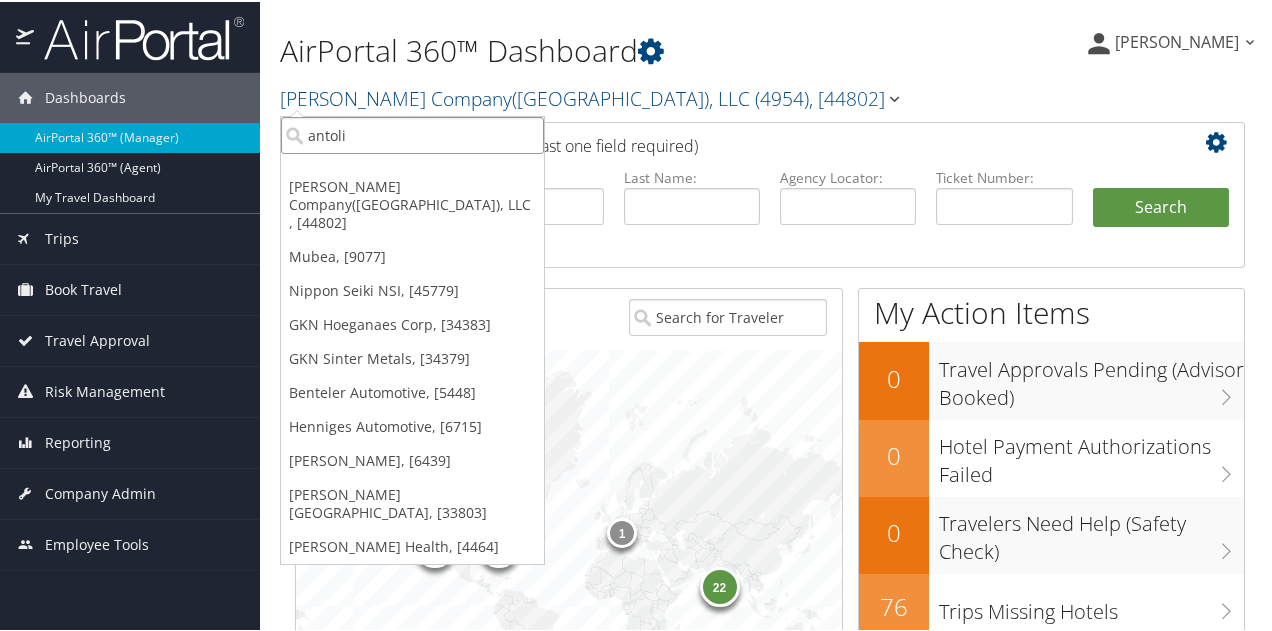 type on "[PERSON_NAME]" 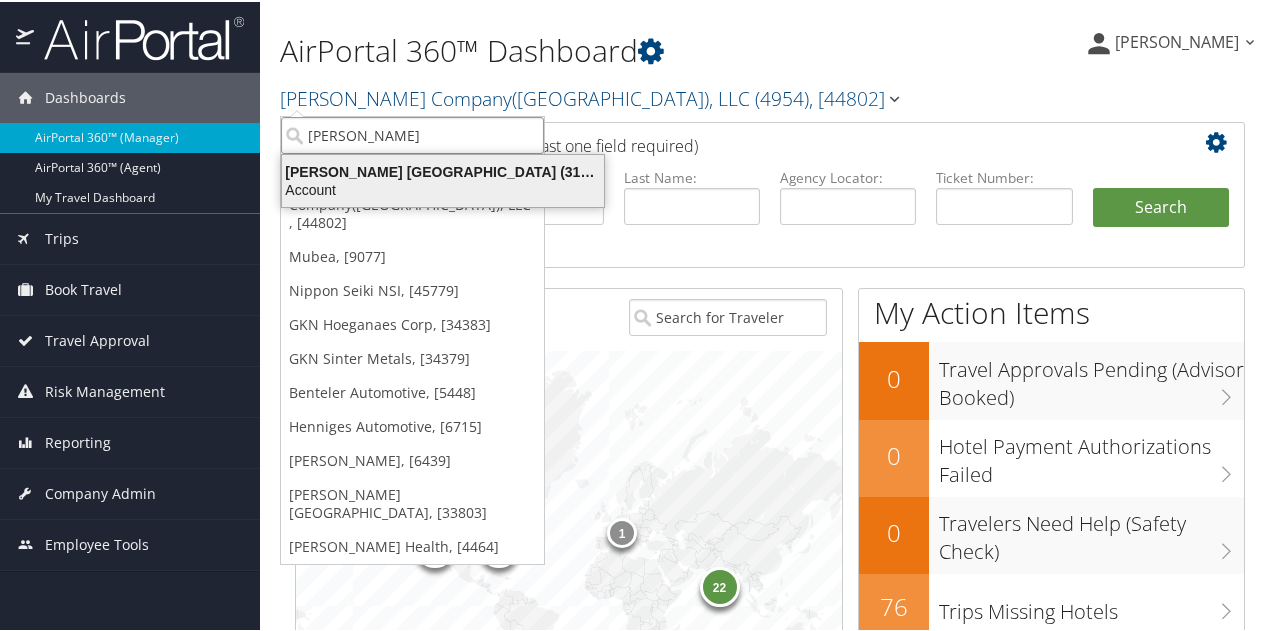 click on "Antolin North America (3105), [33803]" at bounding box center (443, 170) 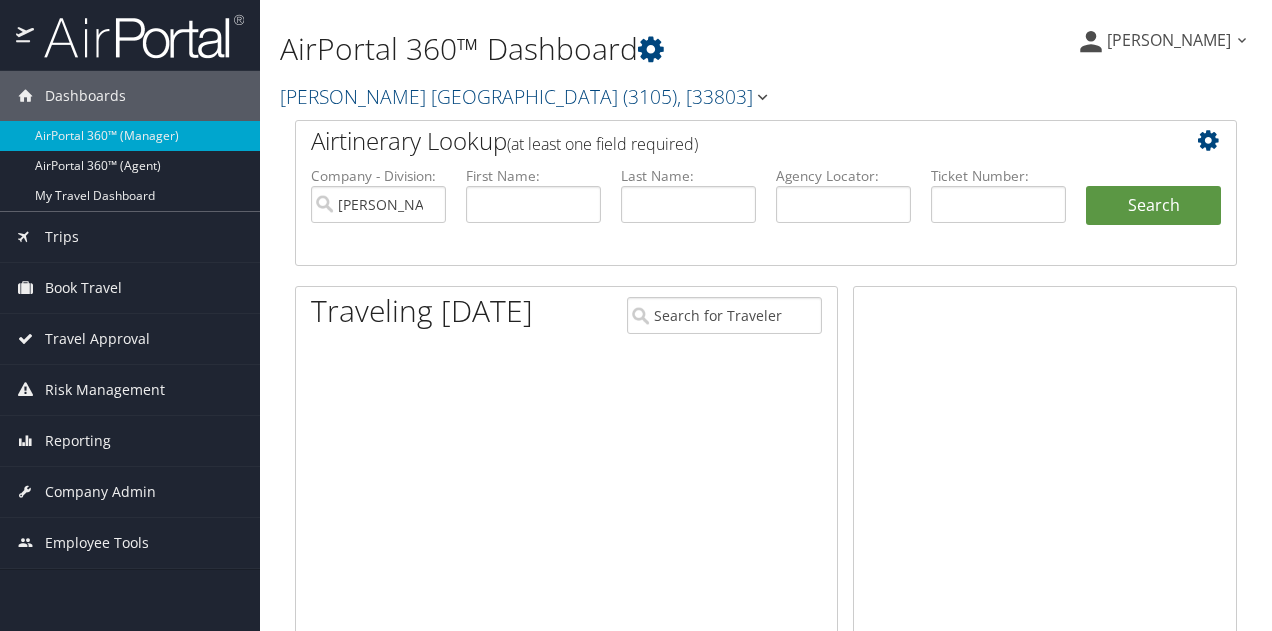 scroll, scrollTop: 0, scrollLeft: 0, axis: both 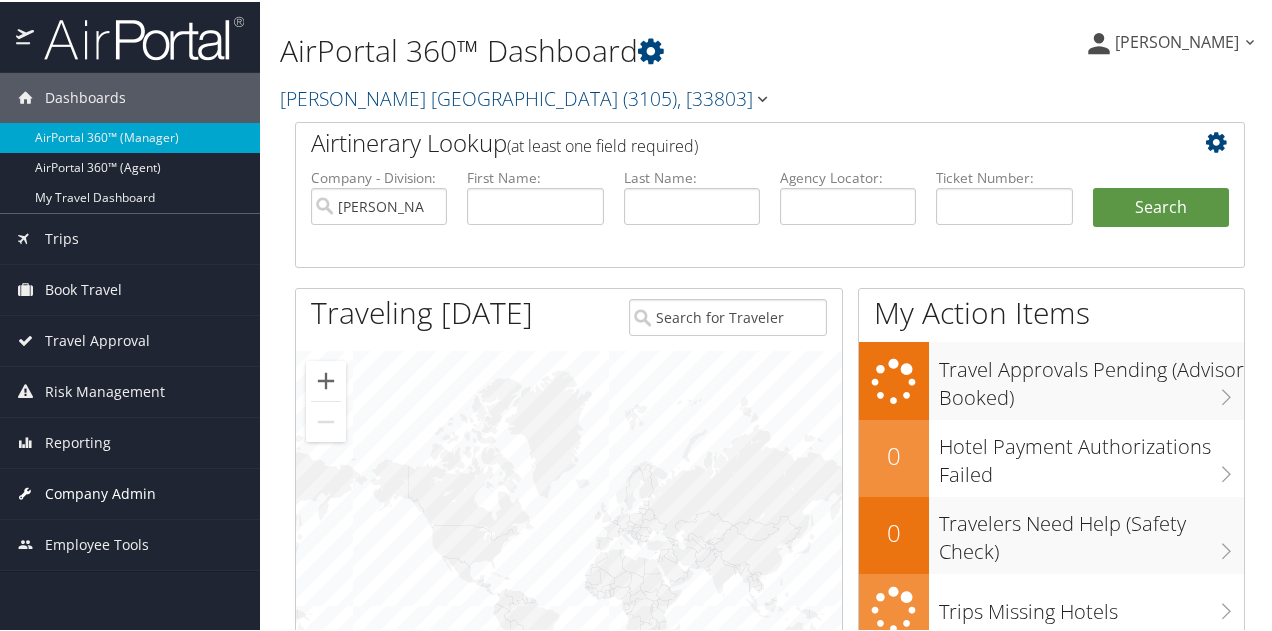 click on "Company Admin" at bounding box center (100, 492) 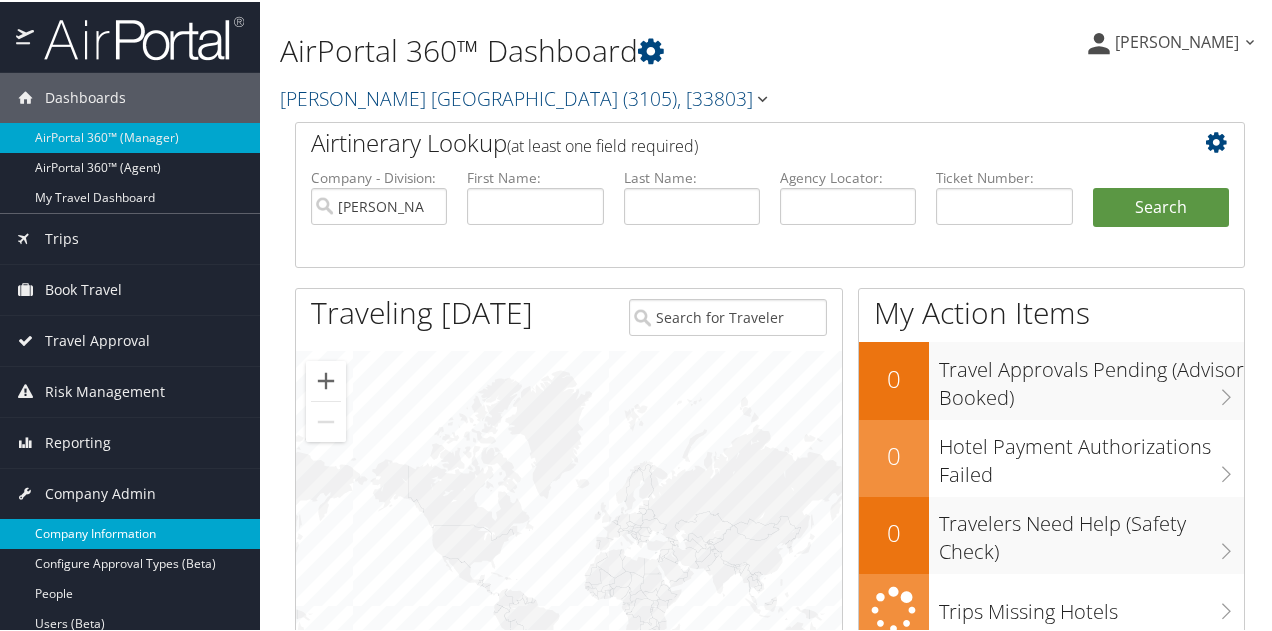 click on "Company Information" at bounding box center (130, 532) 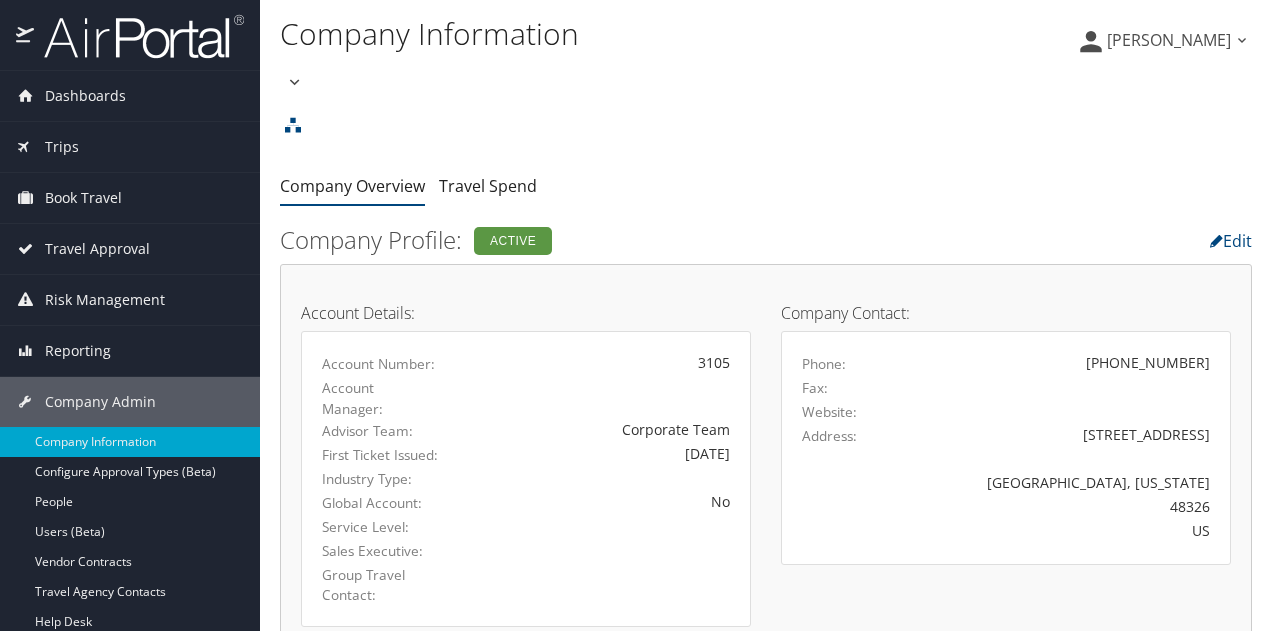scroll, scrollTop: 0, scrollLeft: 0, axis: both 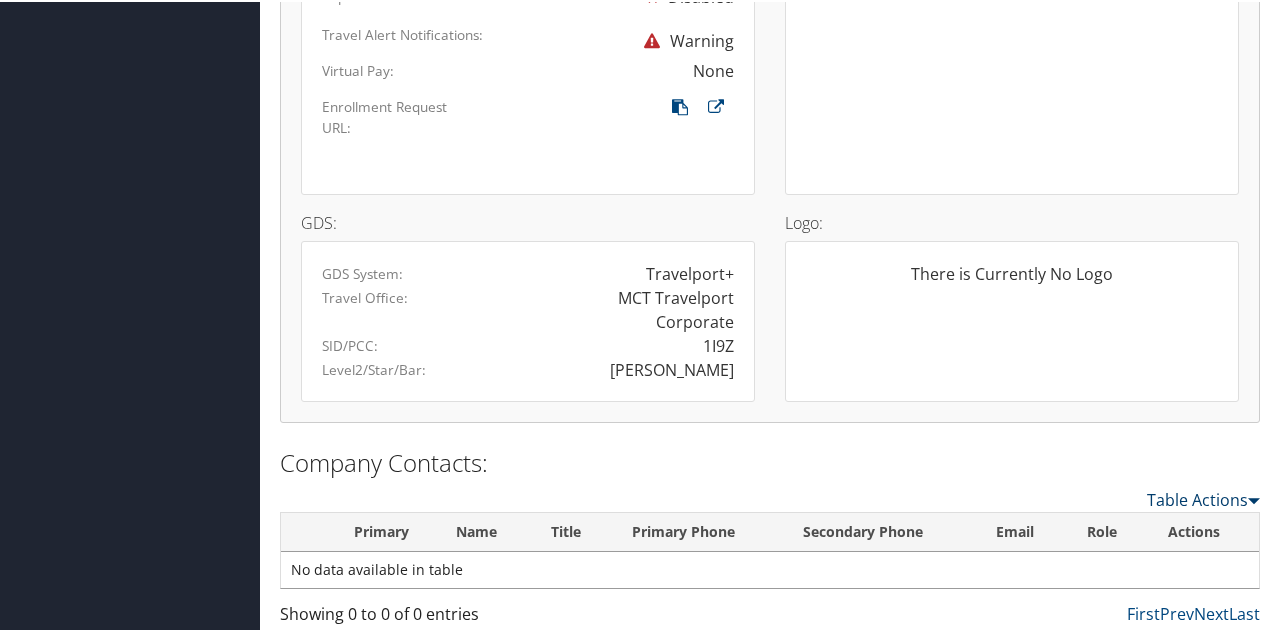 click on "Table Actions" at bounding box center (1203, 498) 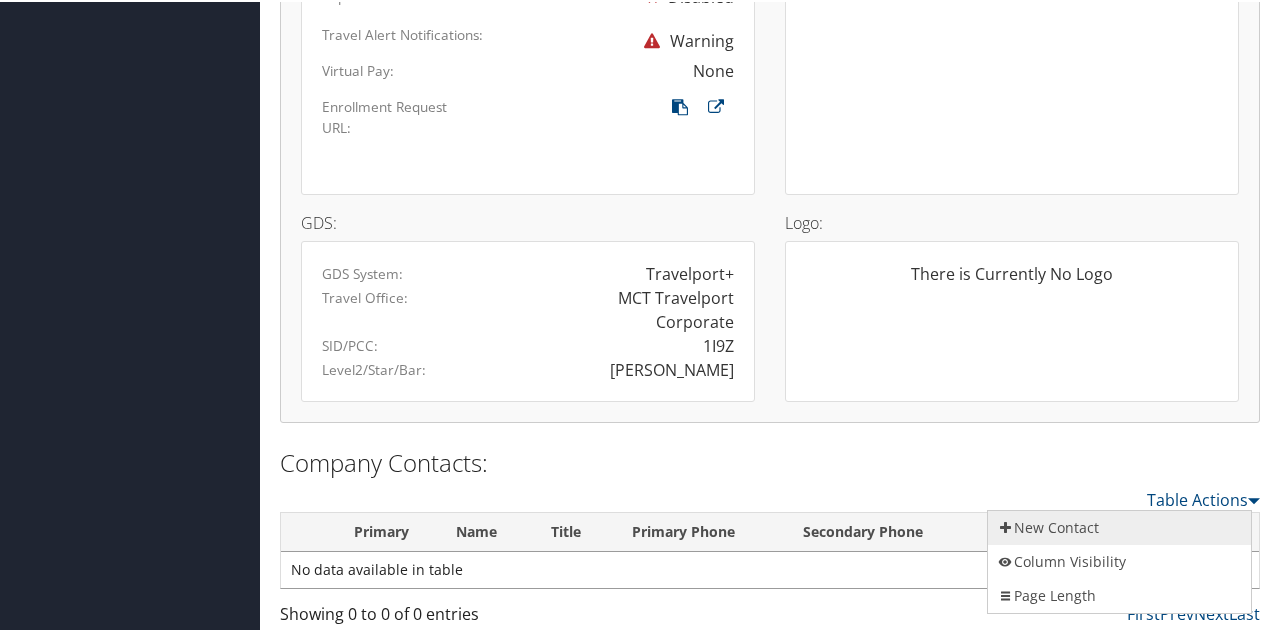 click on "New Contact" at bounding box center (1119, 526) 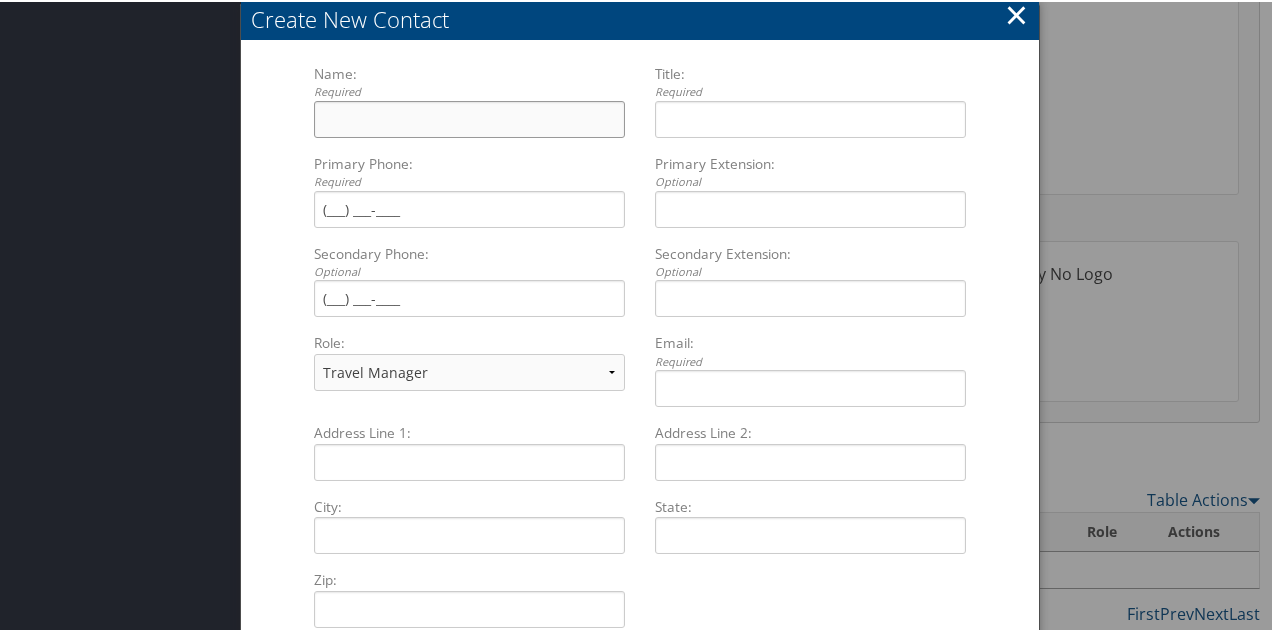 click on "Name: Required Multiple values The selected items contain different values for this input. To edit and set all items for this input to the same value, click or tap here, otherwise they will retain their individual values. Undo changes" at bounding box center [469, 117] 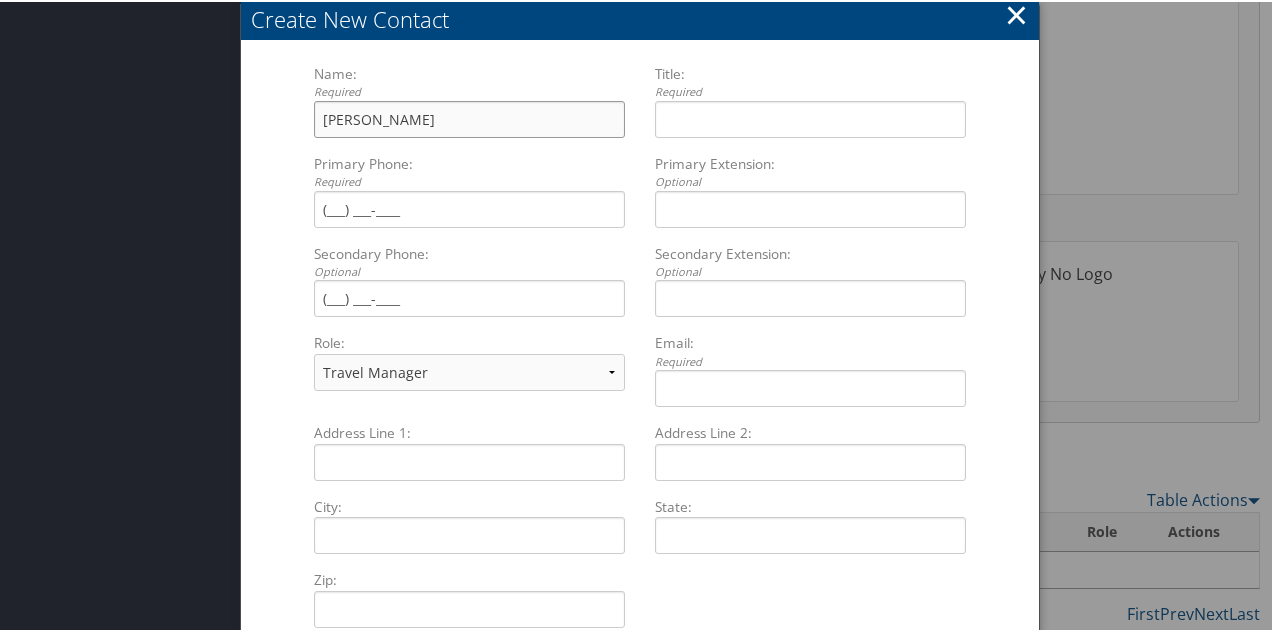 type on "Lidia Padilla" 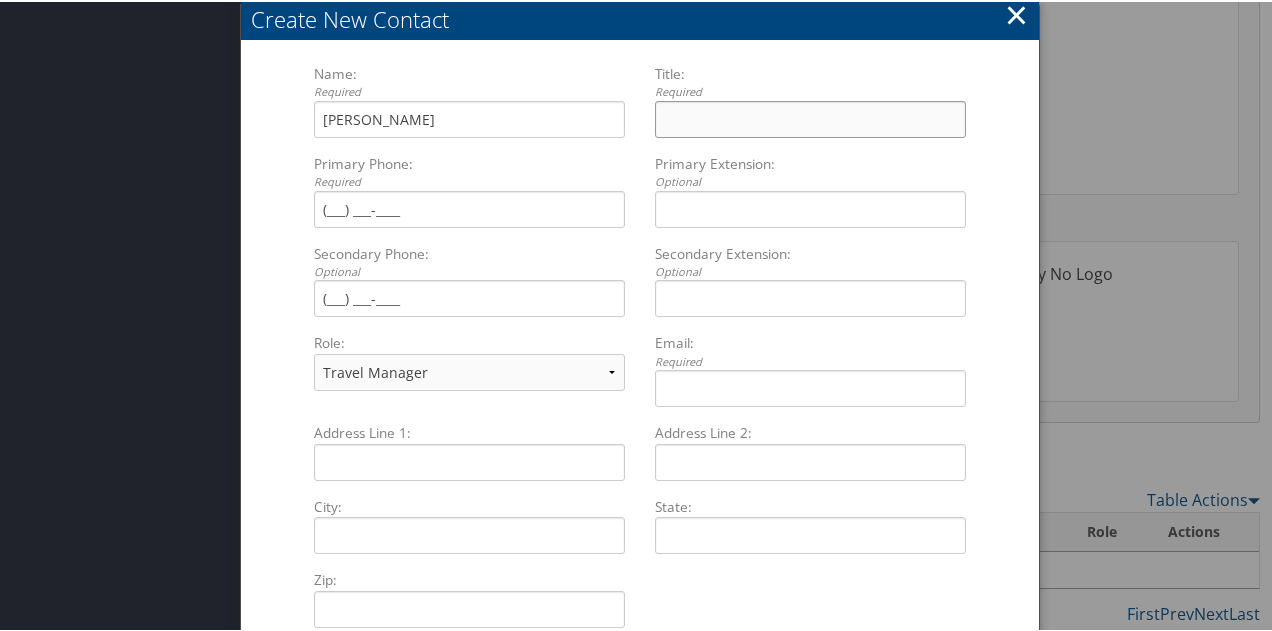 click on "Title: Required Multiple values The selected items contain different values for this input. To edit and set all items for this input to the same value, click or tap here, otherwise they will retain their individual values. Undo changes" at bounding box center [810, 117] 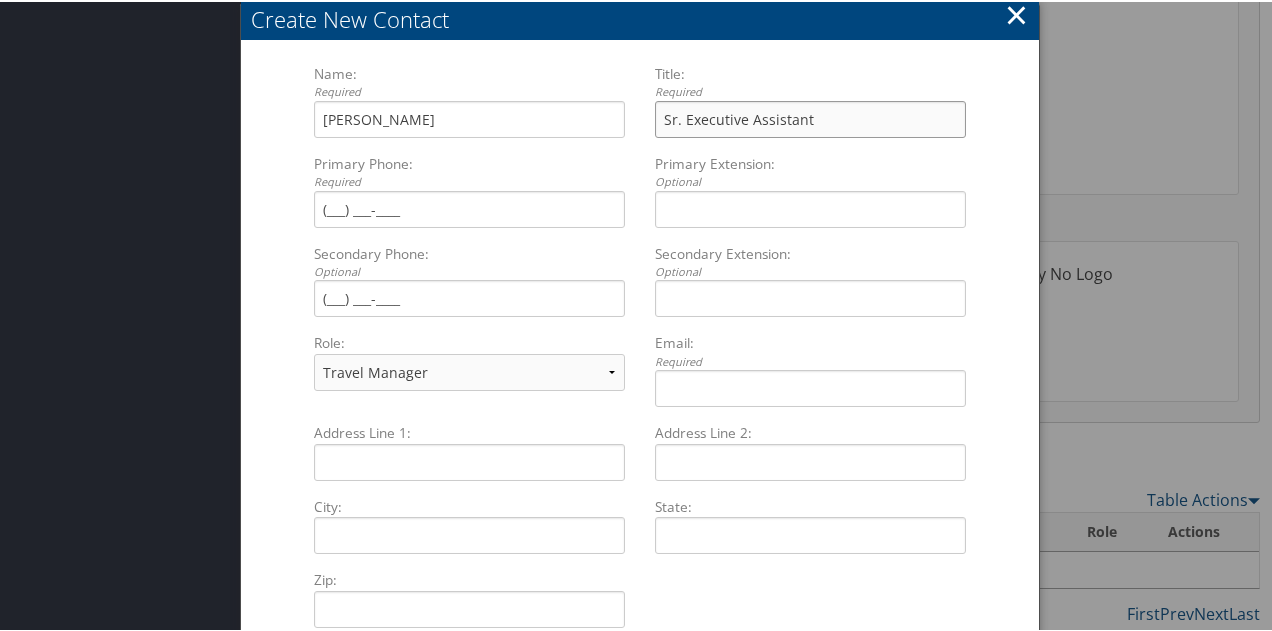 type on "Sr. Executive Assistant" 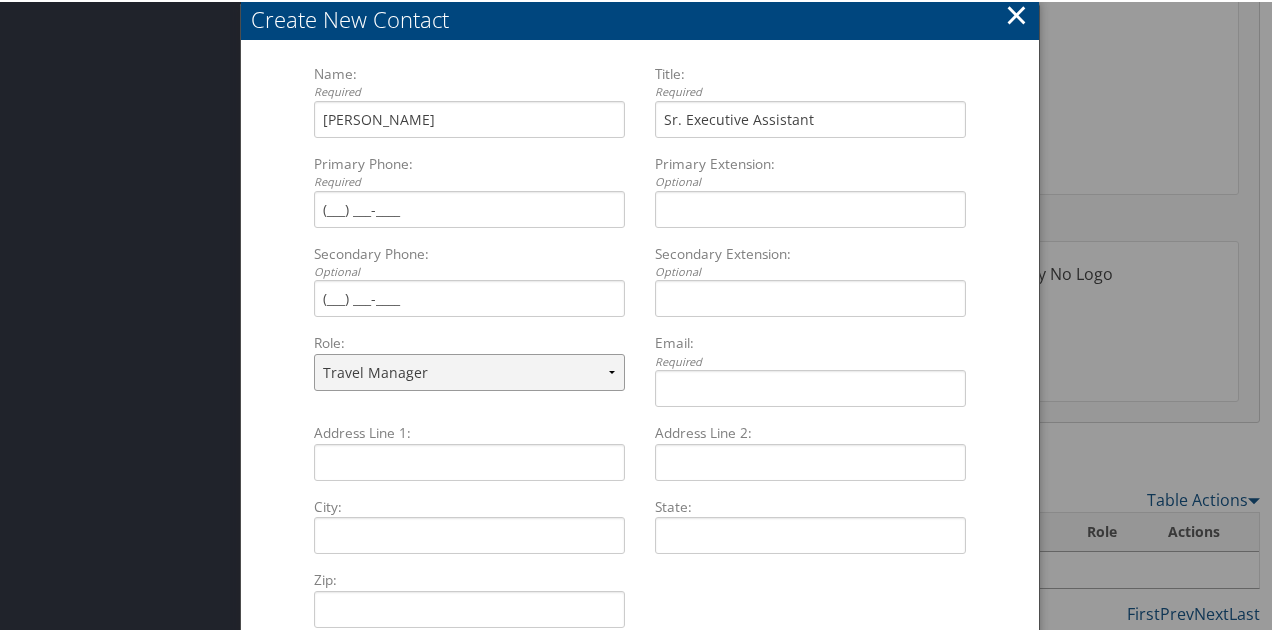 click on "Travel Manager Executive Purchasing/Legal Finance HR Manager Technical contact" at bounding box center (469, 370) 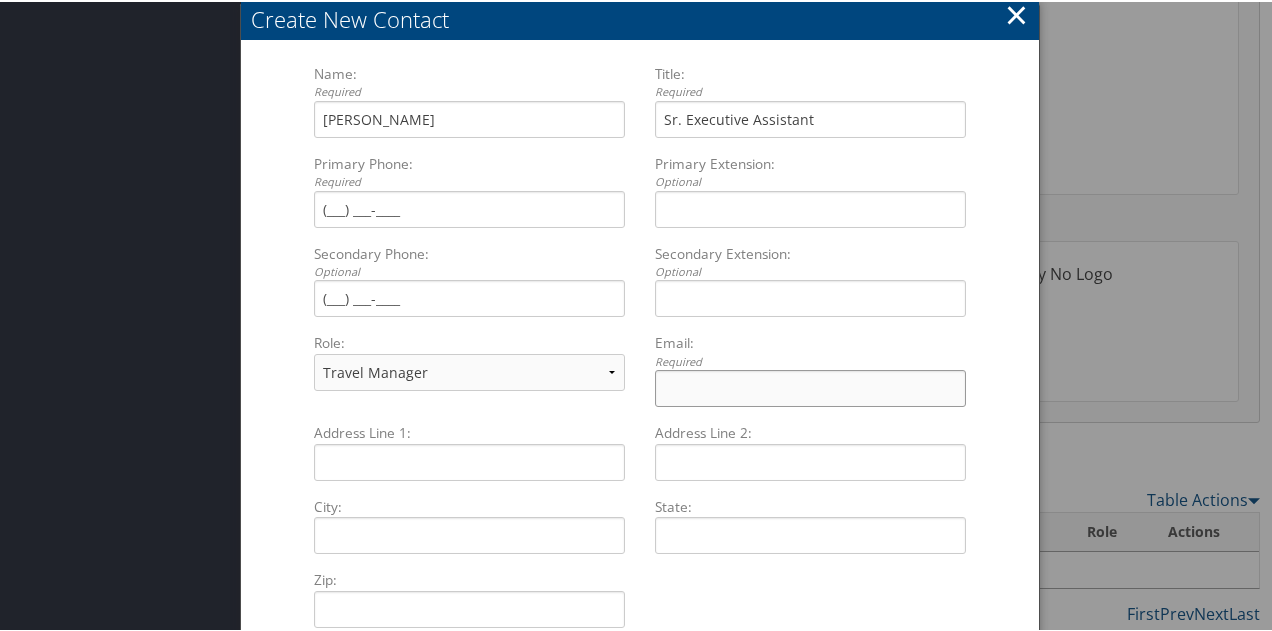 click on "Email: Required Multiple values The selected items contain different values for this input. To edit and set all items for this input to the same value, click or tap here, otherwise they will retain their individual values. Undo changes" at bounding box center (810, 386) 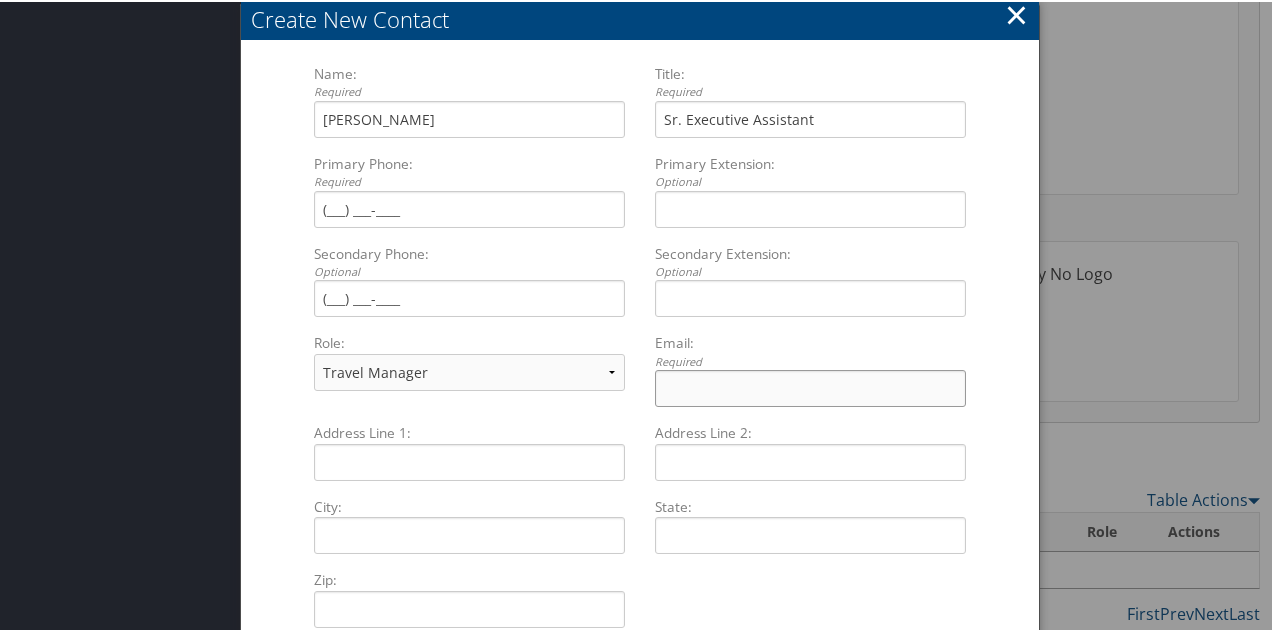 paste on "lidia.padilla@antolin.com" 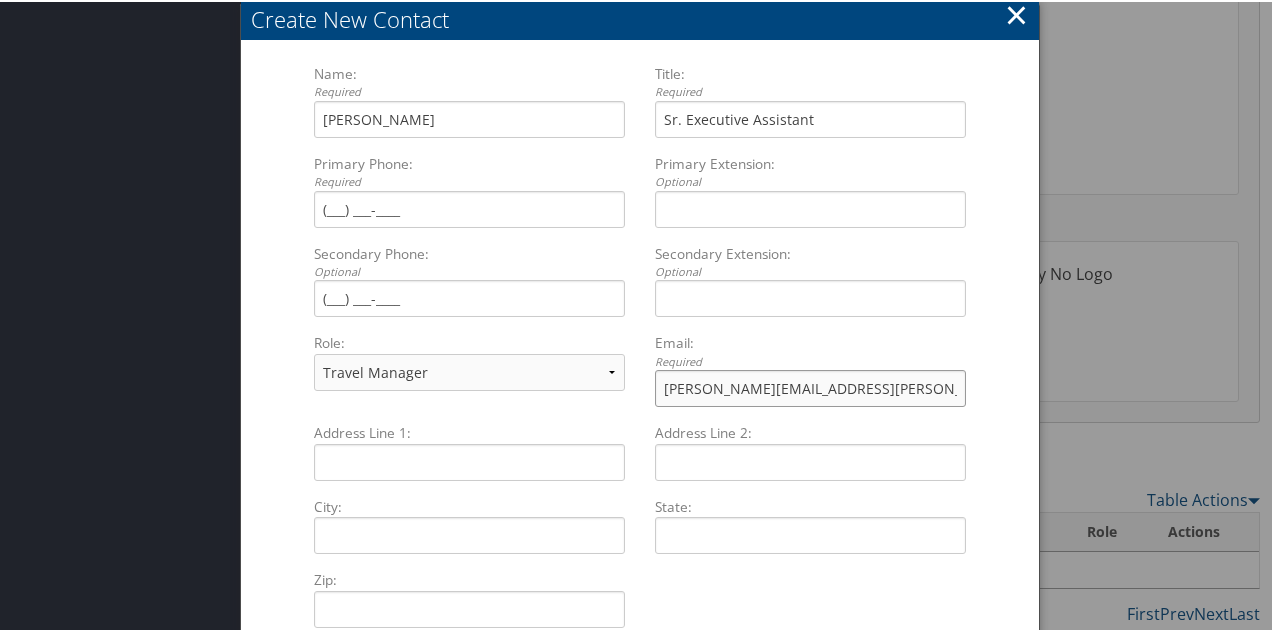 type on "lidia.padilla@antolin.com" 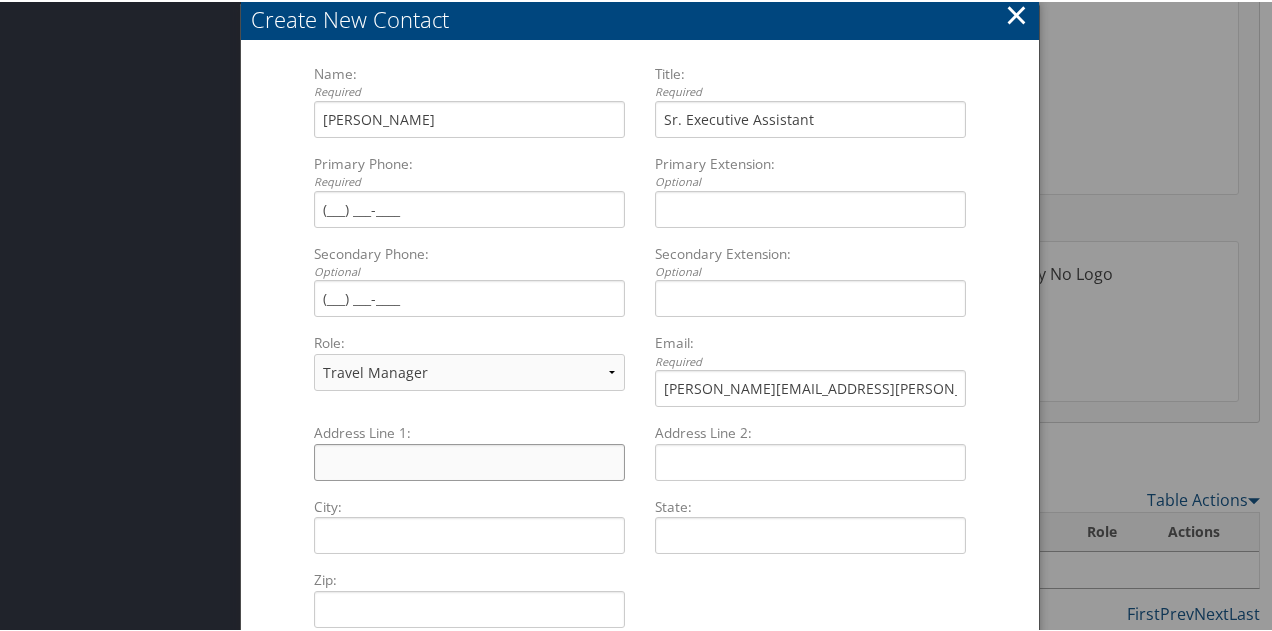 click on "Address Line 1: Multiple values The selected items contain different values for this input. To edit and set all items for this input to the same value, click or tap here, otherwise they will retain their individual values. Undo changes" at bounding box center [469, 460] 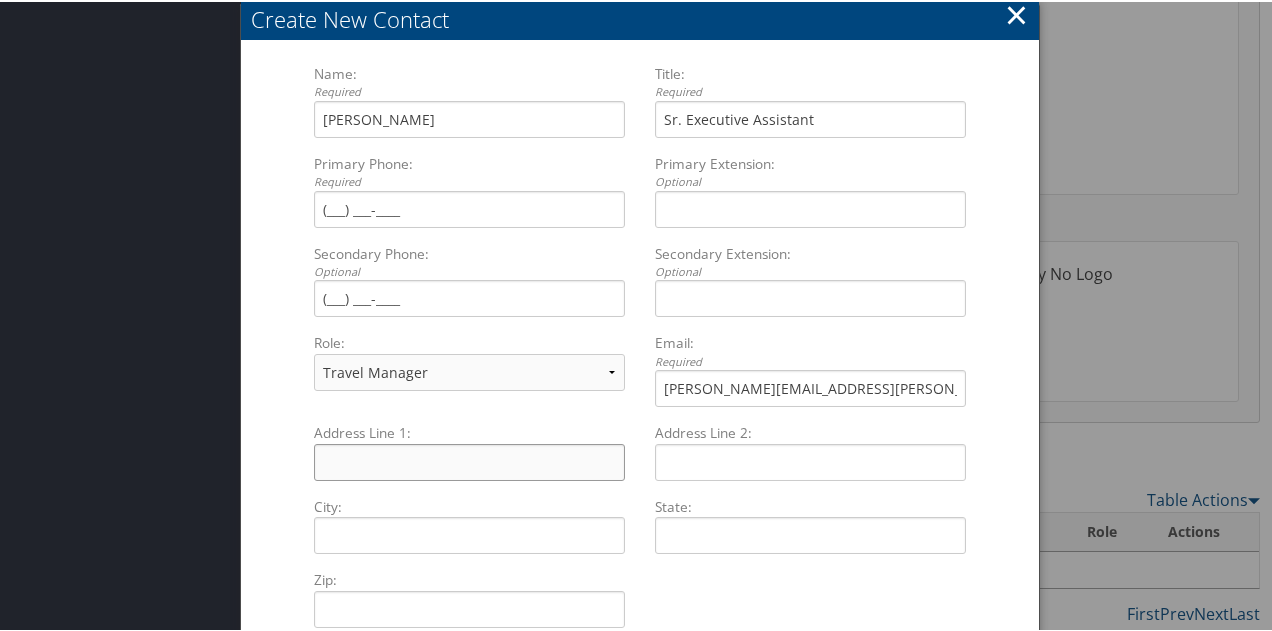 paste on "52888 Shelby Pkwy" 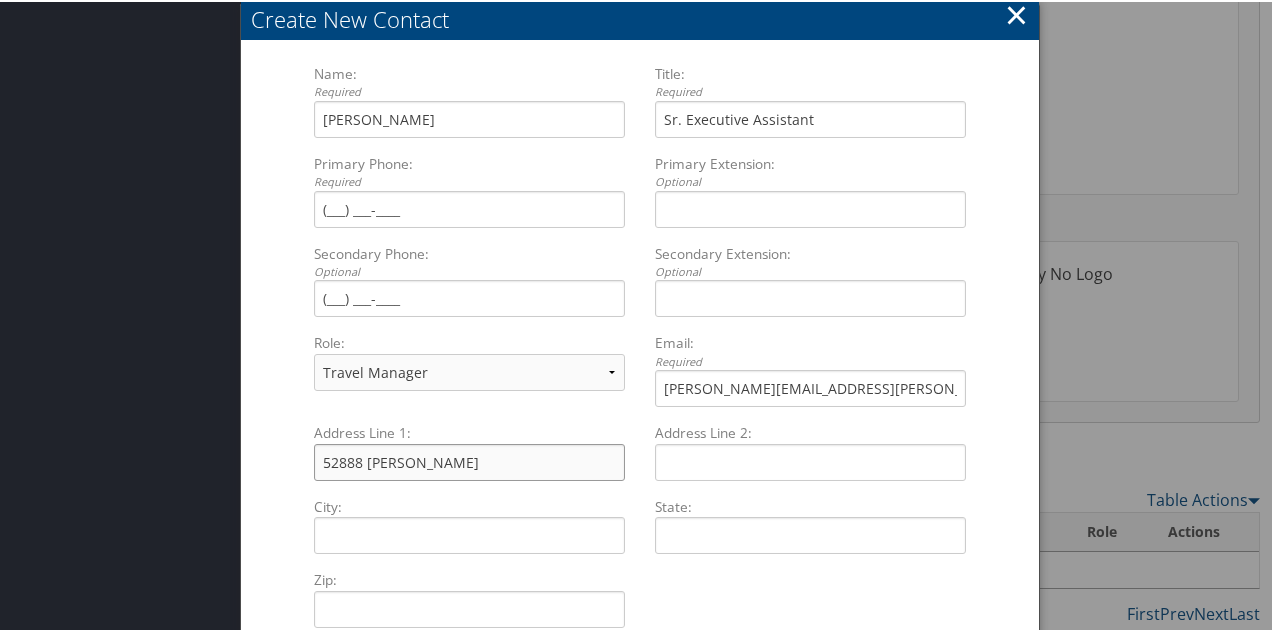 type on "52888 Shelby Pkwy" 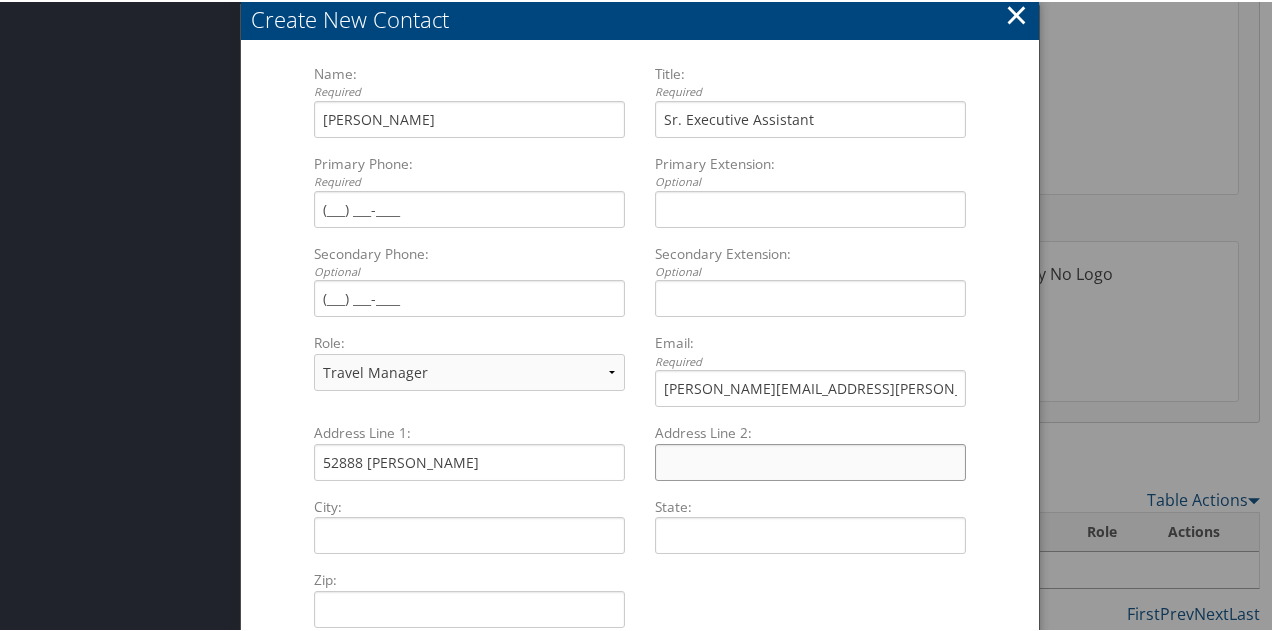 click on "Address Line 2: Multiple values The selected items contain different values for this input. To edit and set all items for this input to the same value, click or tap here, otherwise they will retain their individual values. Undo changes" at bounding box center (810, 460) 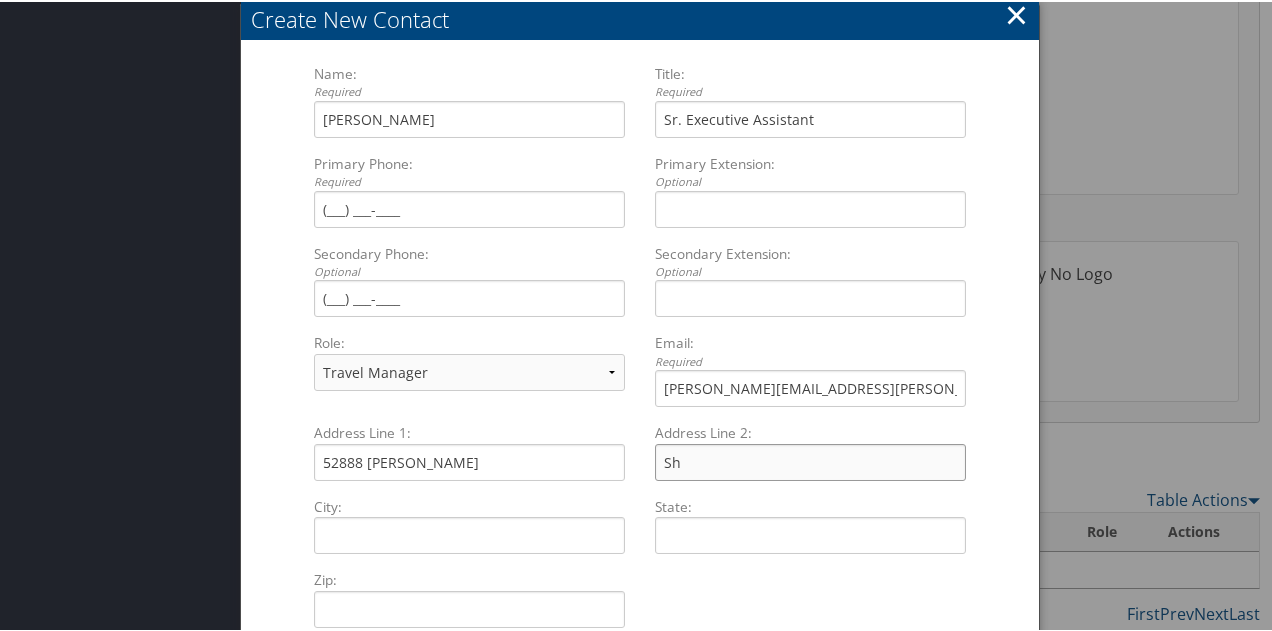 type on "S" 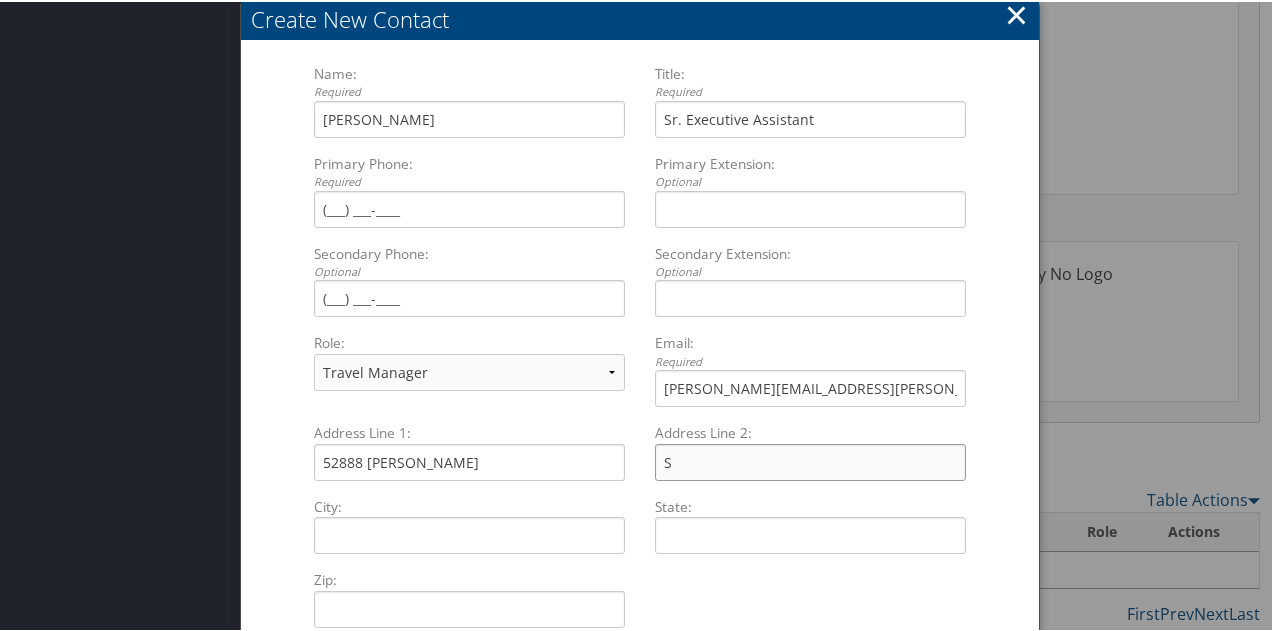 type 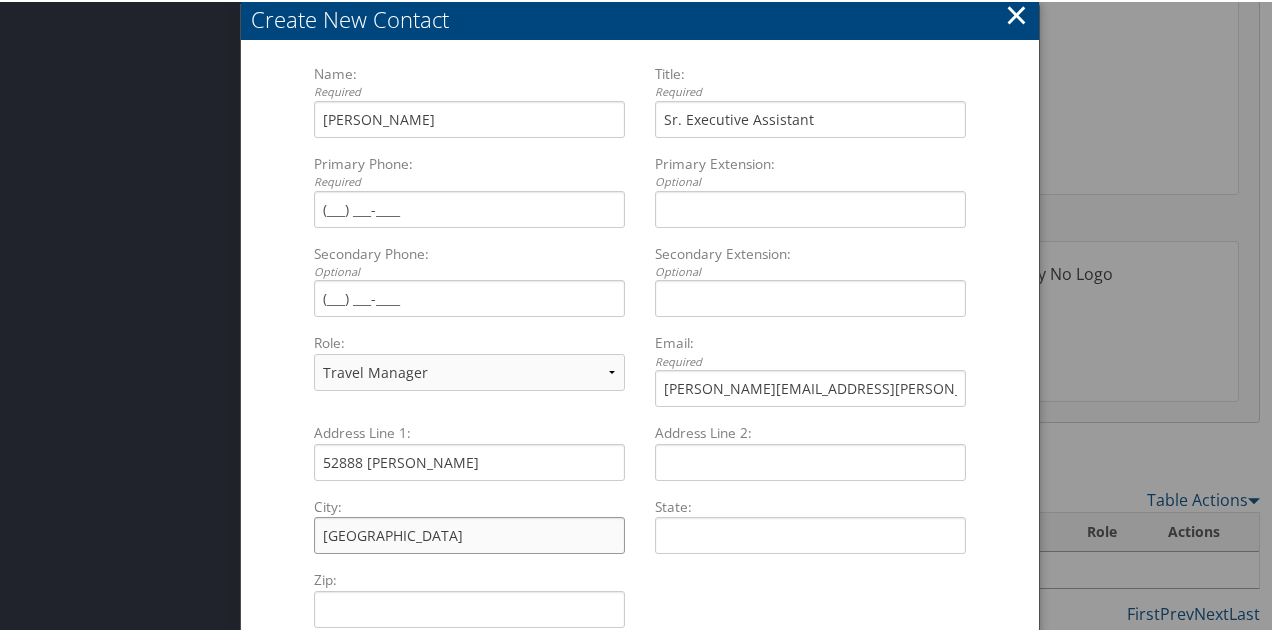 type on "Shelby Township" 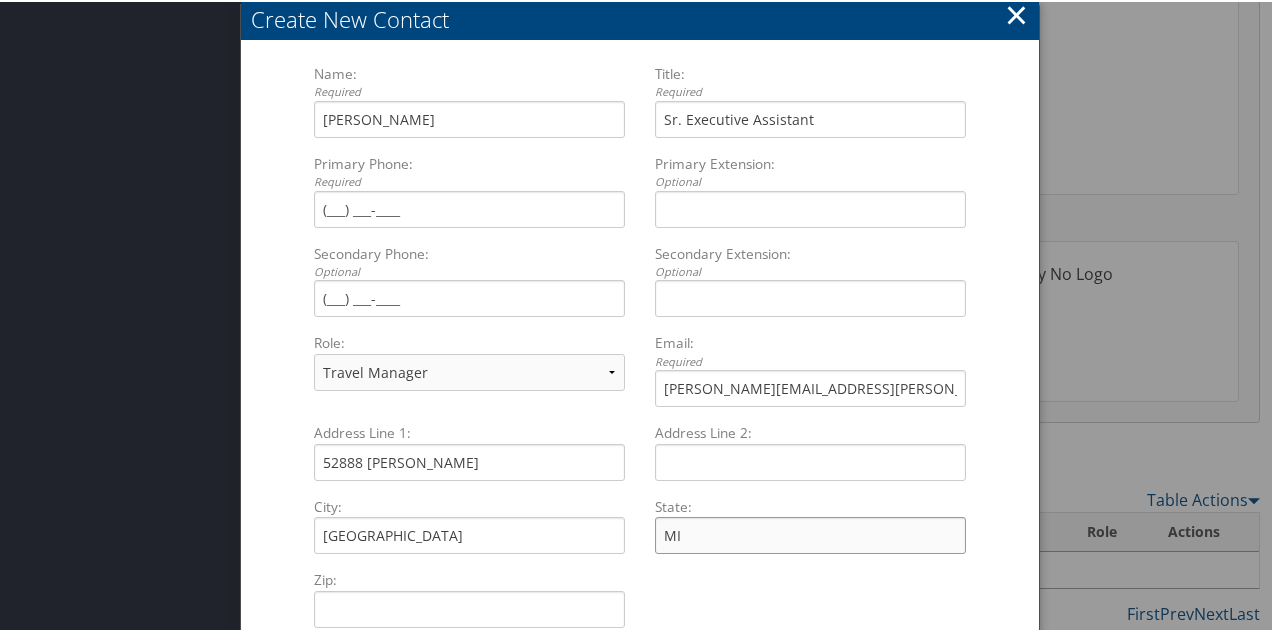 type on "MI" 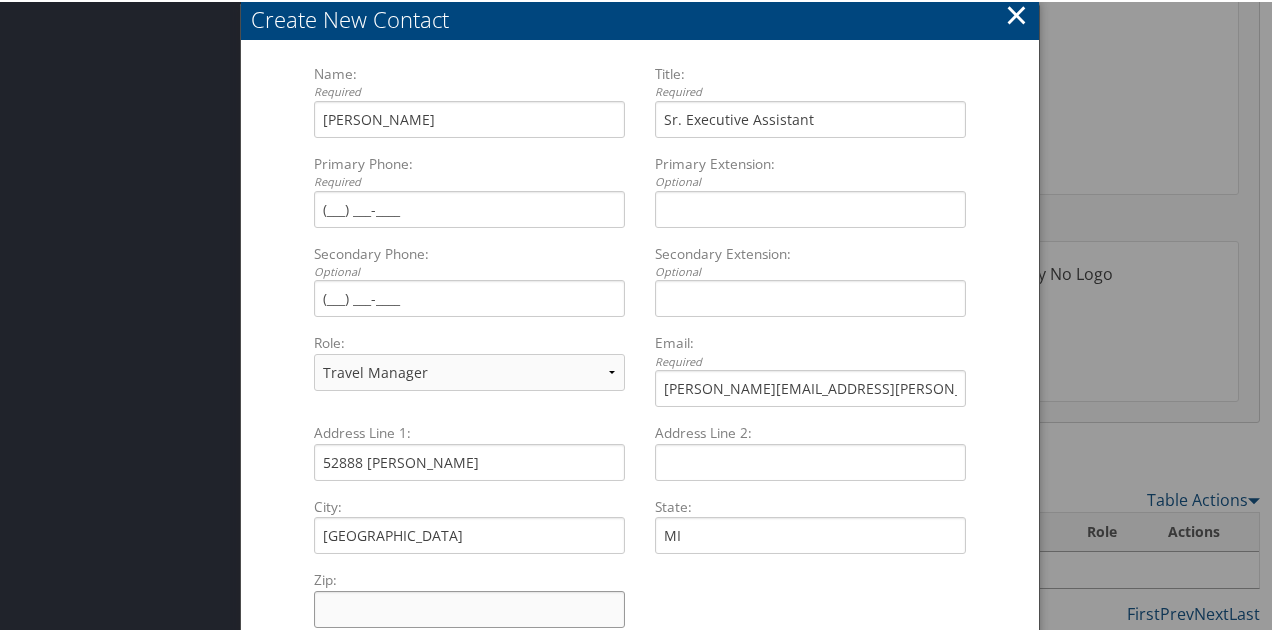 click on "Zip: Multiple values The selected items contain different values for this input. To edit and set all items for this input to the same value, click or tap here, otherwise they will retain their individual values. Undo changes" at bounding box center (469, 607) 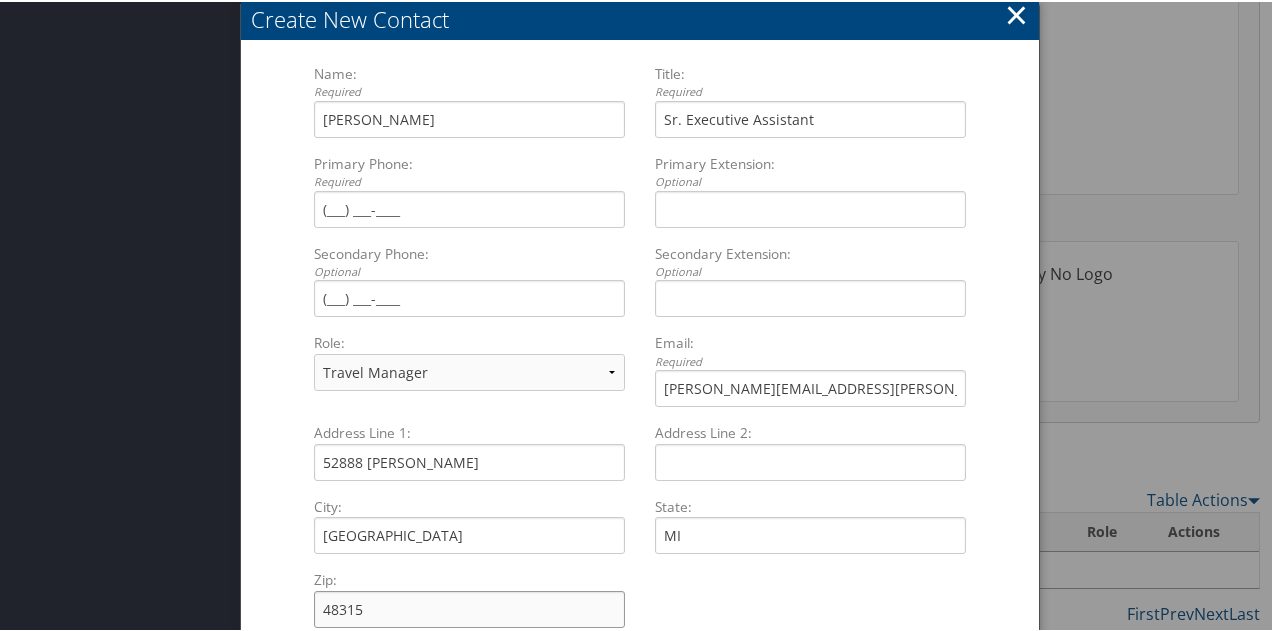scroll, scrollTop: 1462, scrollLeft: 0, axis: vertical 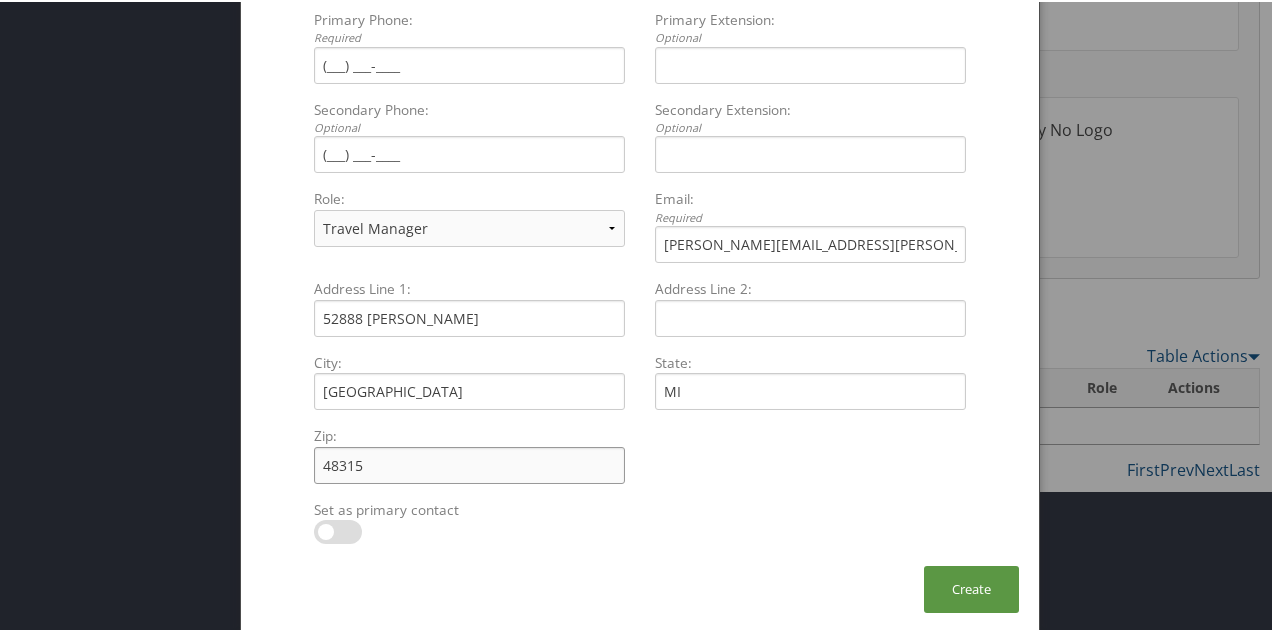 type on "48315" 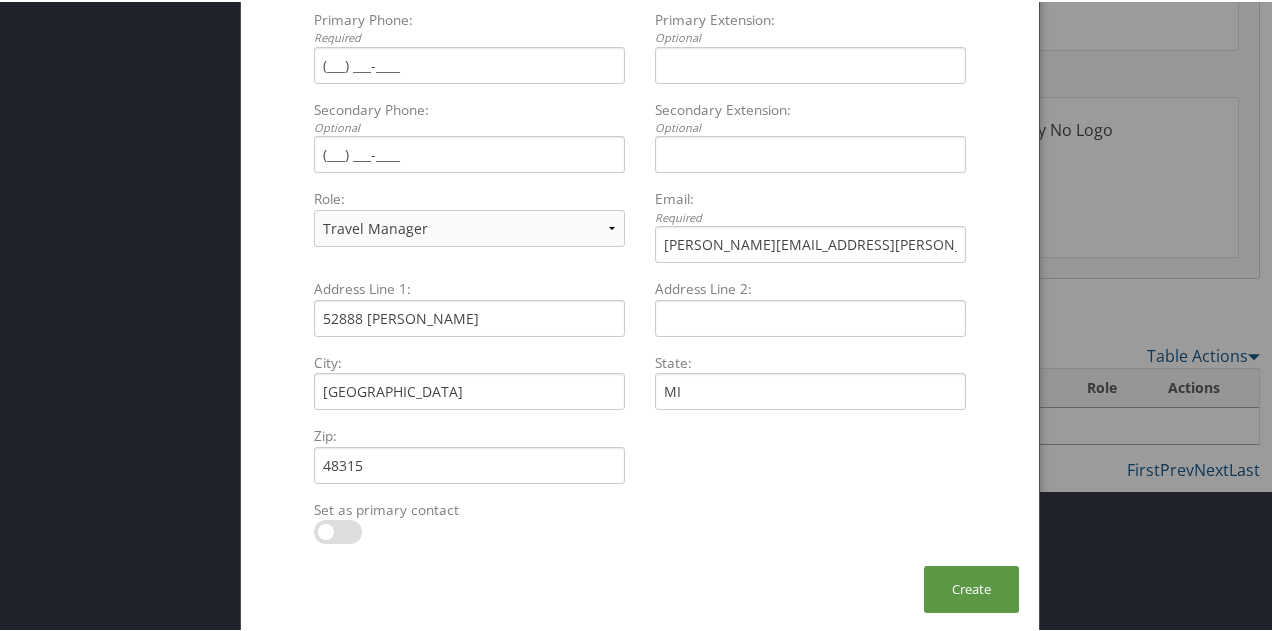 click at bounding box center (338, 530) 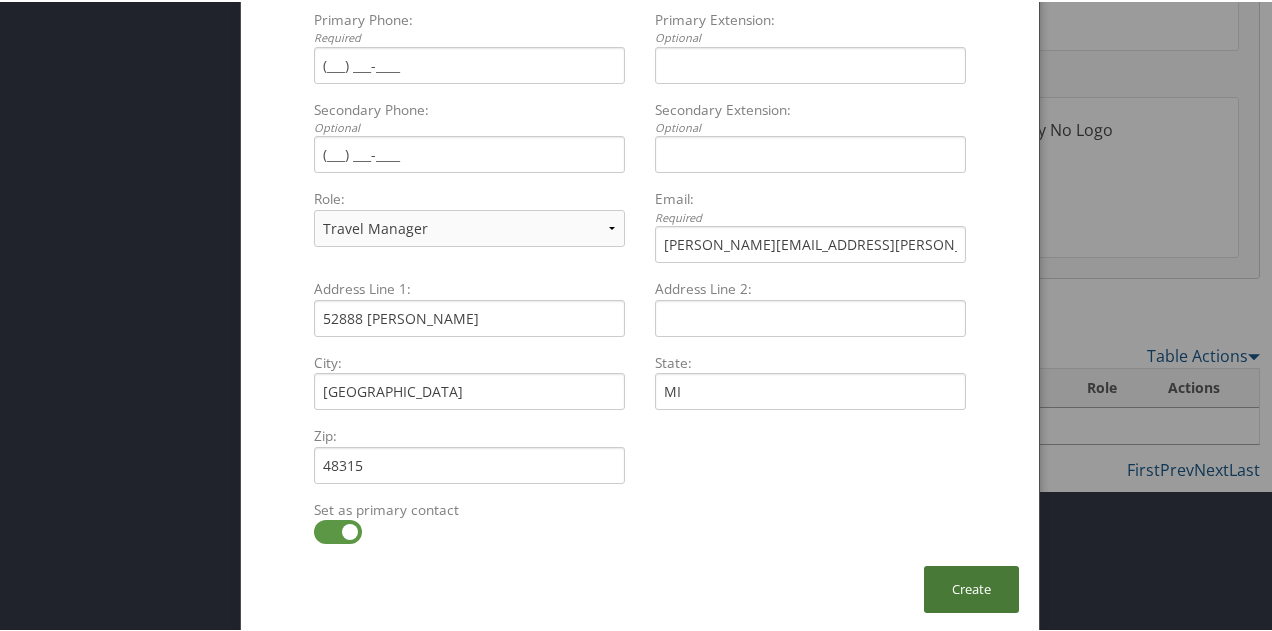 click on "Create" at bounding box center (971, 587) 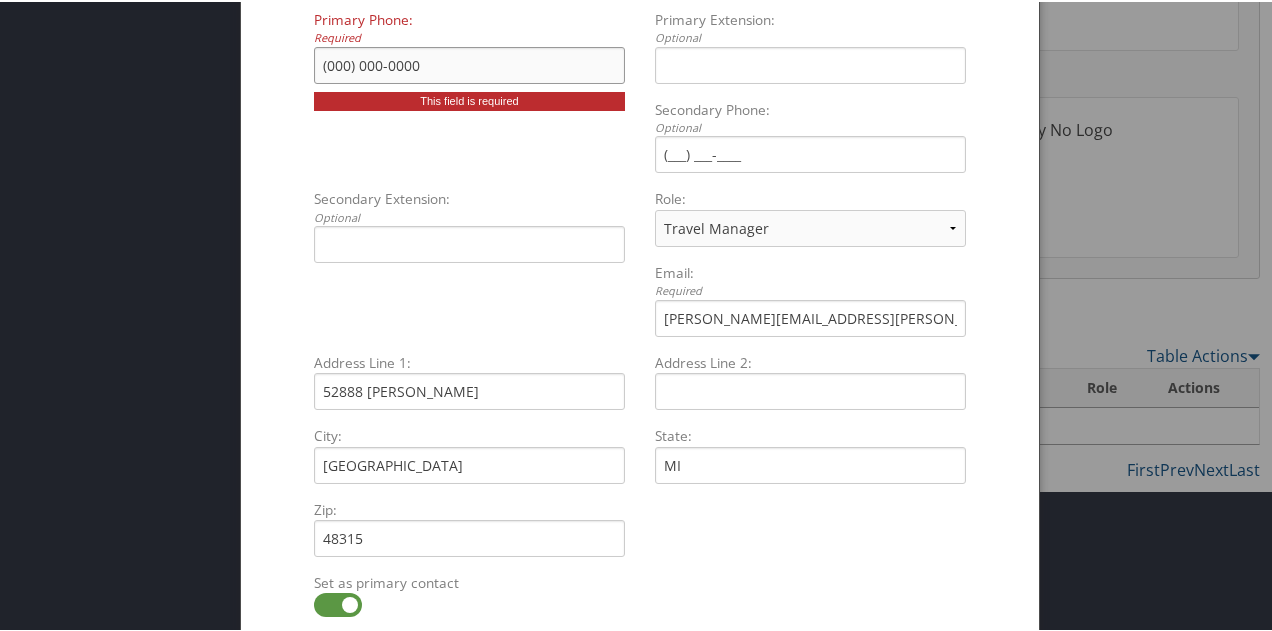 scroll, scrollTop: 1535, scrollLeft: 0, axis: vertical 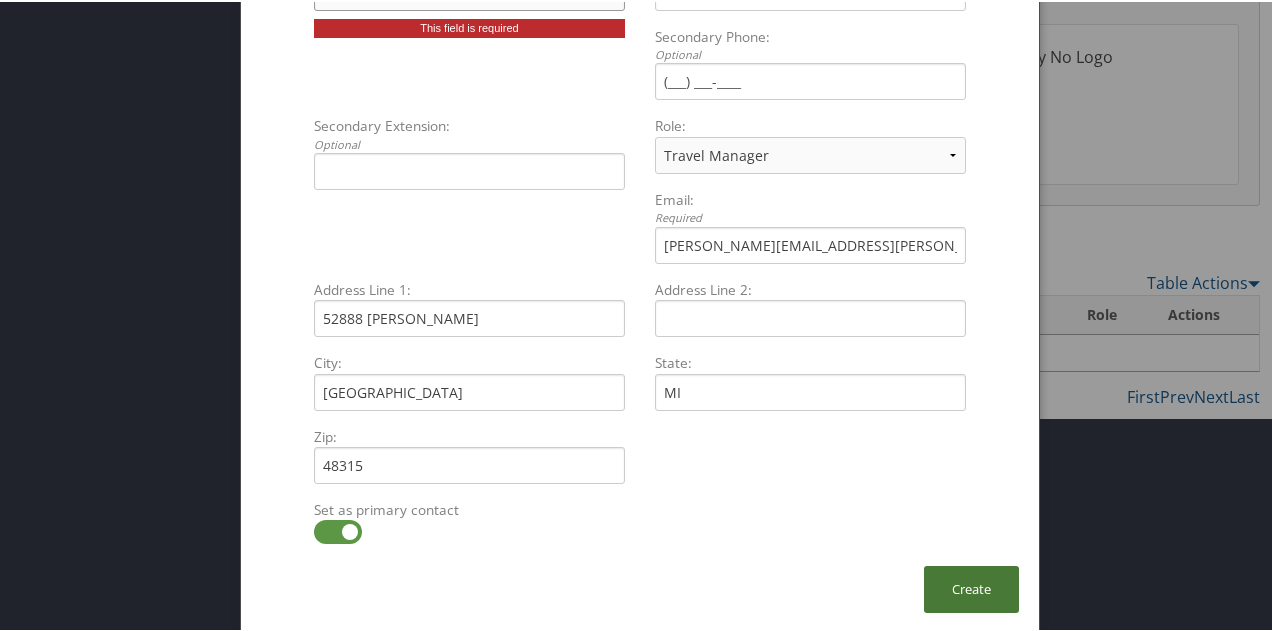 type on "(000) 000-0000" 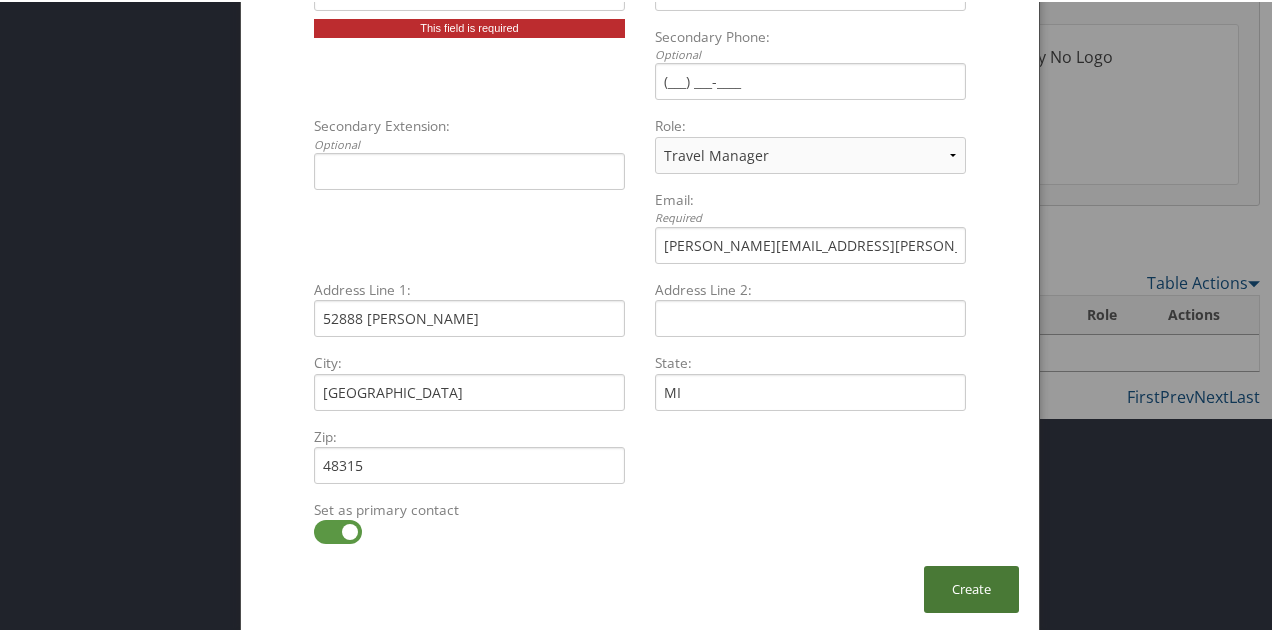 click on "Create" at bounding box center [971, 587] 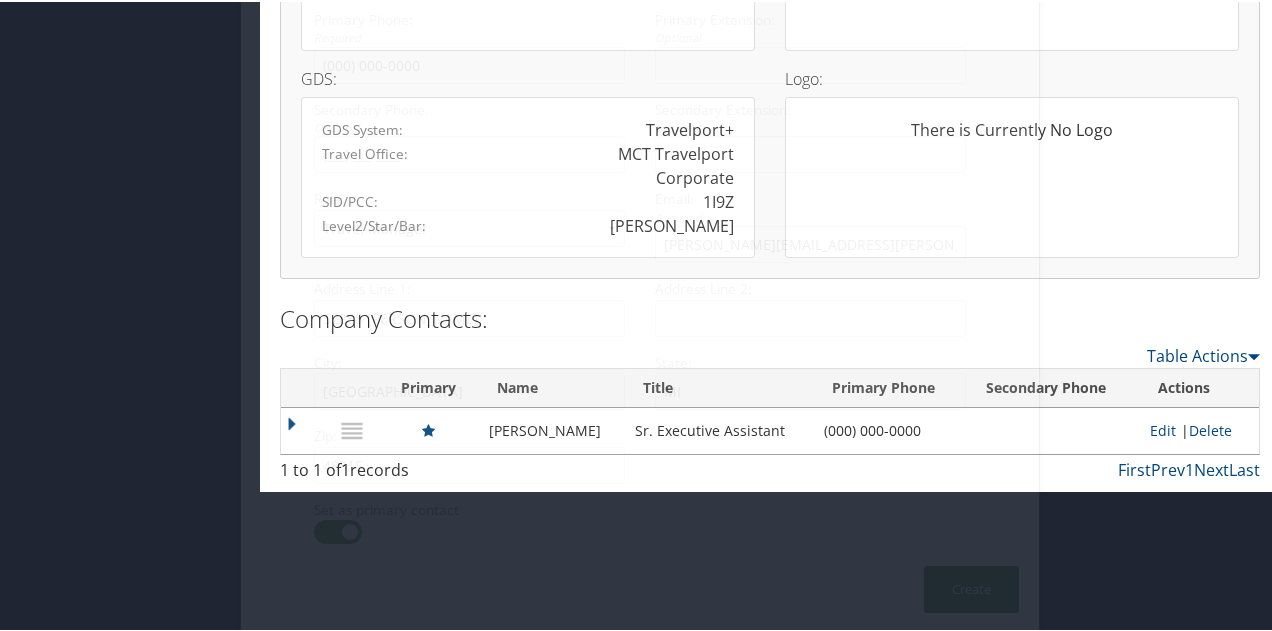 scroll, scrollTop: 1318, scrollLeft: 0, axis: vertical 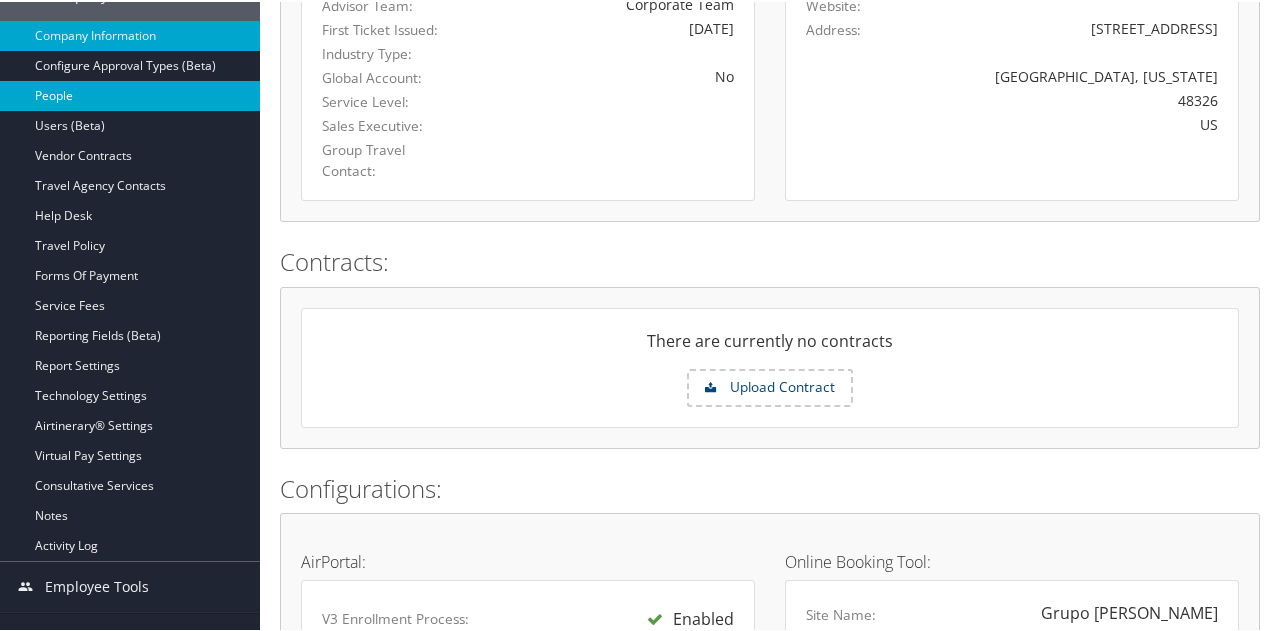 click on "People" at bounding box center [130, 94] 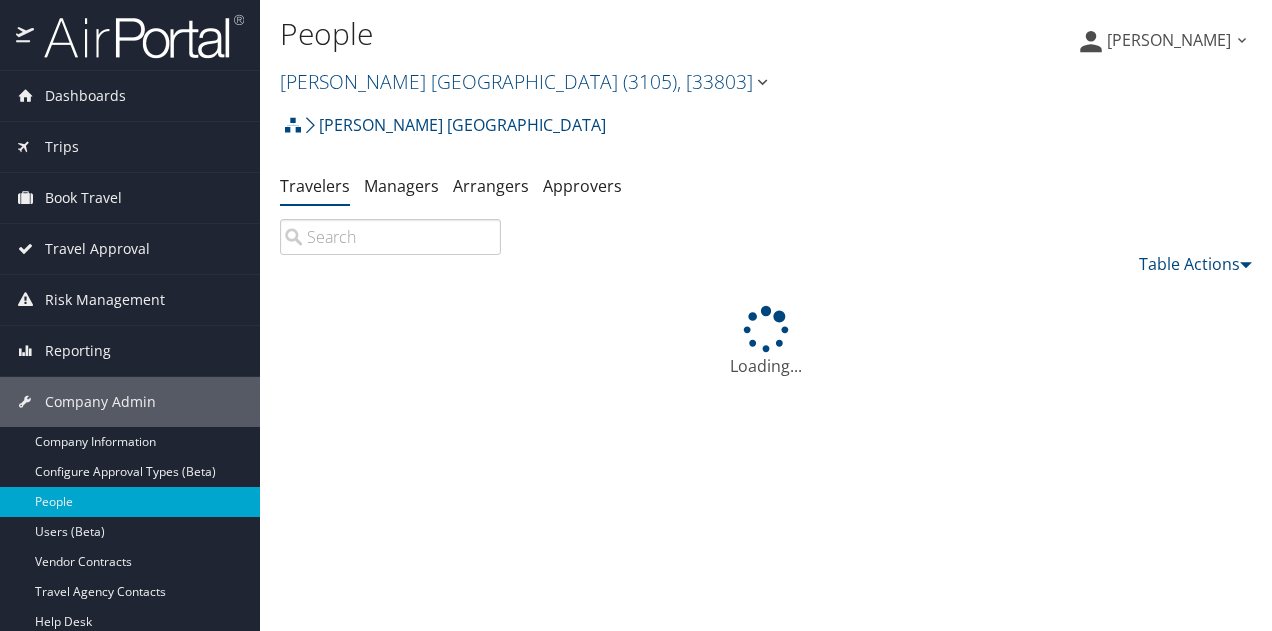 scroll, scrollTop: 0, scrollLeft: 0, axis: both 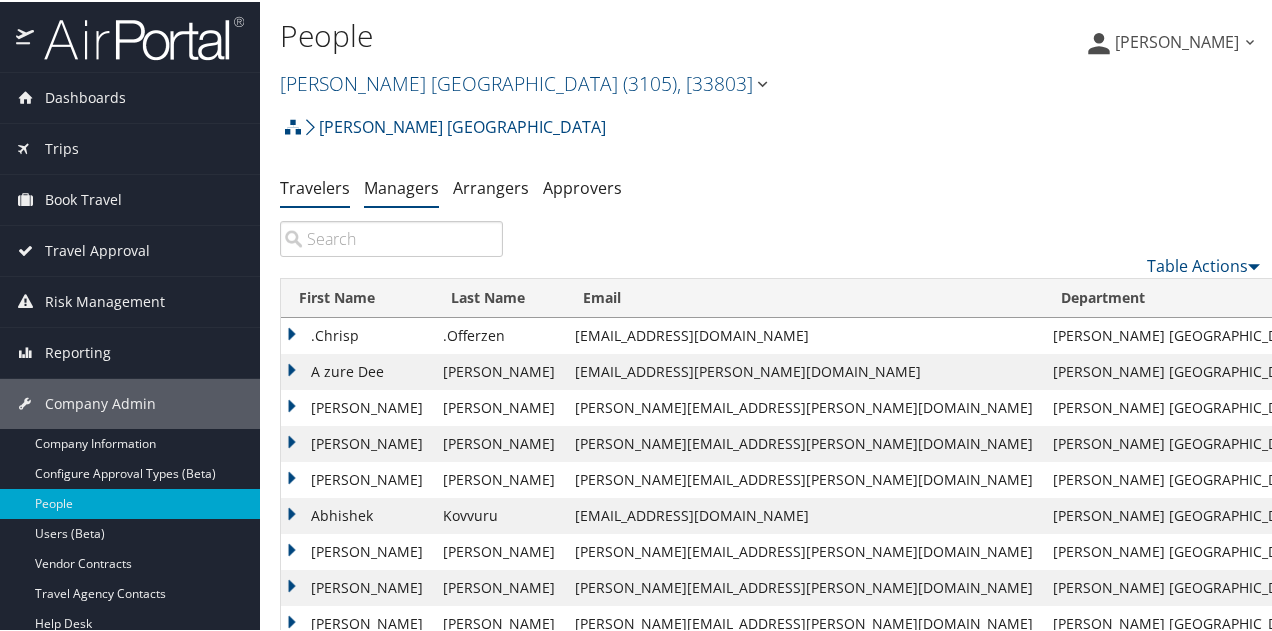 click on "Managers" at bounding box center (401, 186) 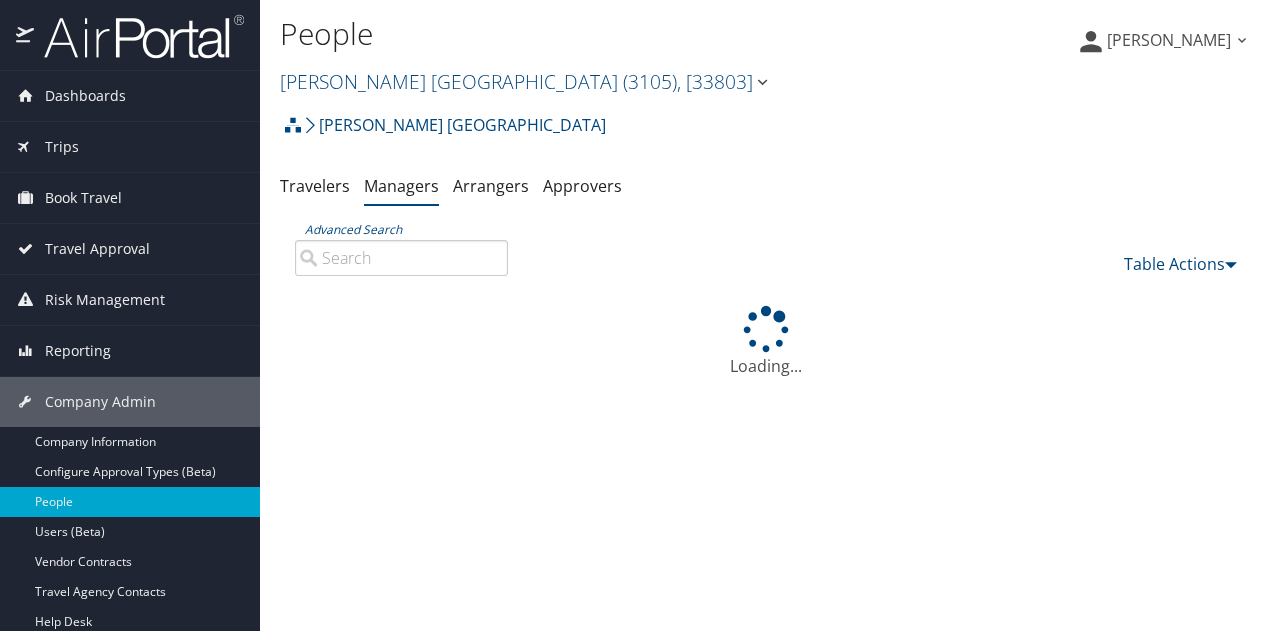 scroll, scrollTop: 0, scrollLeft: 0, axis: both 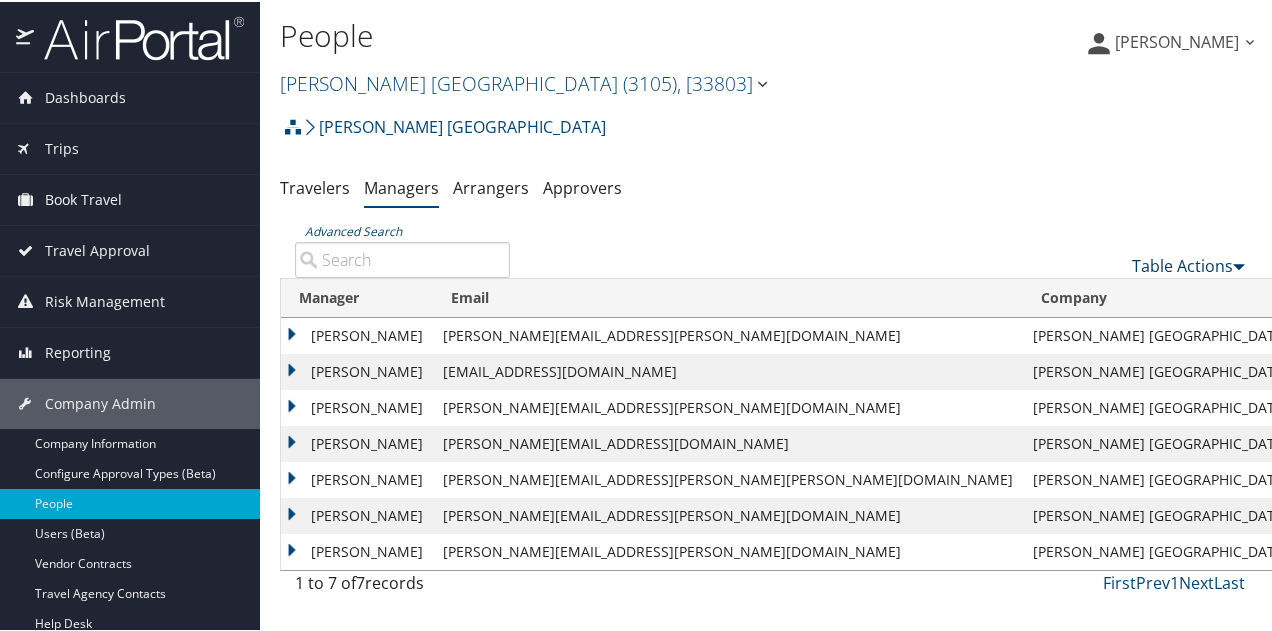 click on "Table Actions" at bounding box center (1188, 264) 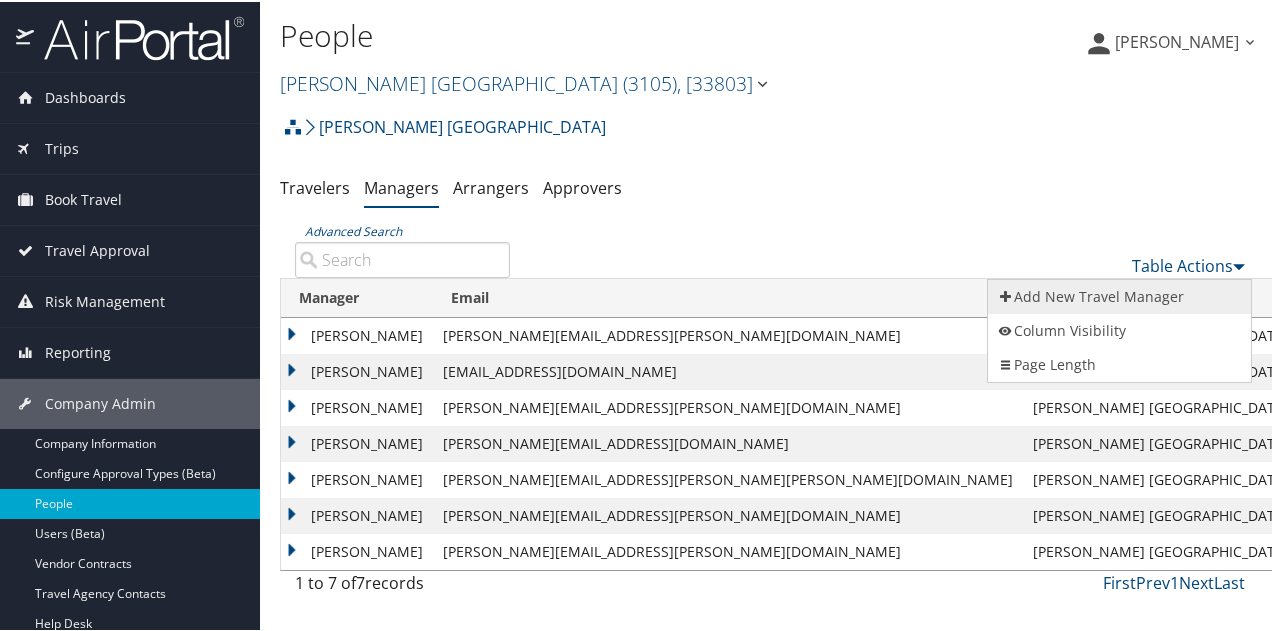 click on "Add New Travel Manager" at bounding box center (1119, 295) 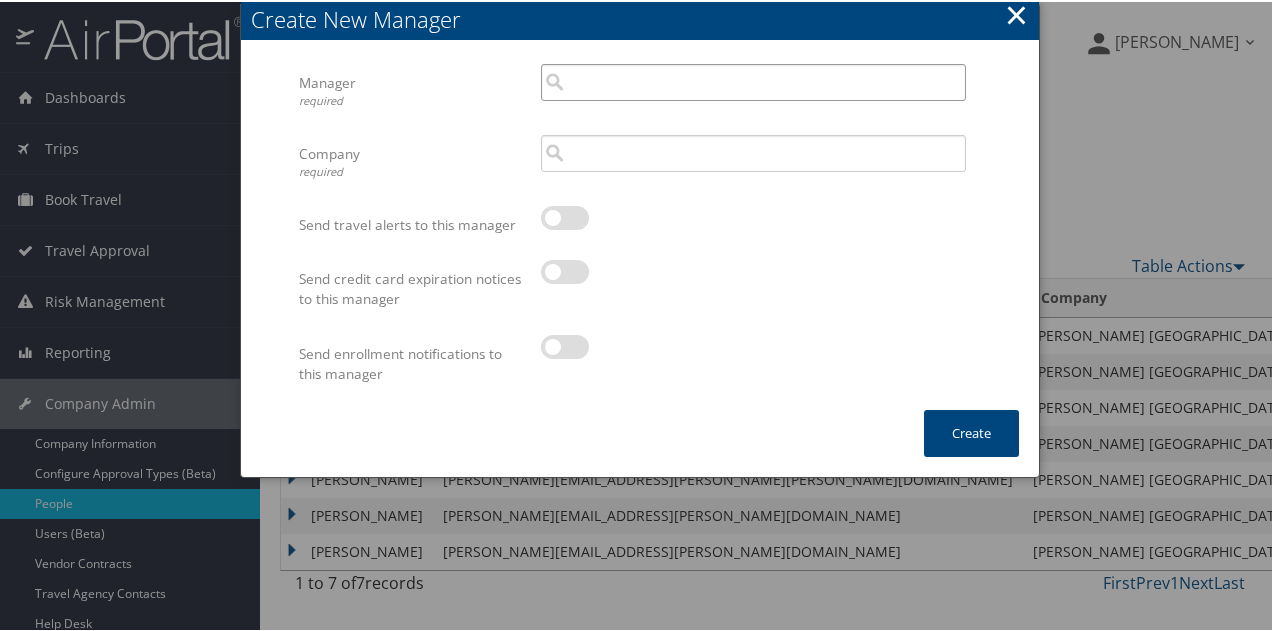 click at bounding box center [753, 80] 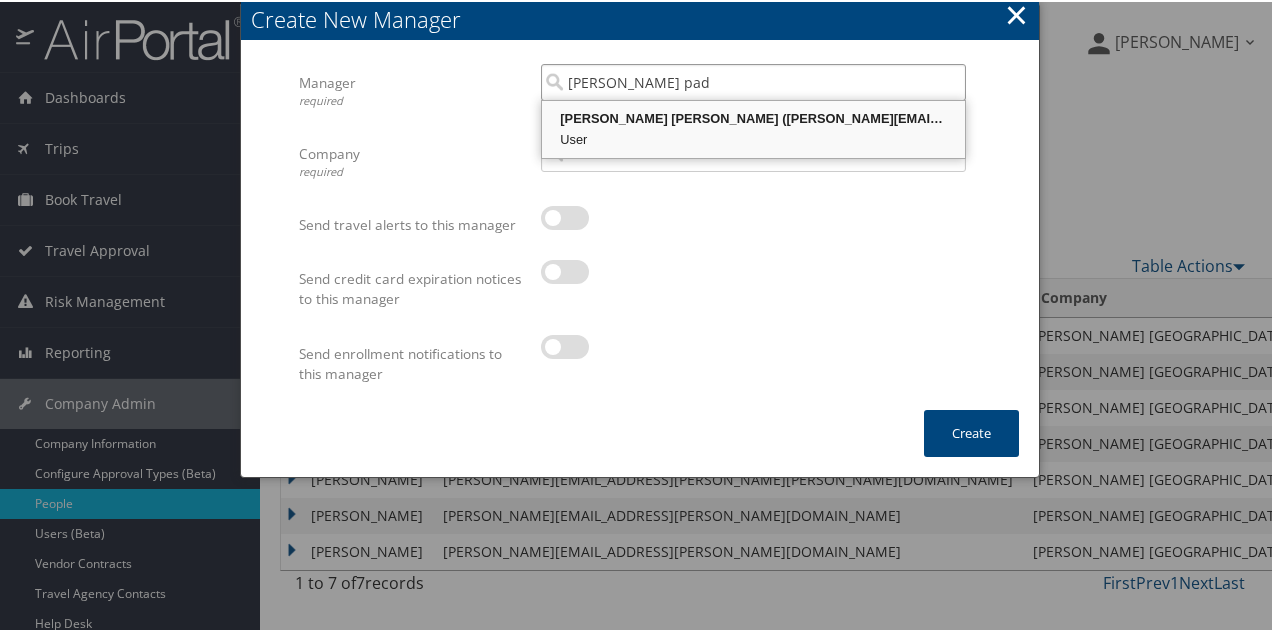 click on "Lidia Padilla Palma (lidia.padilla@grupoantolin.com)" at bounding box center (753, 117) 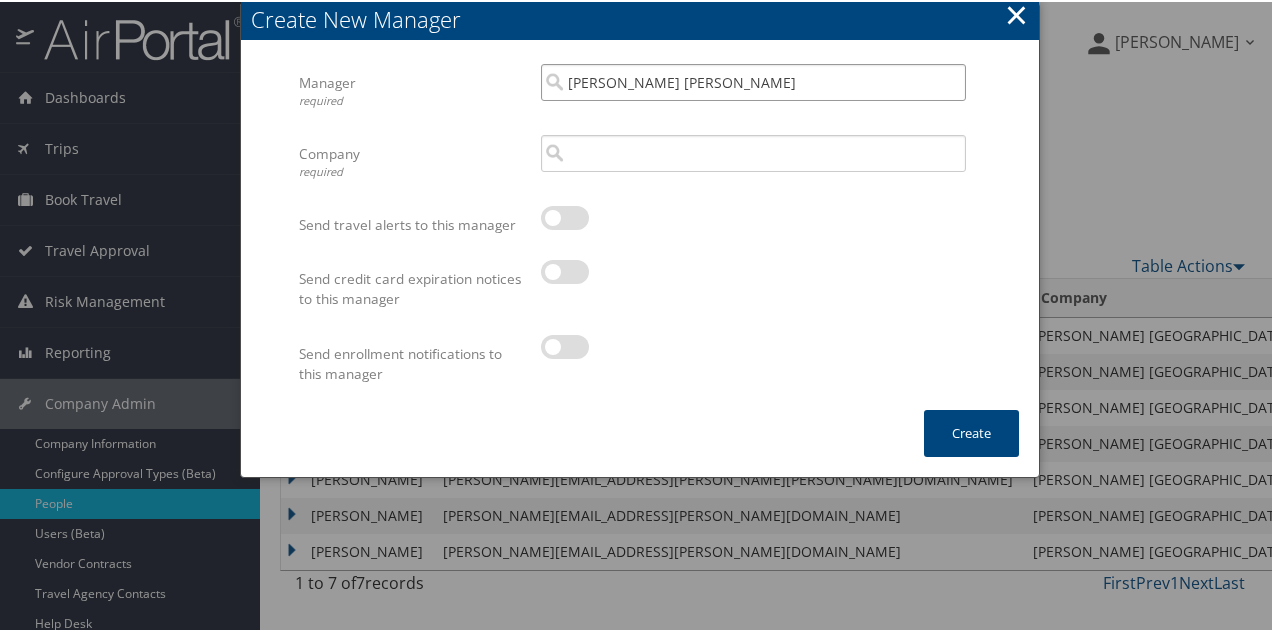 type on "Lidia Padilla Palma" 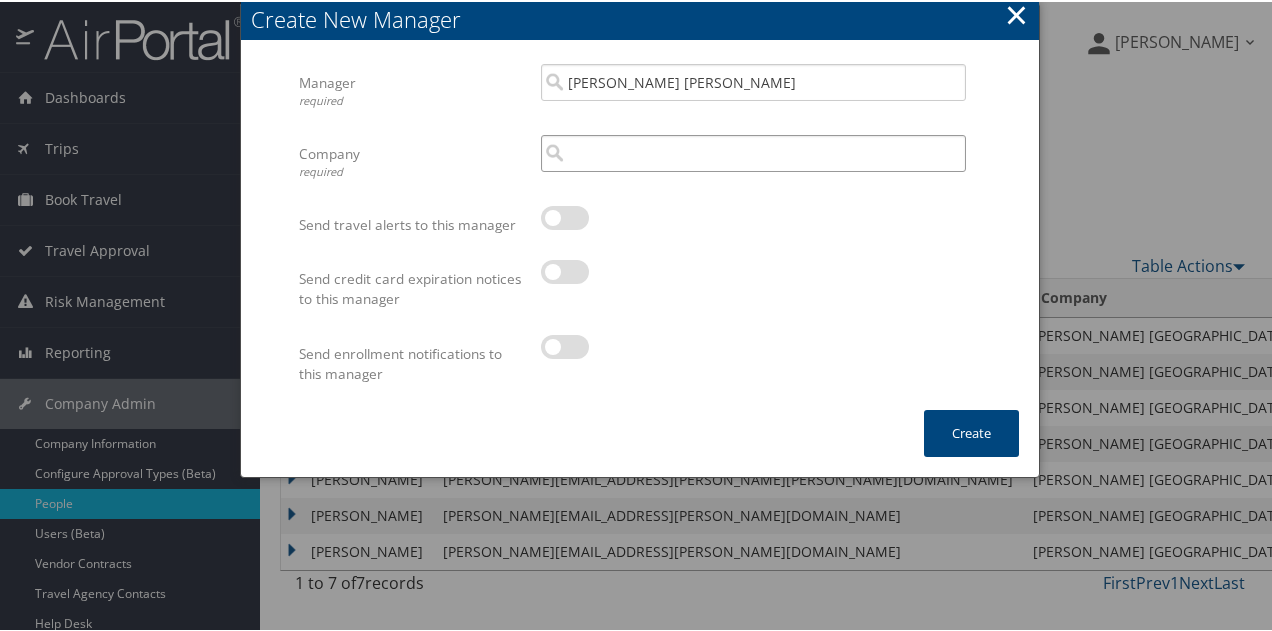 click at bounding box center [753, 151] 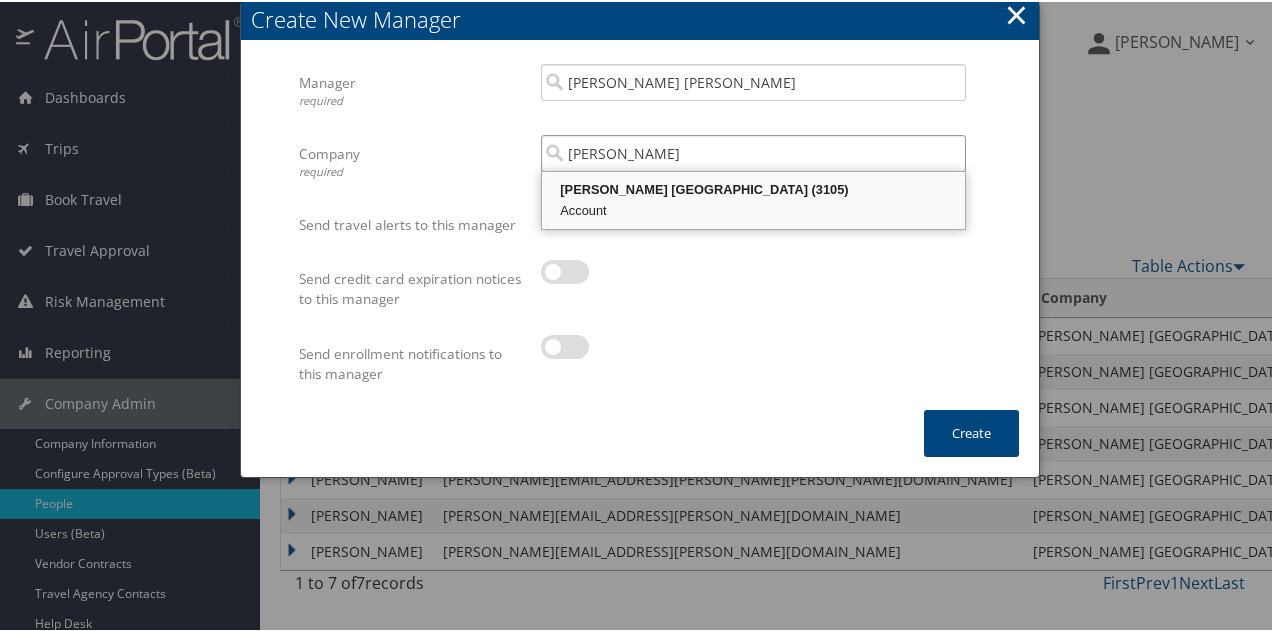 click on "[PERSON_NAME] [GEOGRAPHIC_DATA] (3105)" at bounding box center (753, 188) 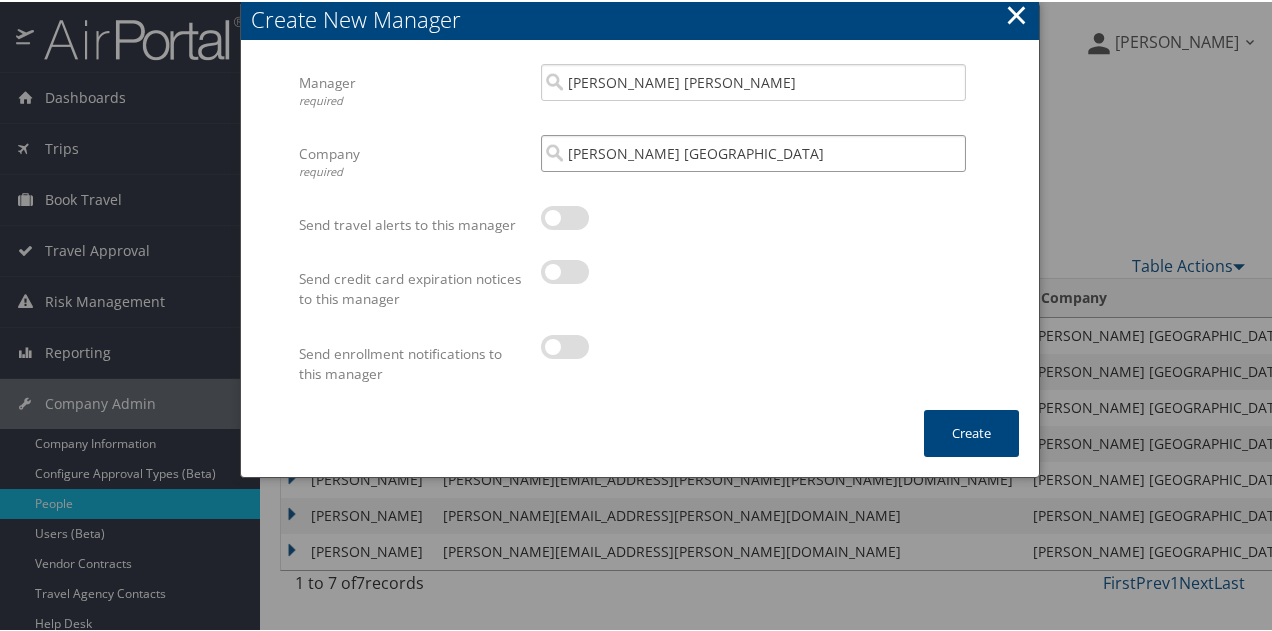 type on "[PERSON_NAME] [GEOGRAPHIC_DATA]" 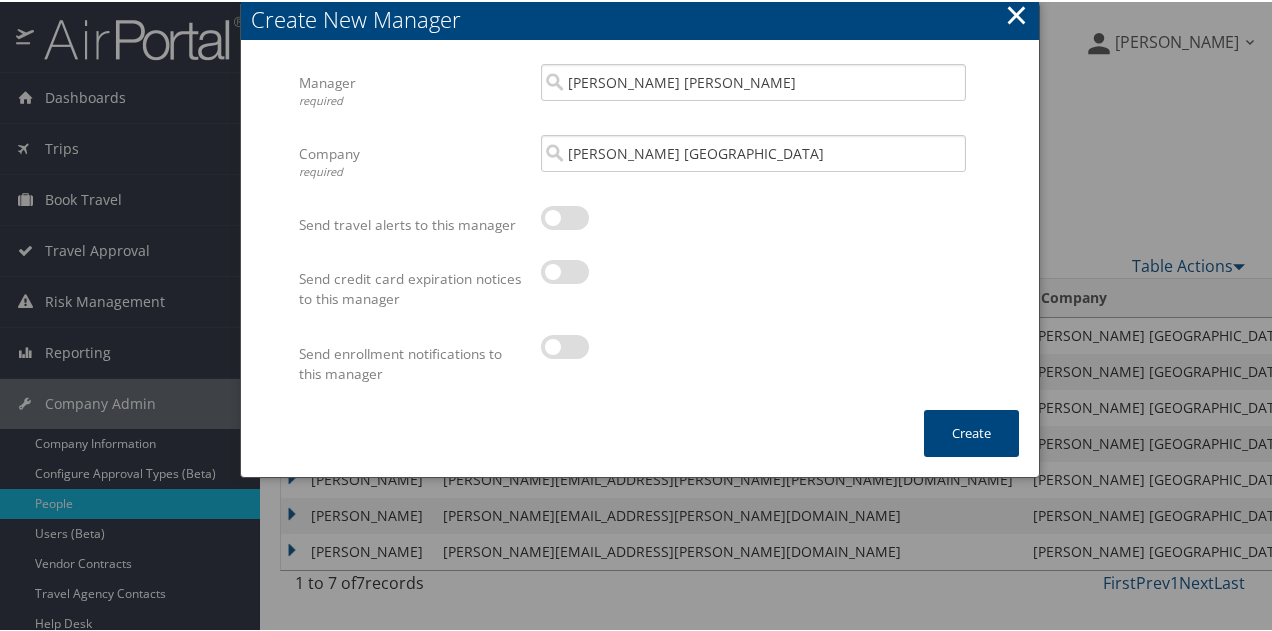 click at bounding box center (565, 216) 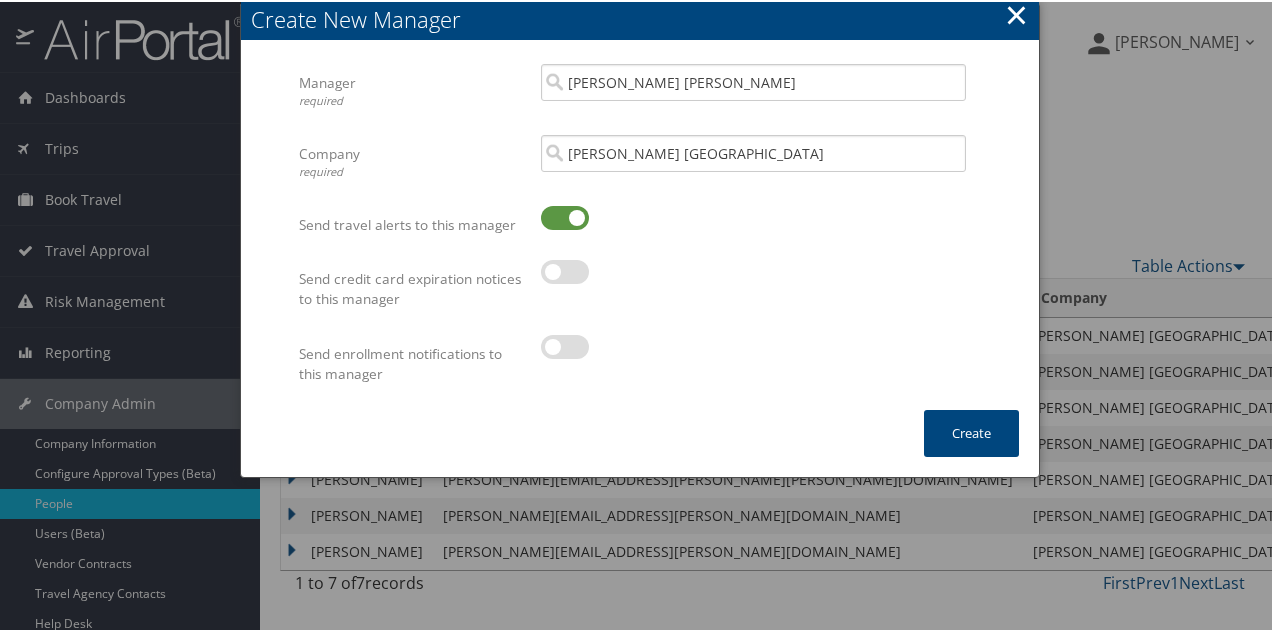 click at bounding box center (565, 345) 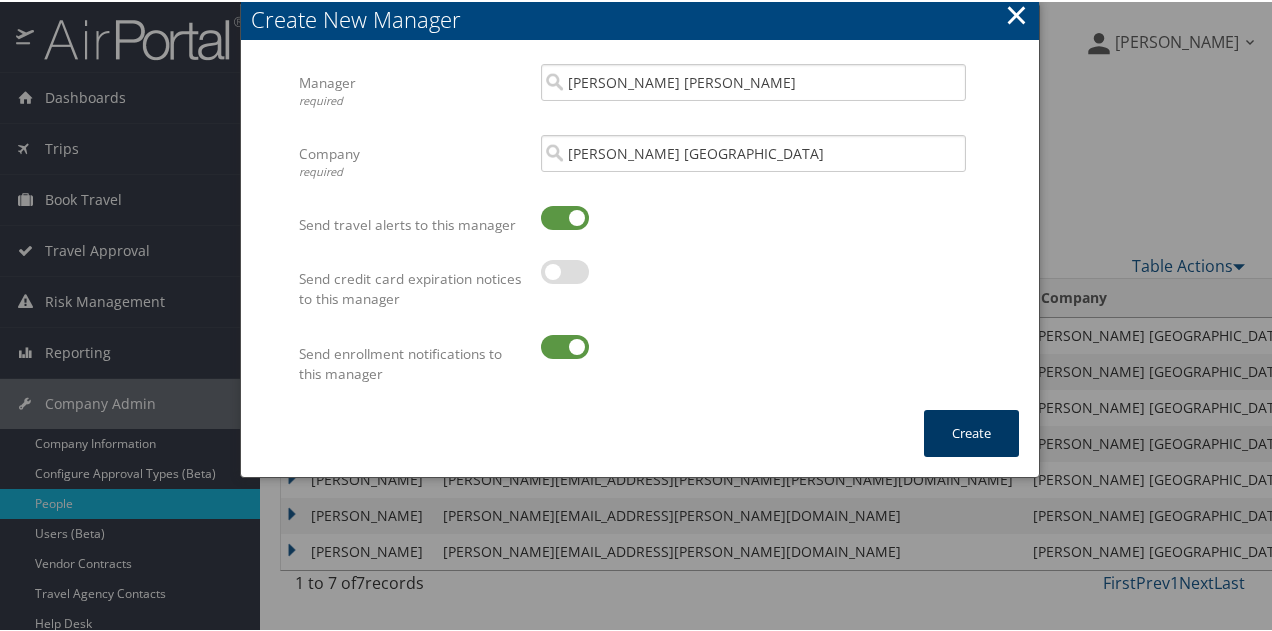 click on "Create" at bounding box center (971, 431) 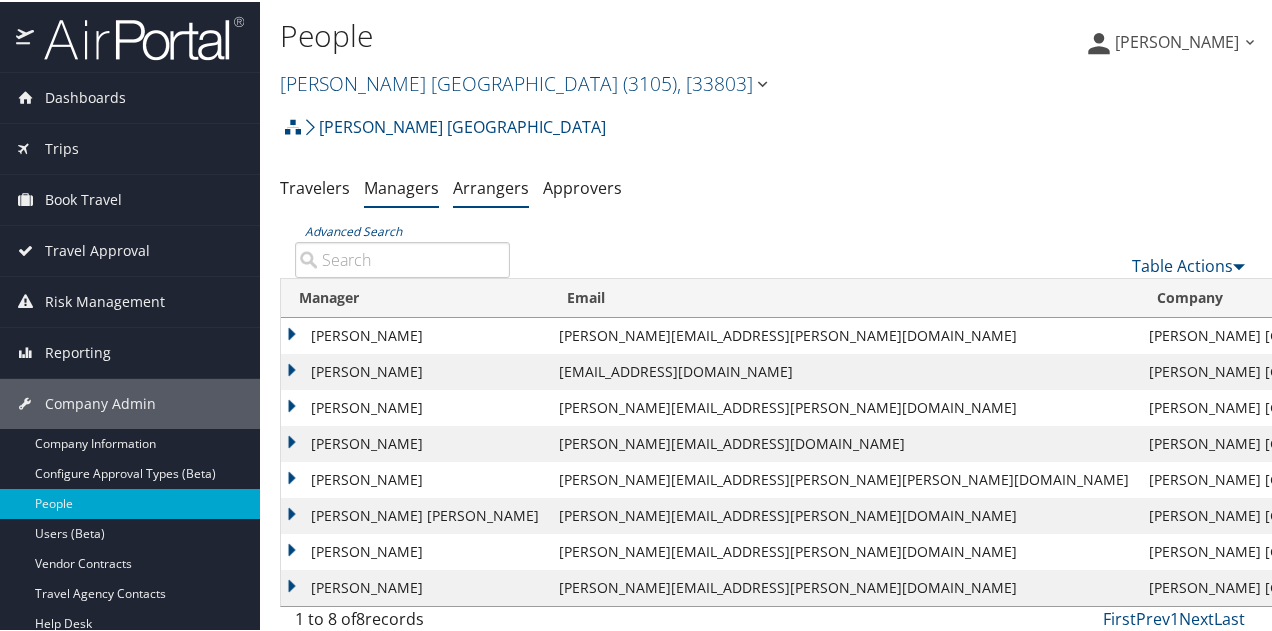 click on "Arrangers" at bounding box center [491, 186] 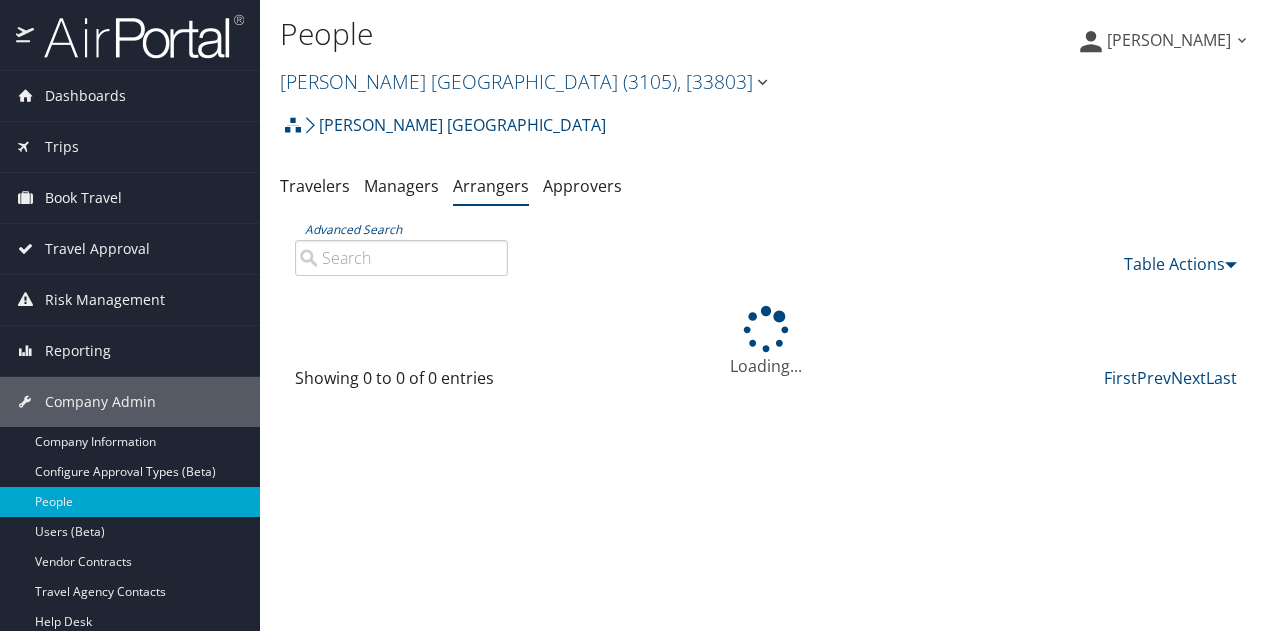 scroll, scrollTop: 0, scrollLeft: 0, axis: both 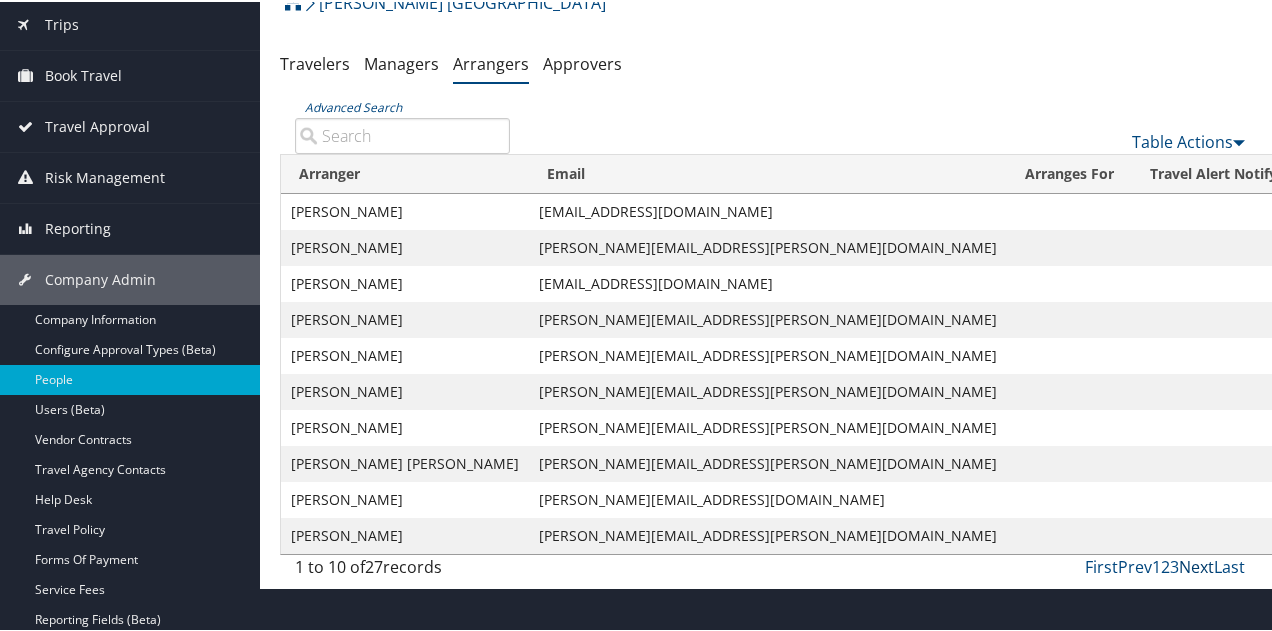 click on "Next" at bounding box center [1196, 565] 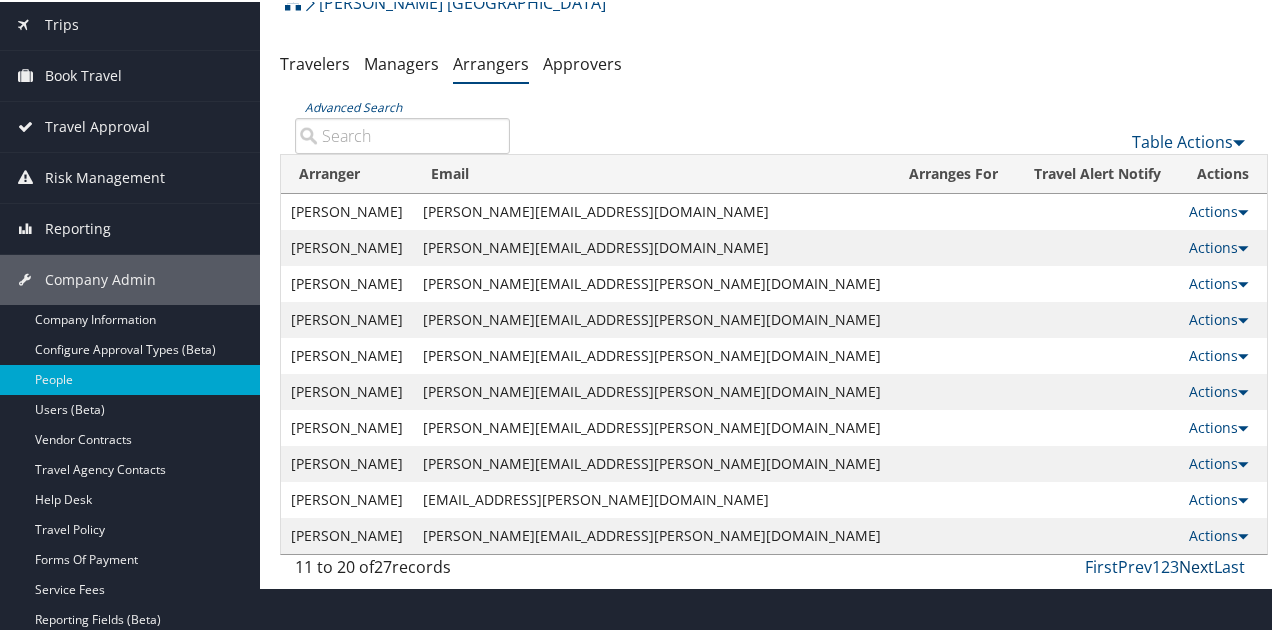 click on "Next" at bounding box center (1196, 565) 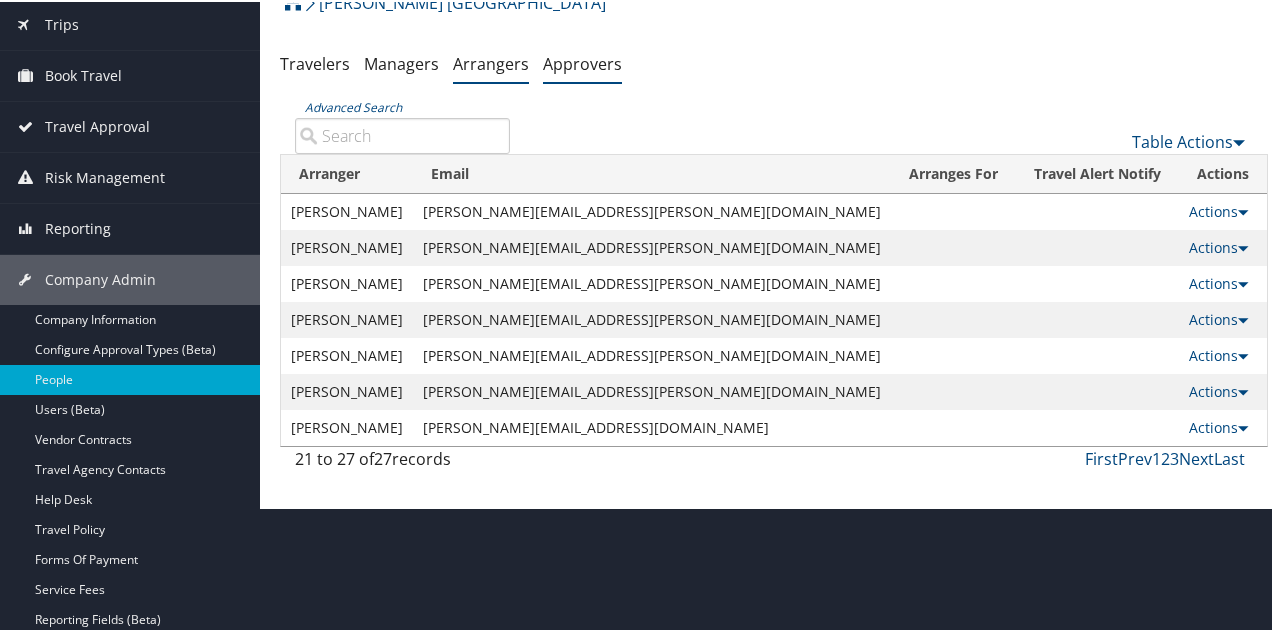 click on "Approvers" at bounding box center (582, 62) 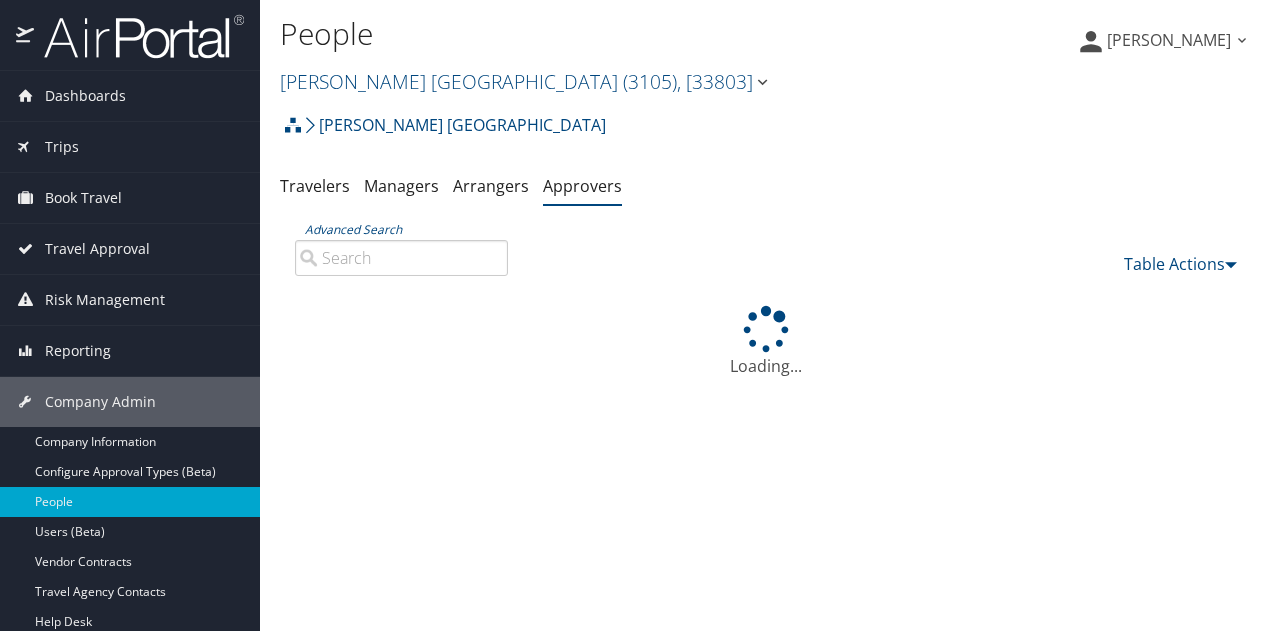 scroll, scrollTop: 0, scrollLeft: 0, axis: both 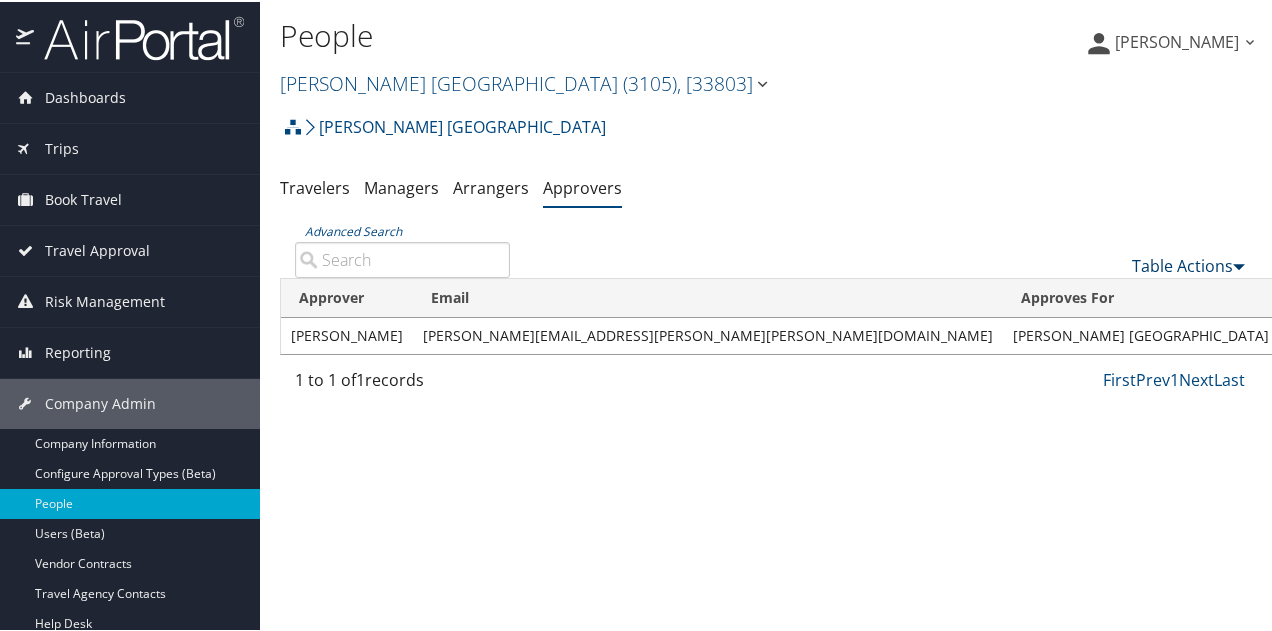 click on "Table Actions" at bounding box center [1188, 264] 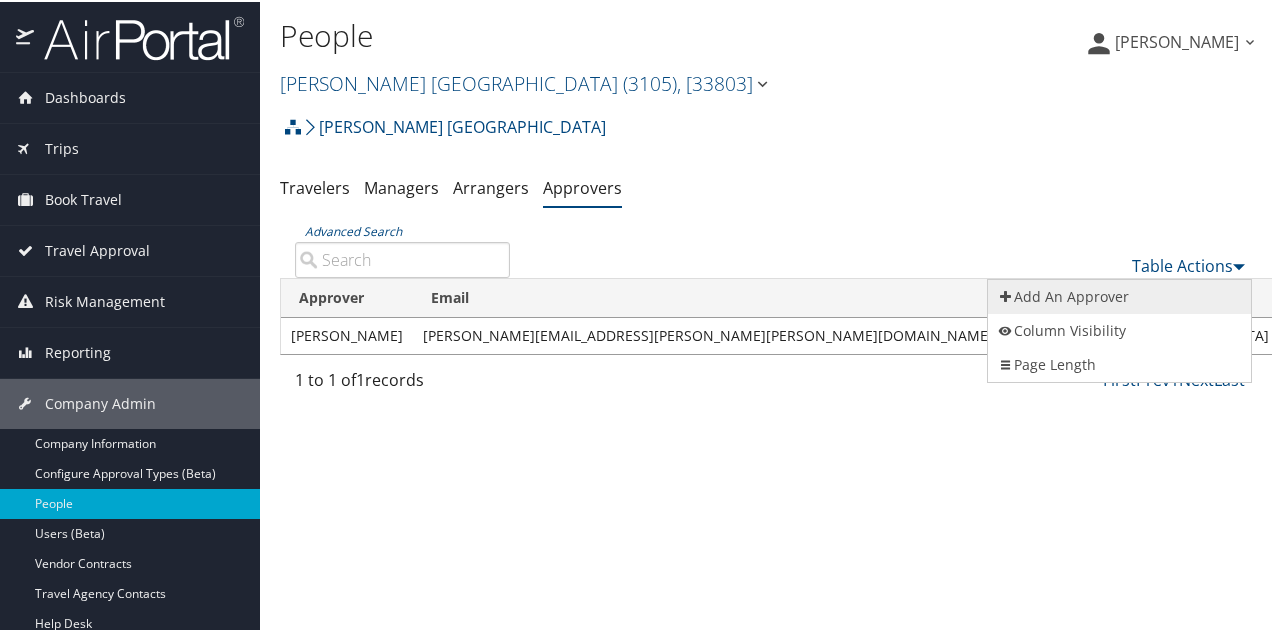 click on "Add An Approver" at bounding box center [1119, 295] 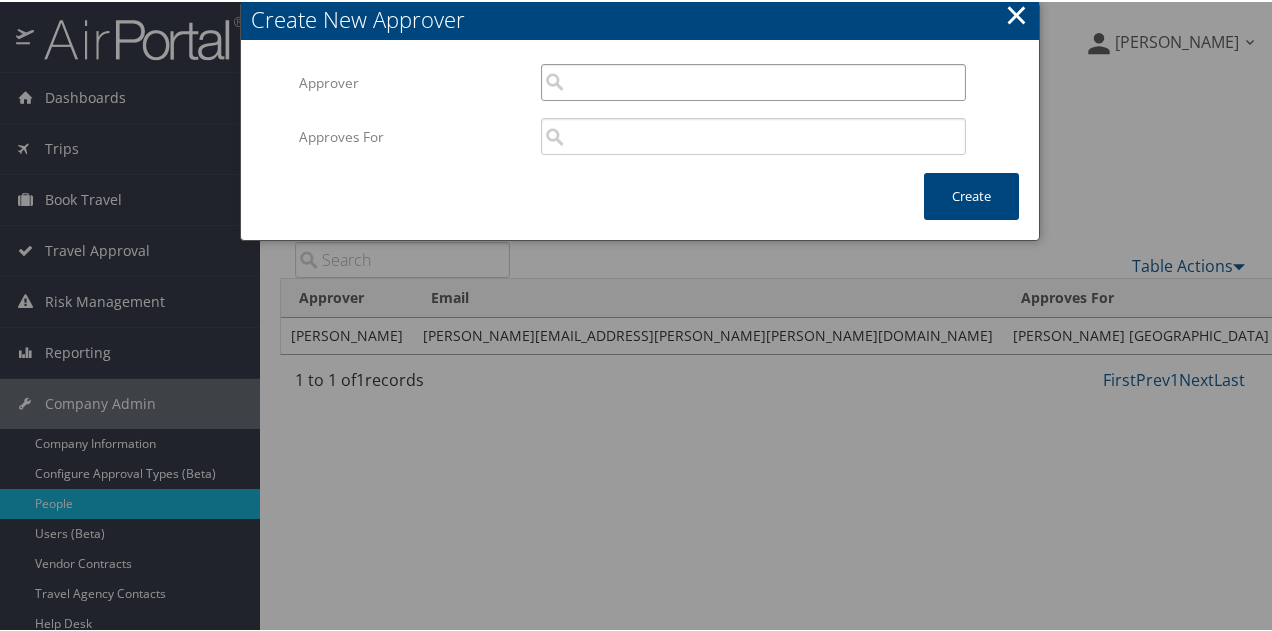 click at bounding box center [753, 80] 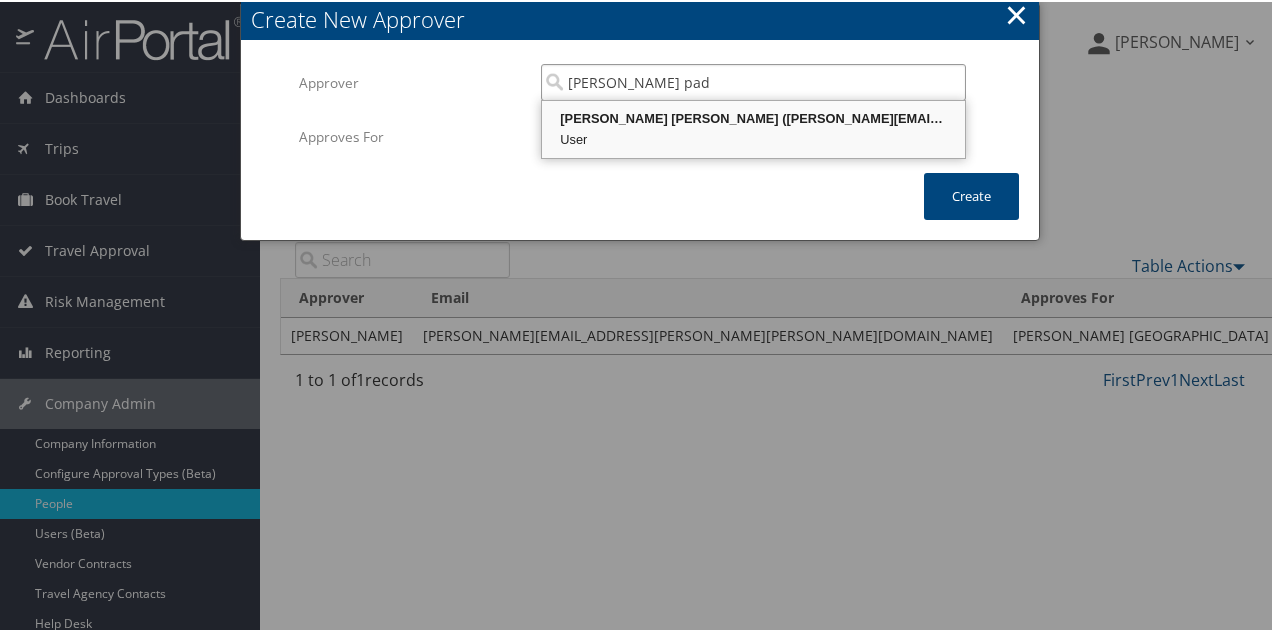 click on "Lidia Padilla Palma (lidia.padilla@grupoantolin.com)" at bounding box center [753, 117] 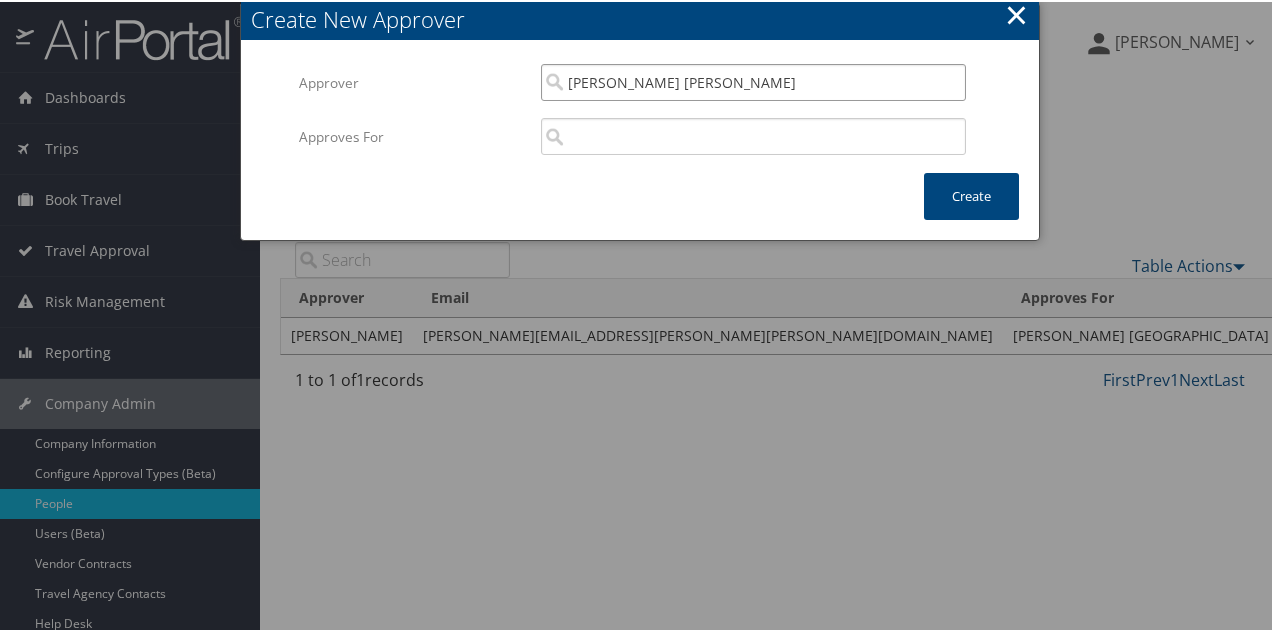 type on "[PERSON_NAME] [PERSON_NAME]" 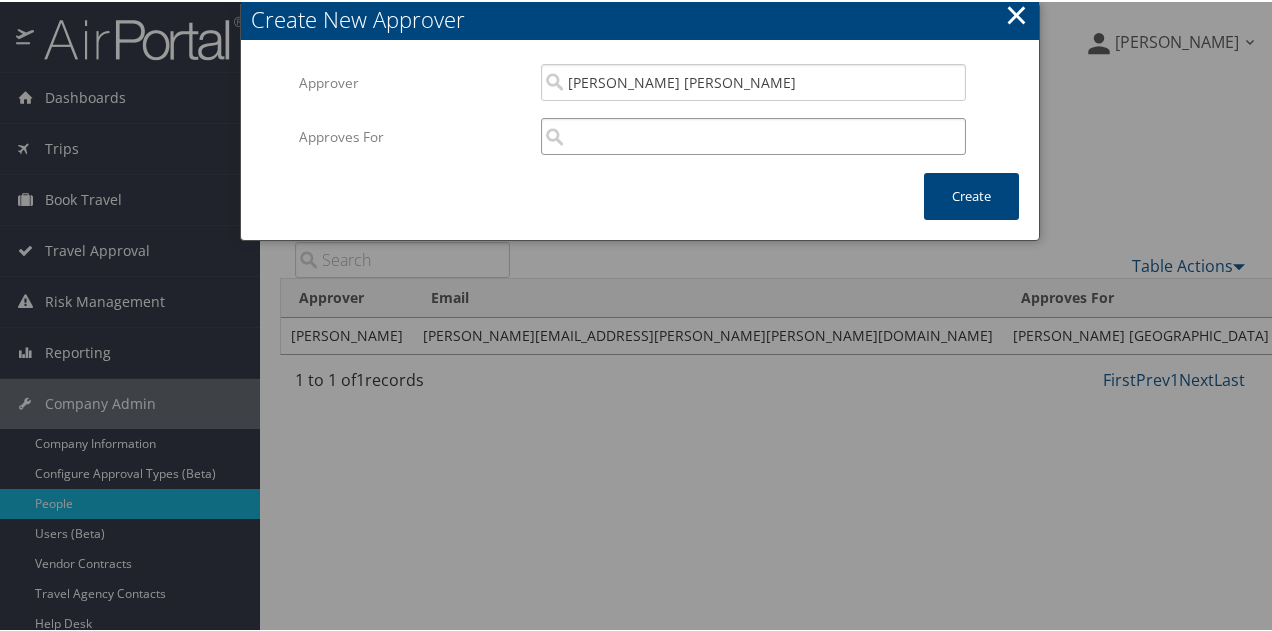 click at bounding box center (753, 134) 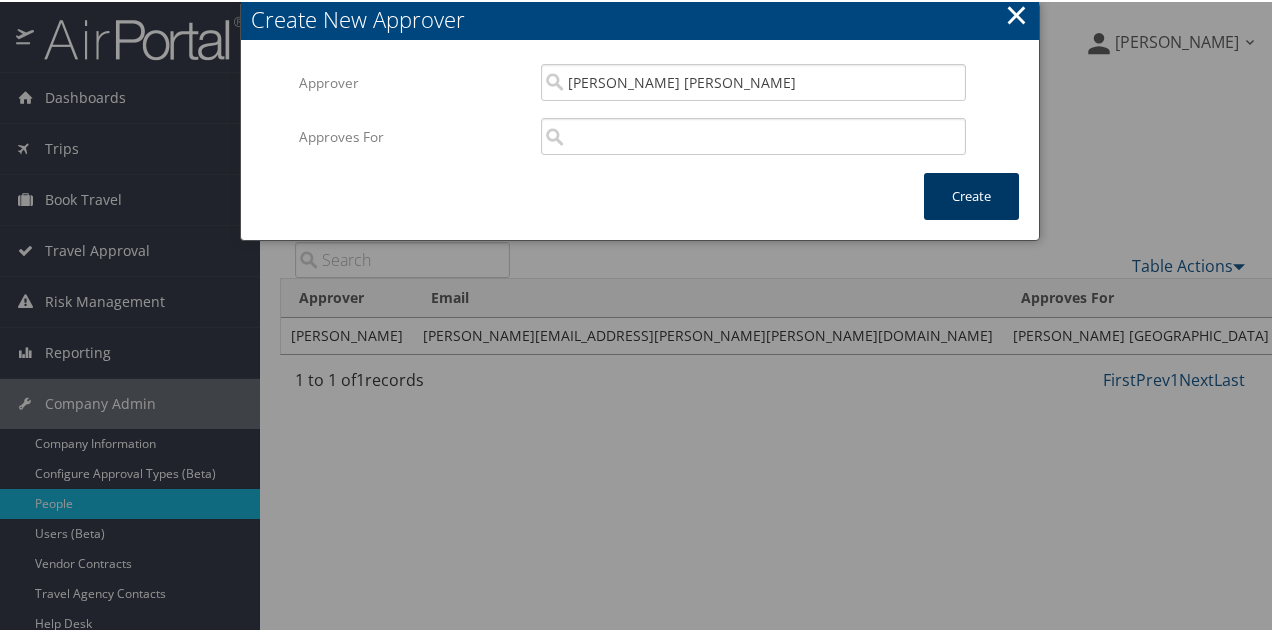 click on "Create" at bounding box center [971, 194] 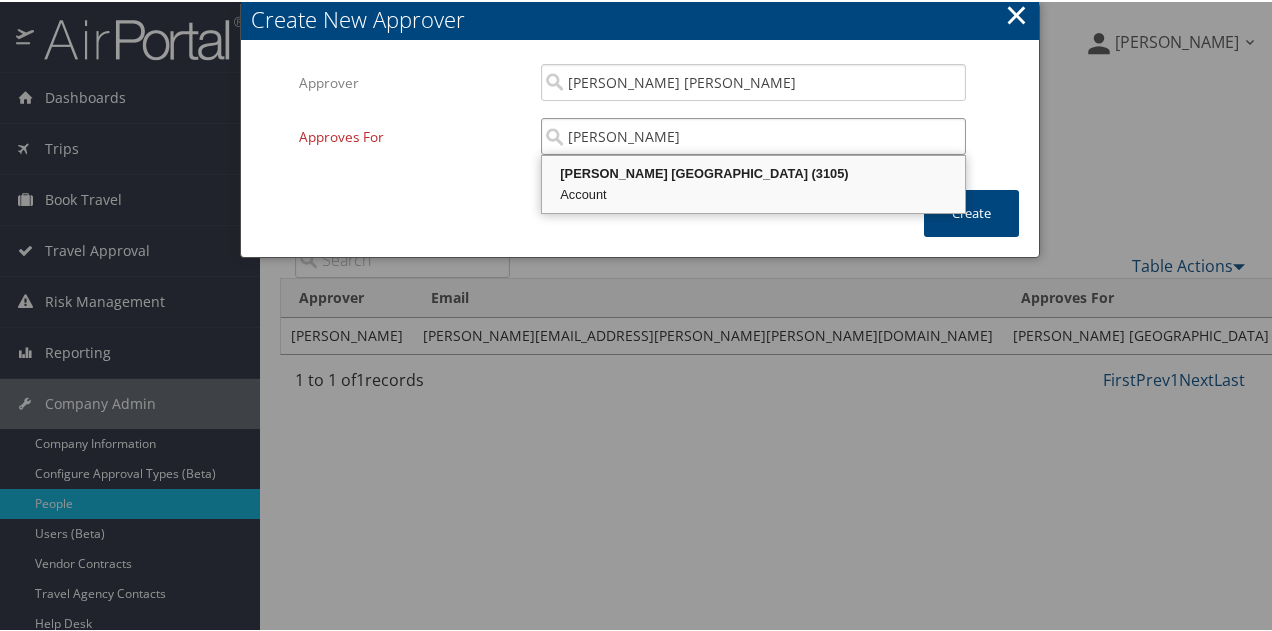 click on "Antolin North America (3105)" at bounding box center [753, 172] 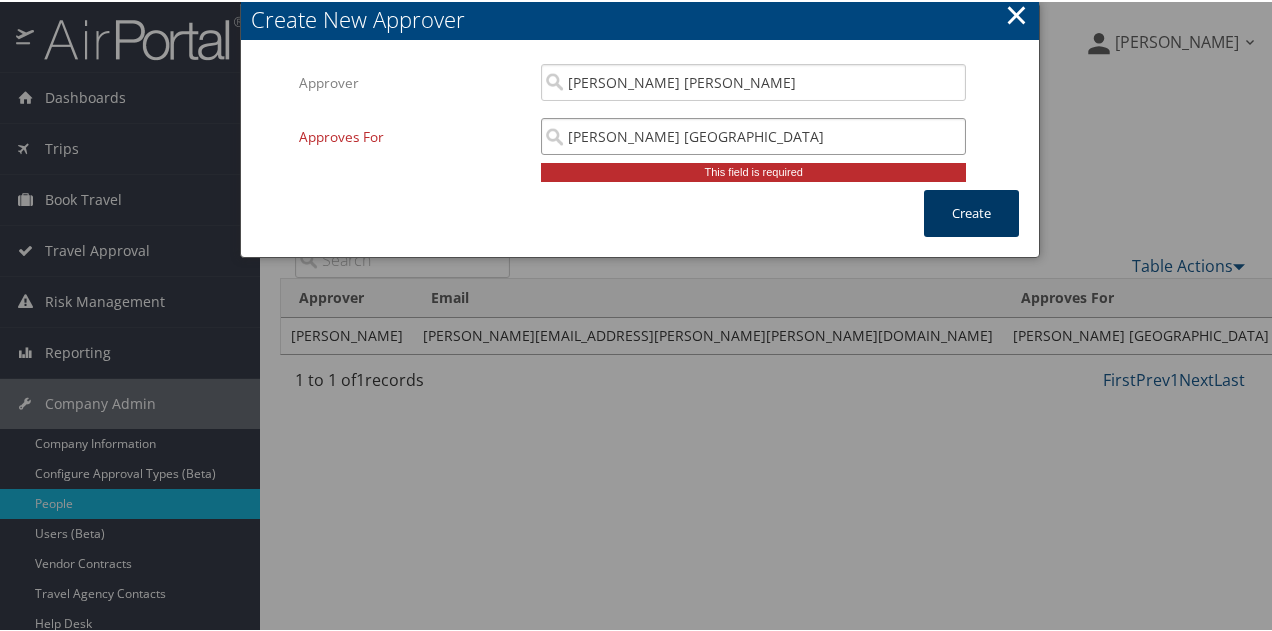 type on "[PERSON_NAME] [GEOGRAPHIC_DATA]" 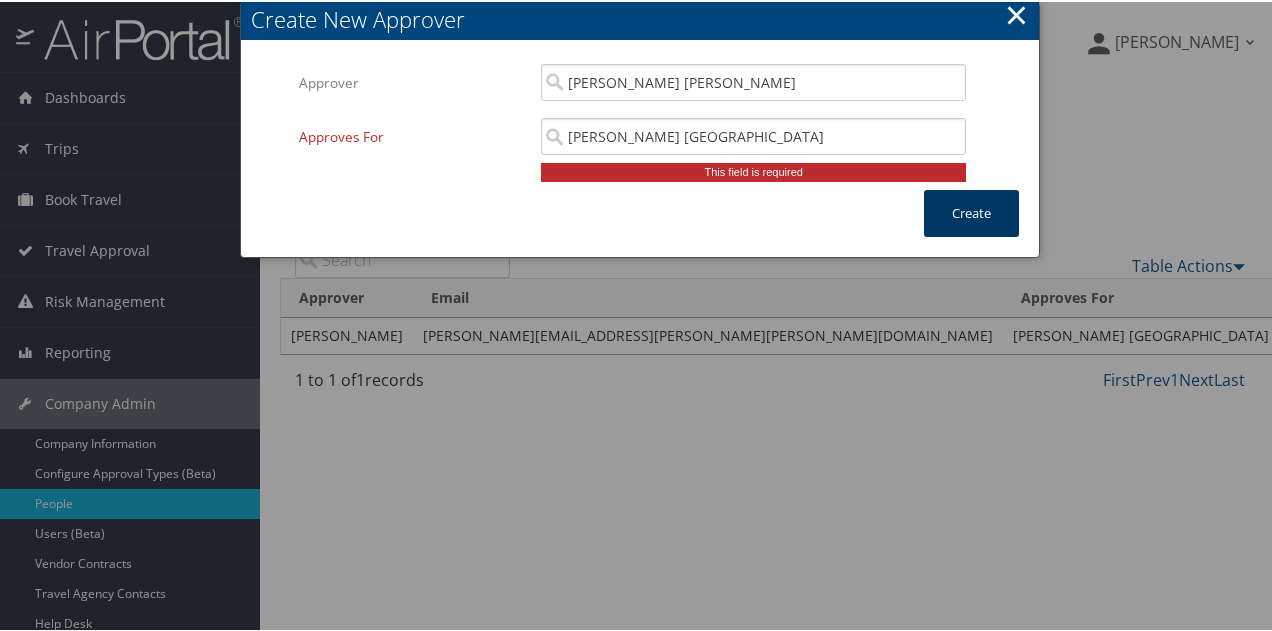 click on "Create" at bounding box center [971, 211] 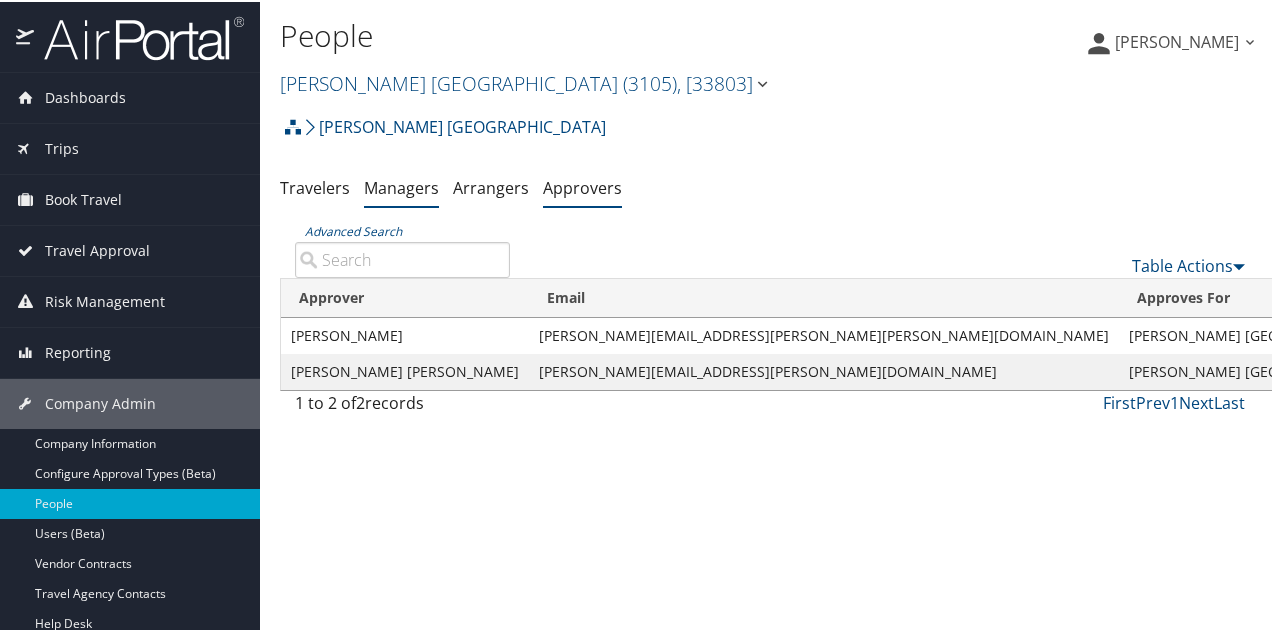 click on "Managers" at bounding box center (401, 186) 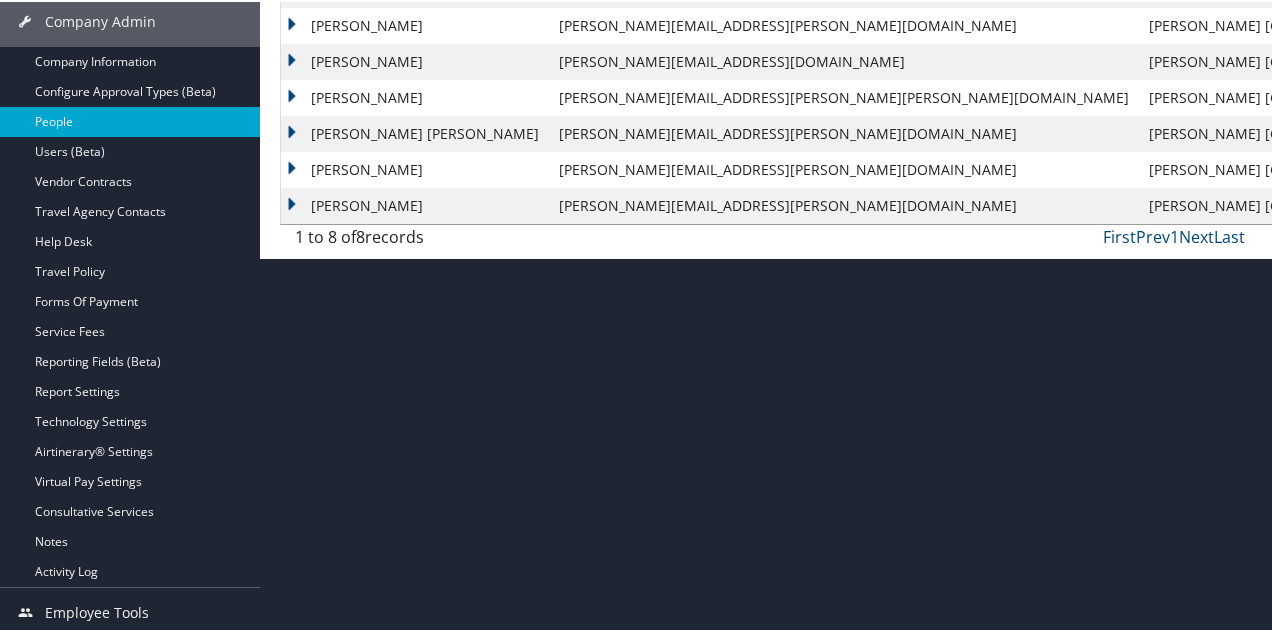 scroll, scrollTop: 384, scrollLeft: 0, axis: vertical 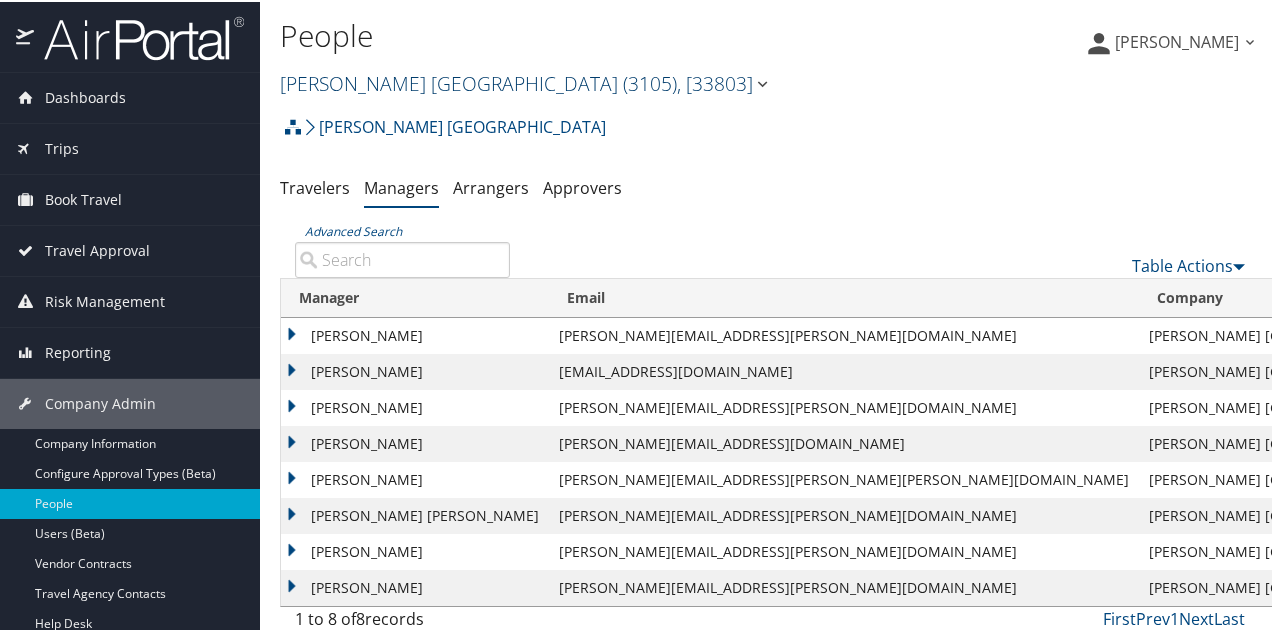 click on "[PERSON_NAME] [GEOGRAPHIC_DATA]   ( 3105 )  , [ 33803 ]" at bounding box center [526, 81] 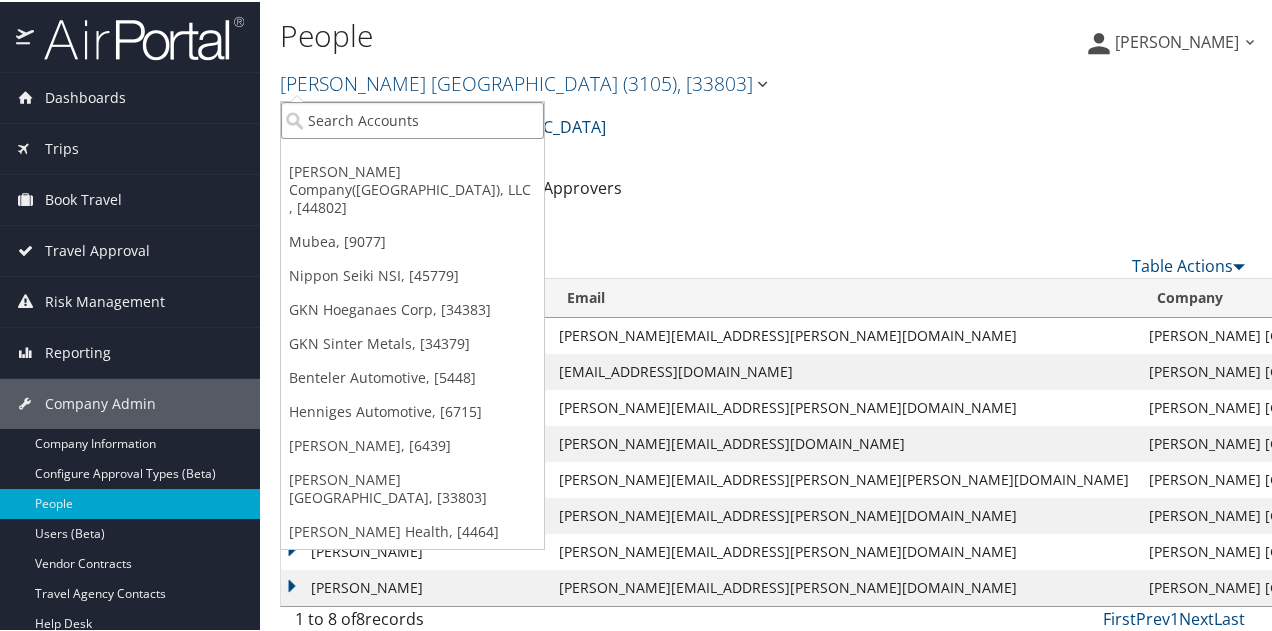 click at bounding box center (412, 118) 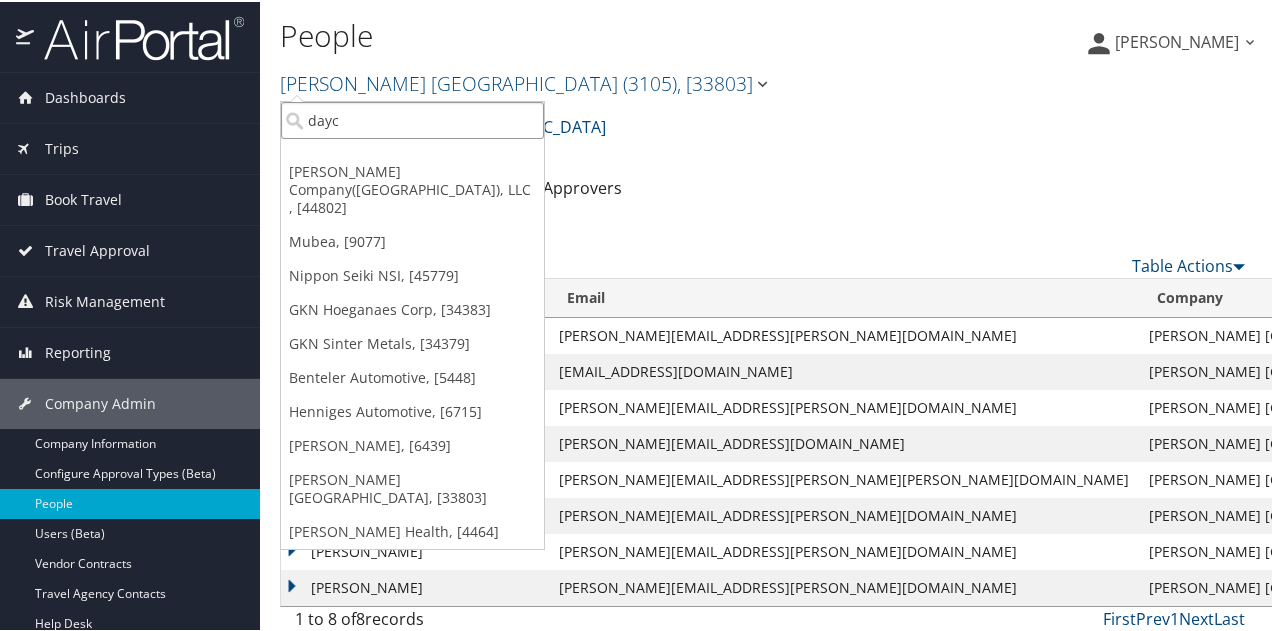 type on "dayco" 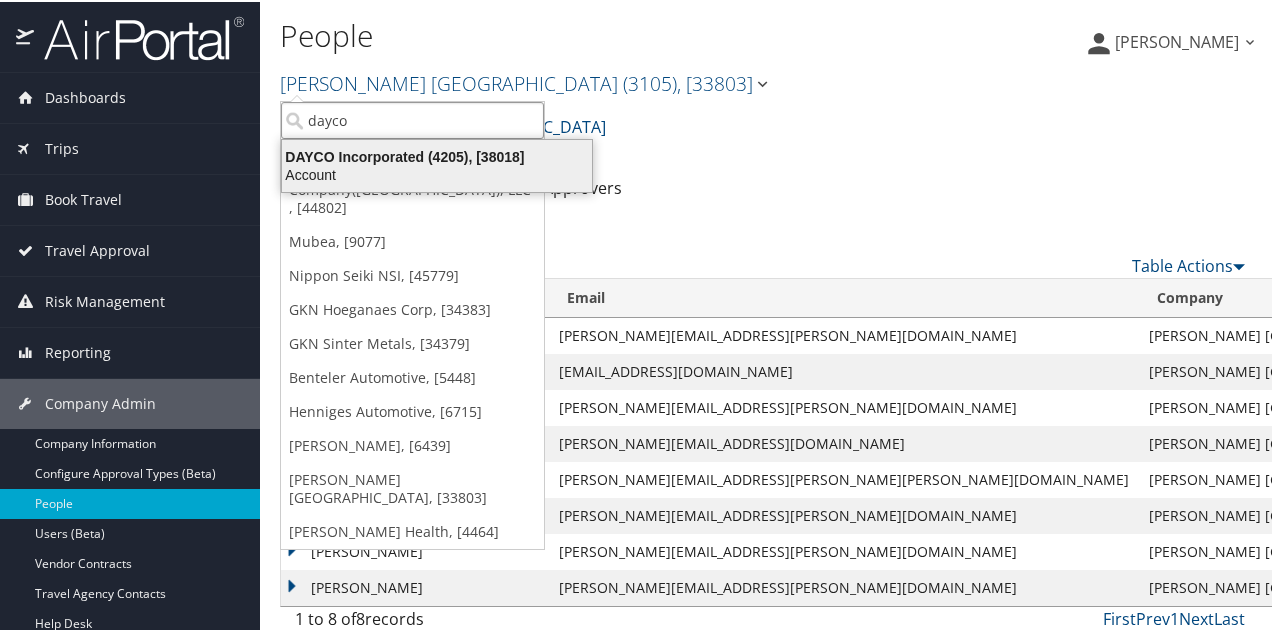 click on "DAYCO Incorporated (4205), [38018]" at bounding box center (437, 155) 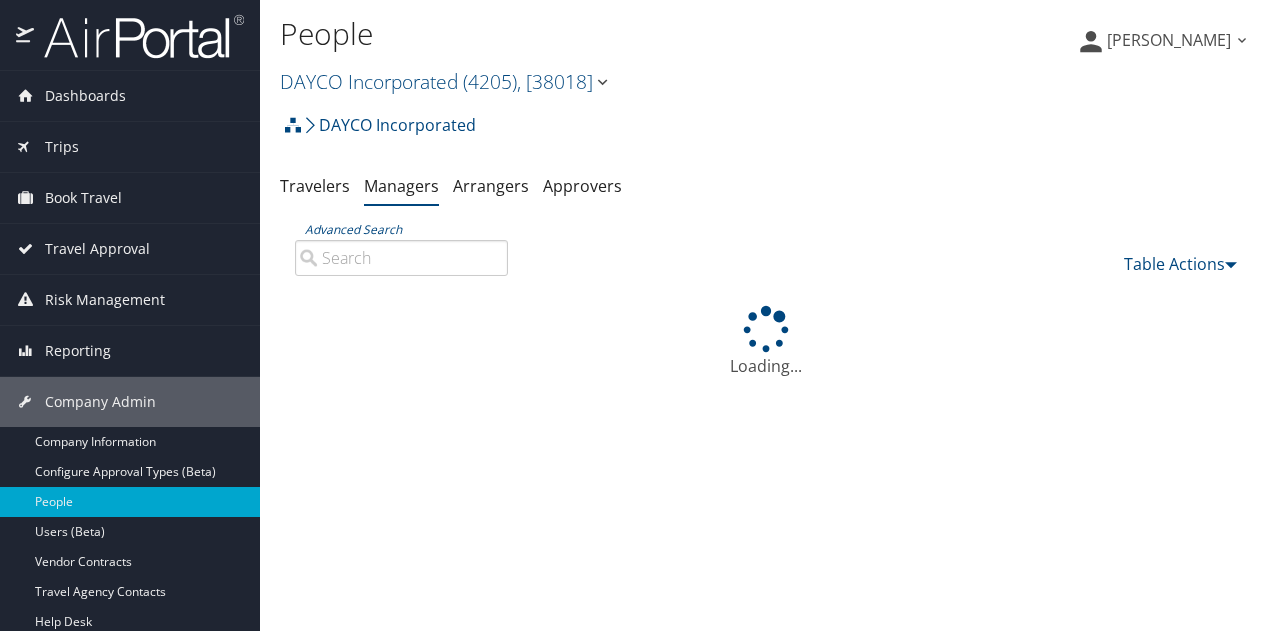 scroll, scrollTop: 0, scrollLeft: 0, axis: both 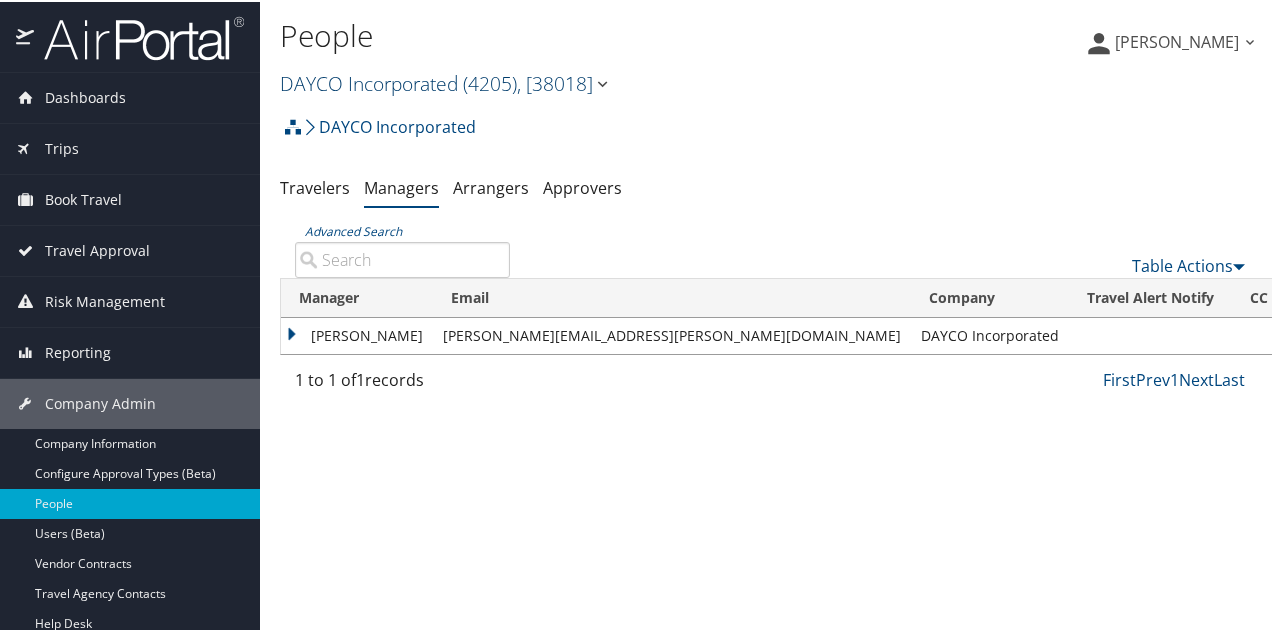 click on "DAYCO Incorporated   ( 4205 )  , [ 38018 ]" at bounding box center [446, 81] 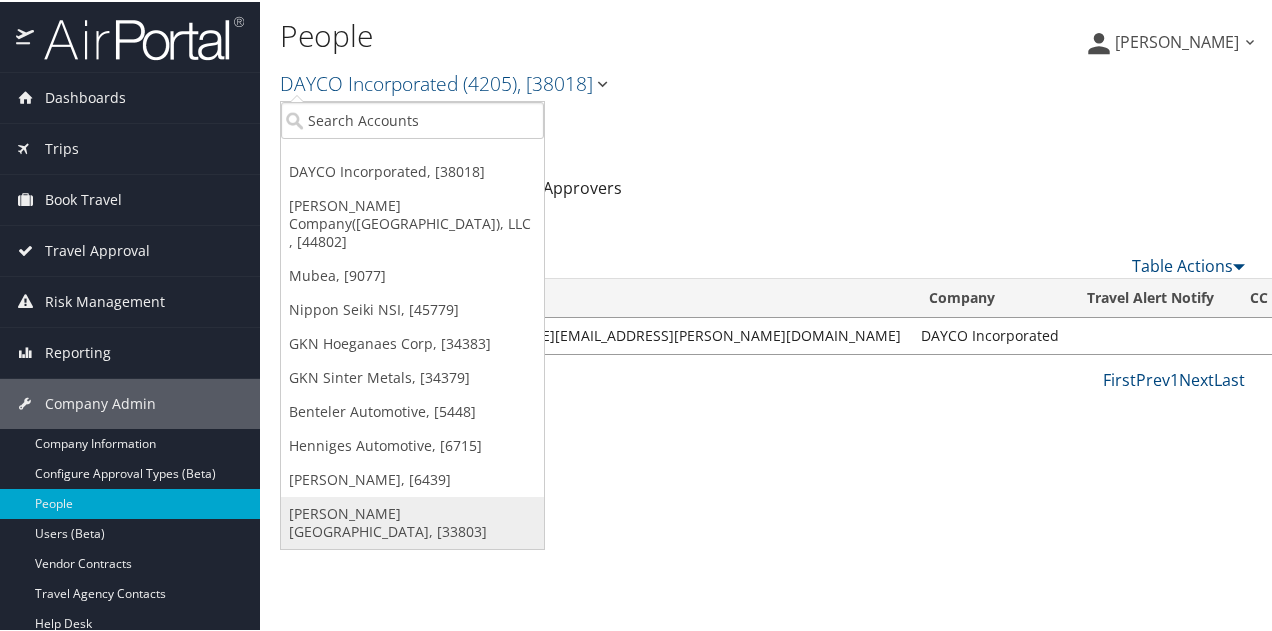 click on "[PERSON_NAME] [GEOGRAPHIC_DATA], [33803]" at bounding box center (412, 521) 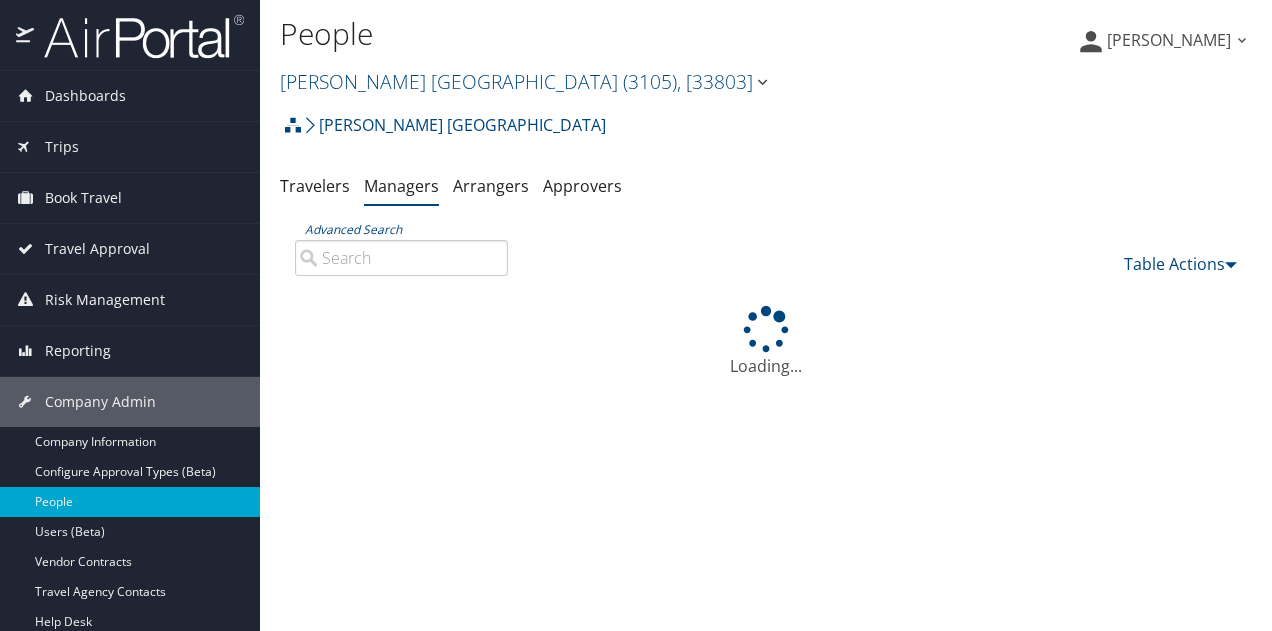 scroll, scrollTop: 0, scrollLeft: 0, axis: both 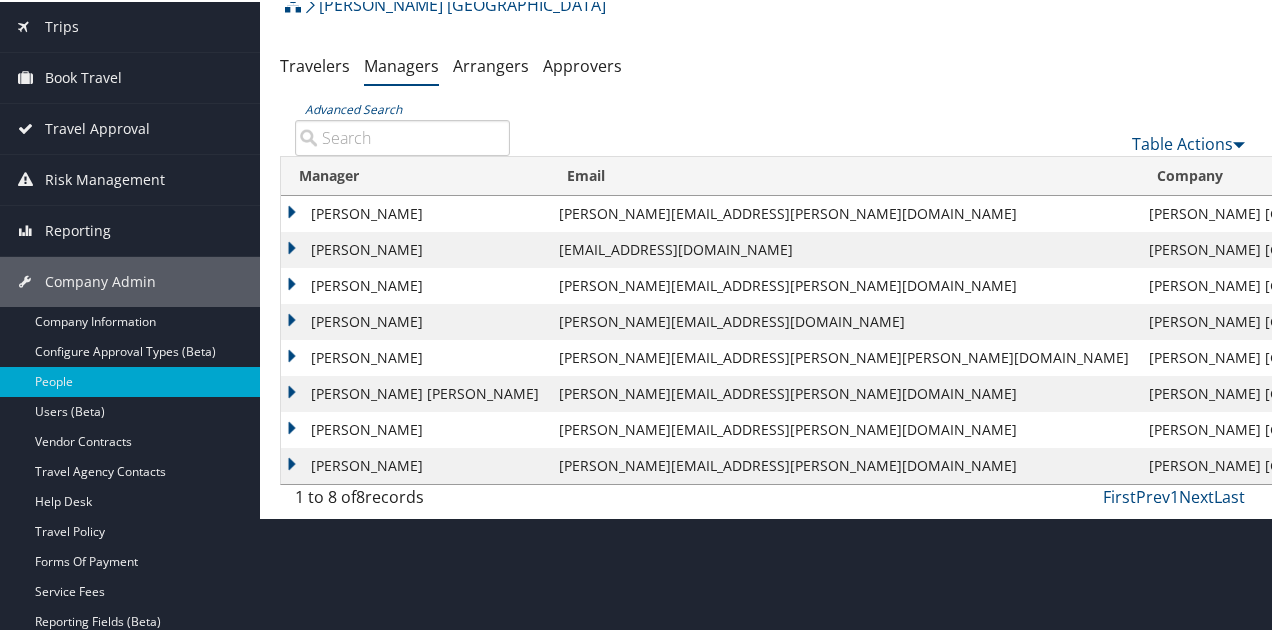 click on "Actions" at bounding box center (1617, 391) 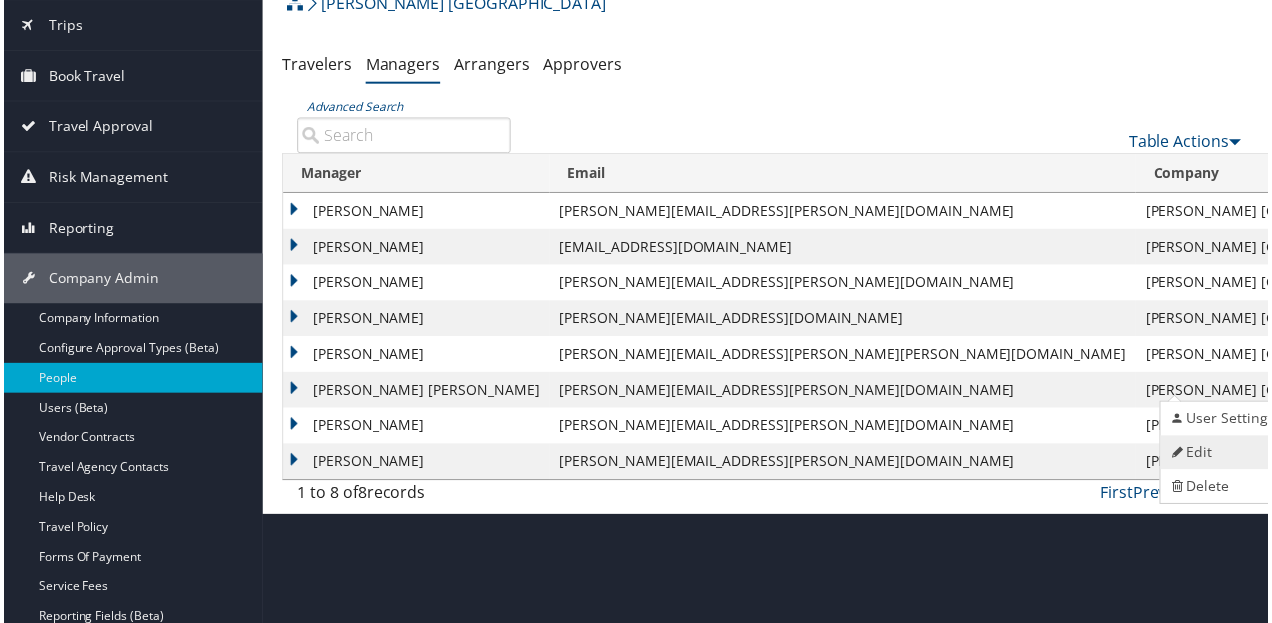 click on "Edit" at bounding box center [1225, 455] 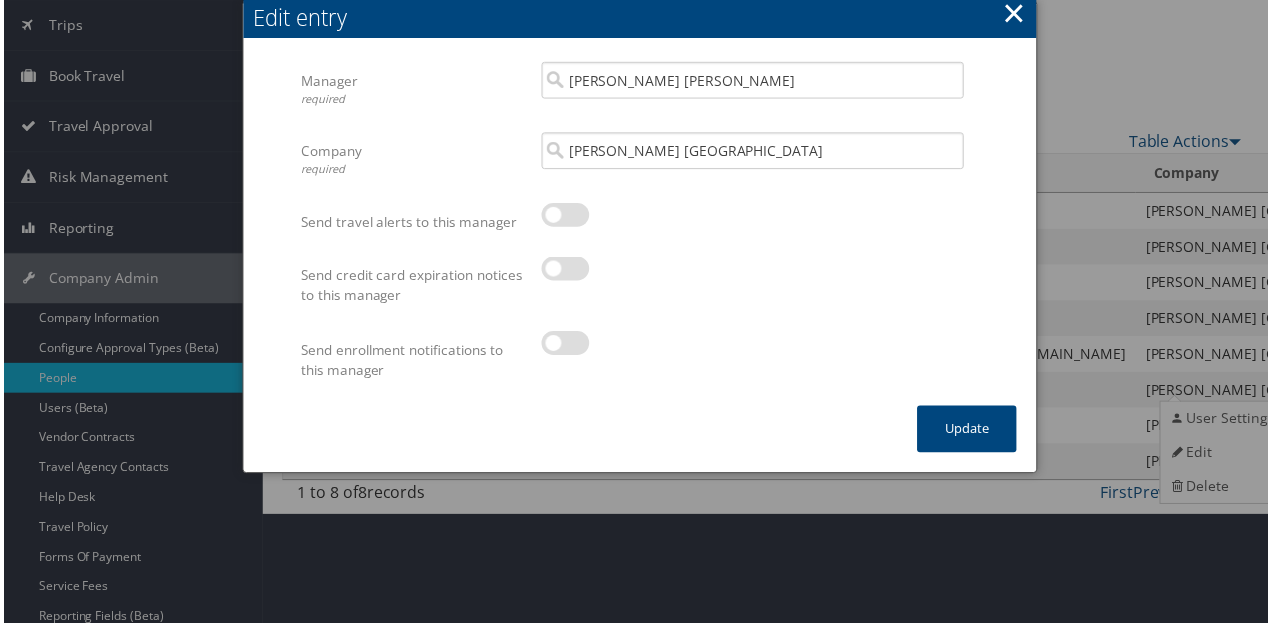 click on "×" at bounding box center [1016, 13] 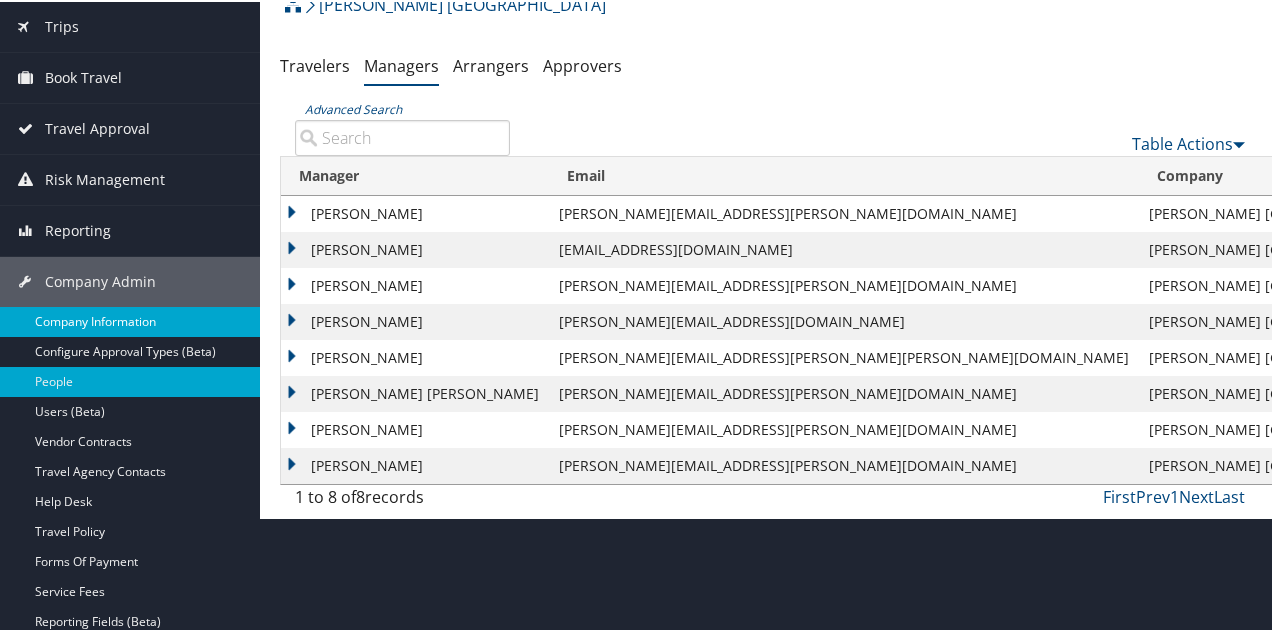 click on "Company Information" at bounding box center [130, 320] 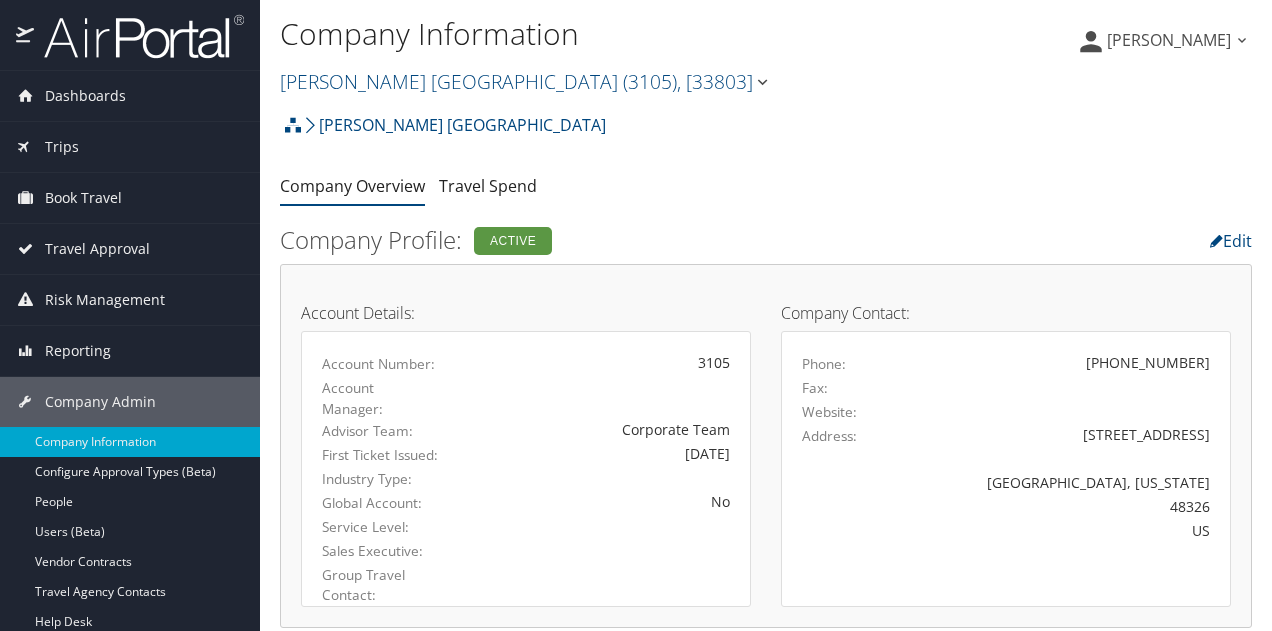 scroll, scrollTop: 0, scrollLeft: 0, axis: both 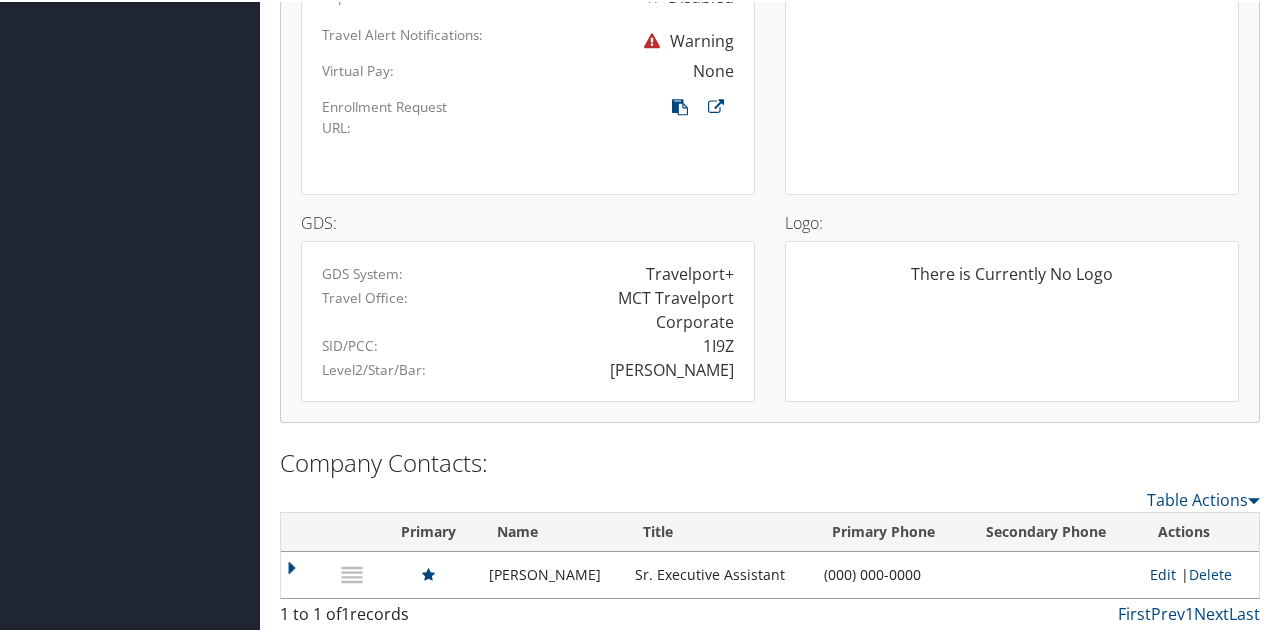 click on "Edit" at bounding box center [1163, 572] 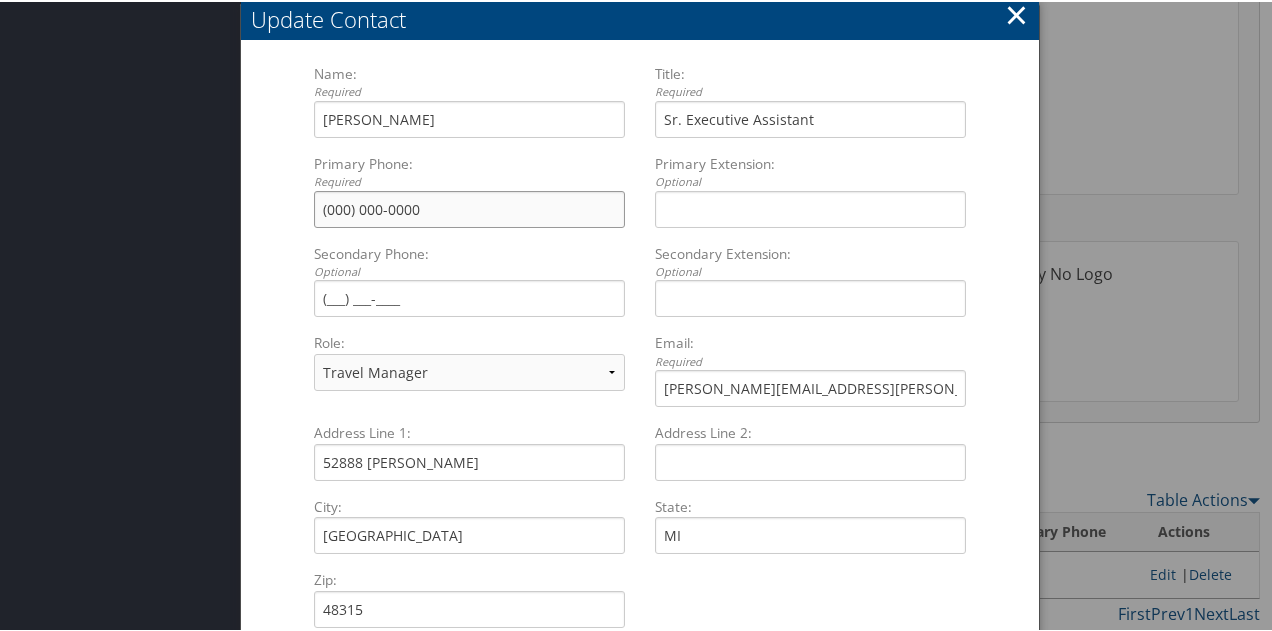 click on "(000) 000-0000" at bounding box center [469, 207] 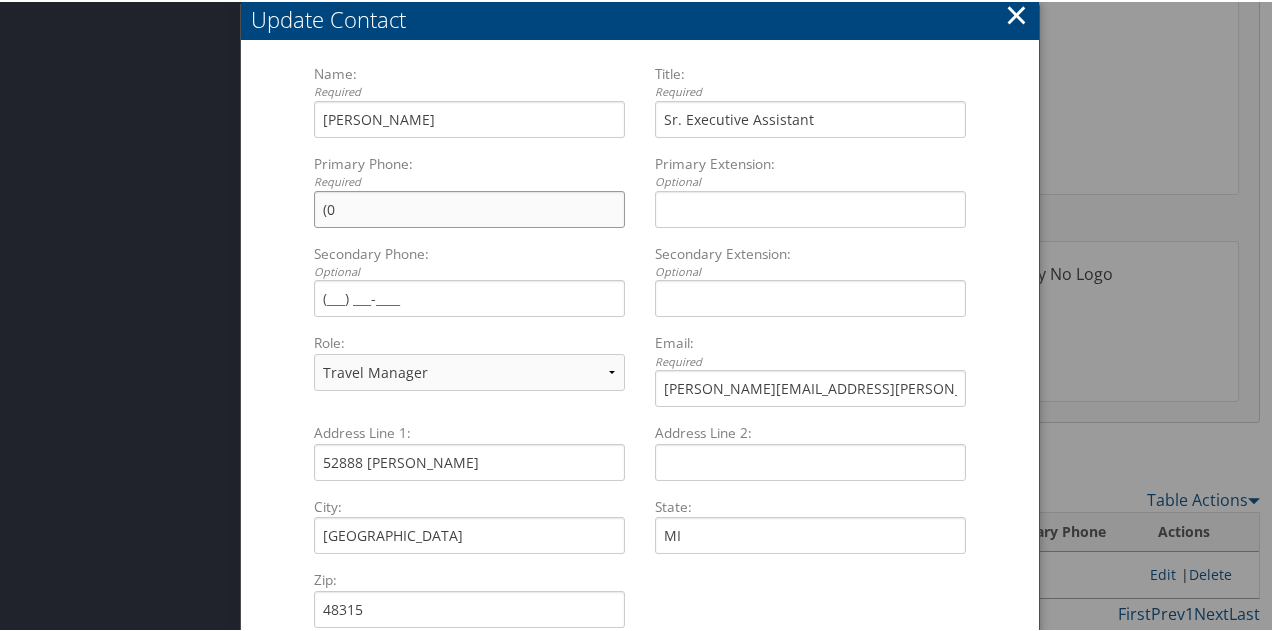 type on "(" 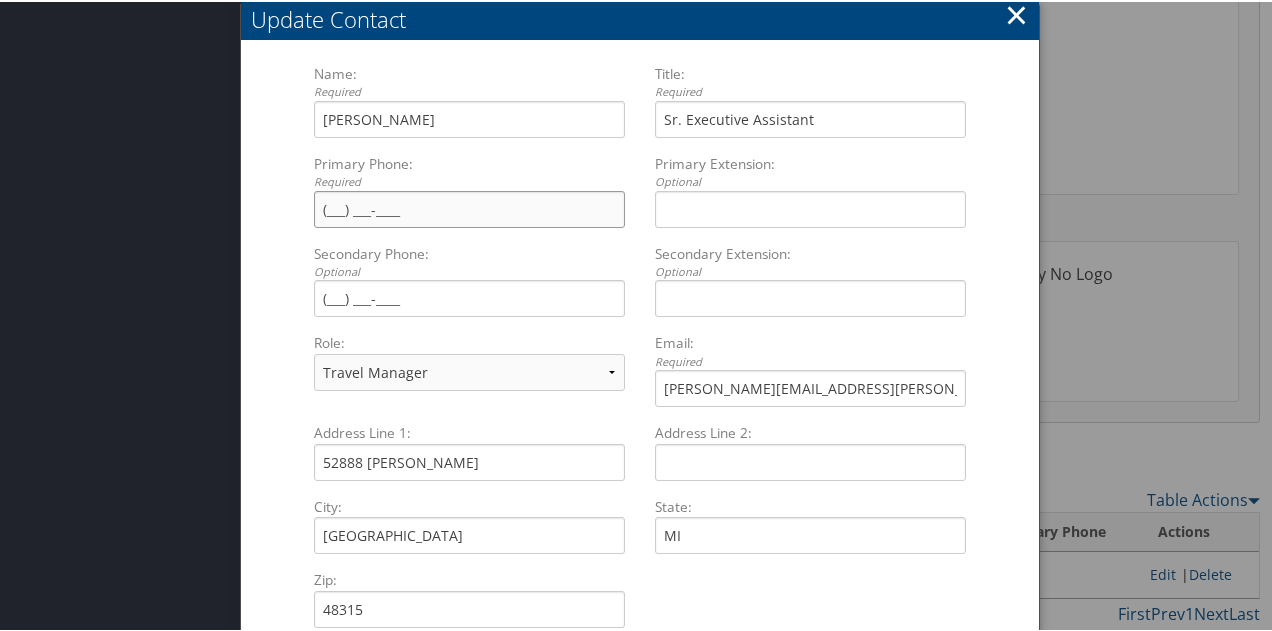 paste on "(248) 373-1806" 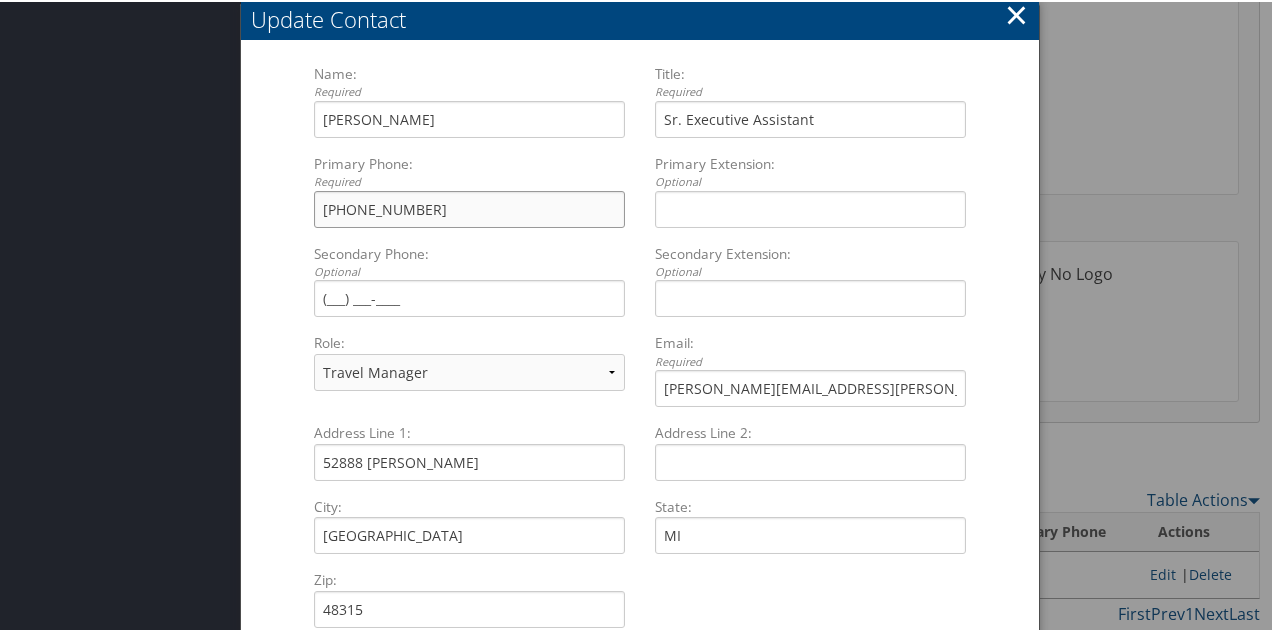 scroll, scrollTop: 1462, scrollLeft: 0, axis: vertical 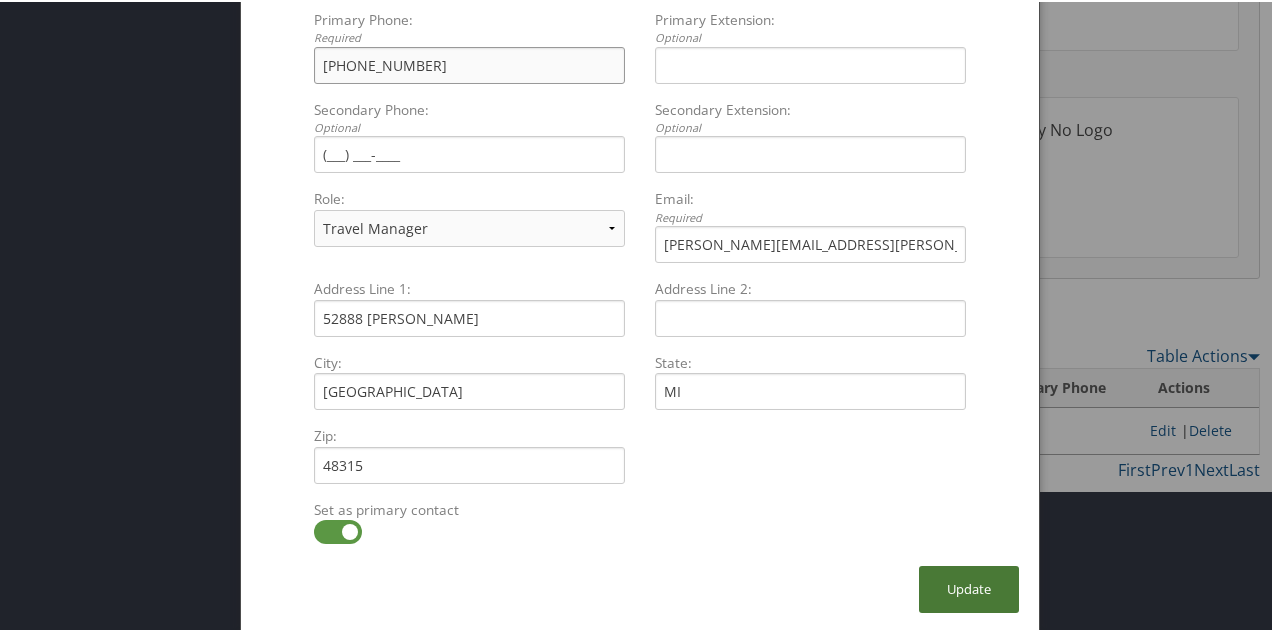 type on "(248) 373-1806" 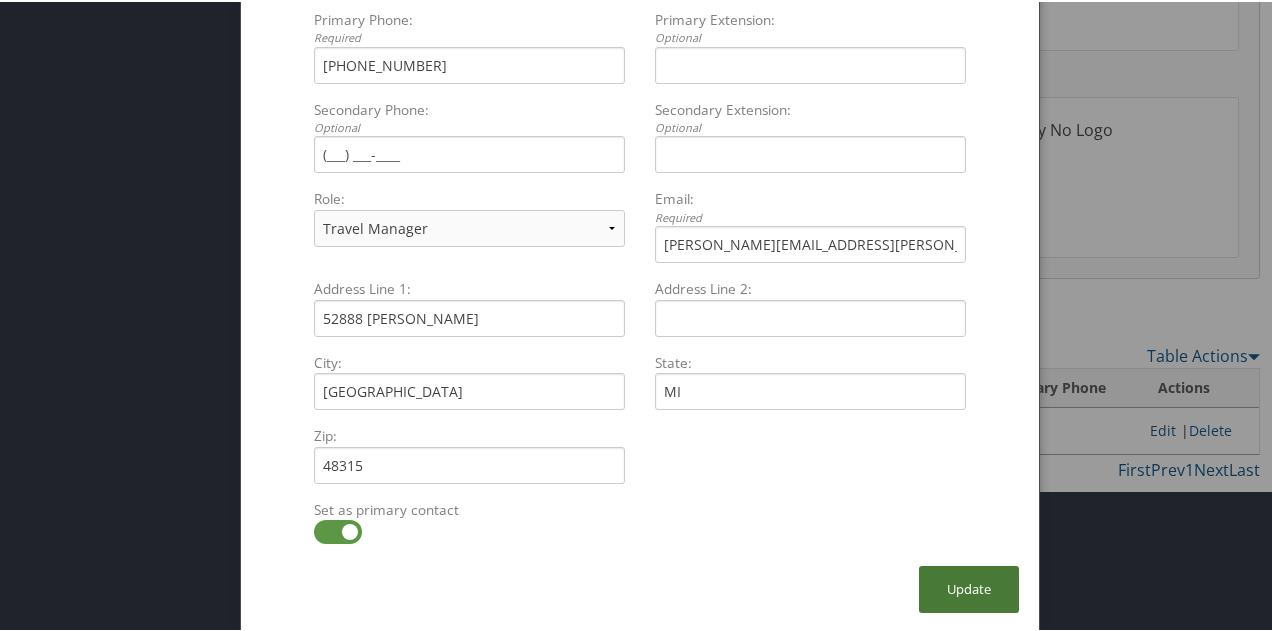 click on "Update" at bounding box center (969, 587) 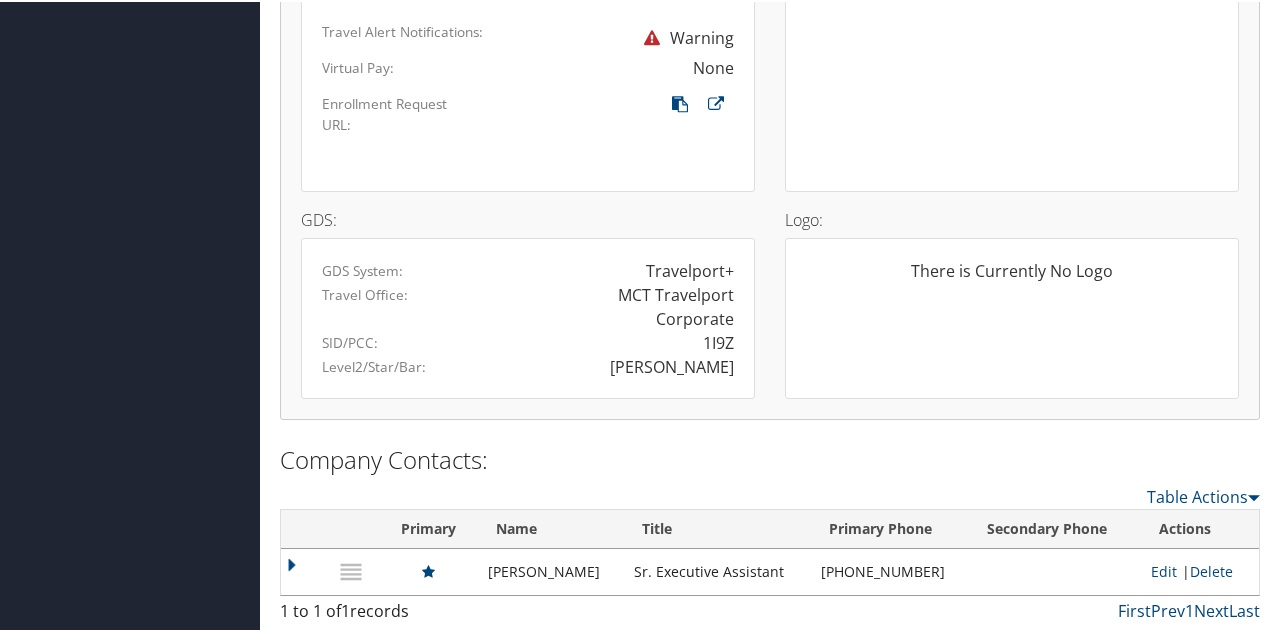 scroll, scrollTop: 1318, scrollLeft: 0, axis: vertical 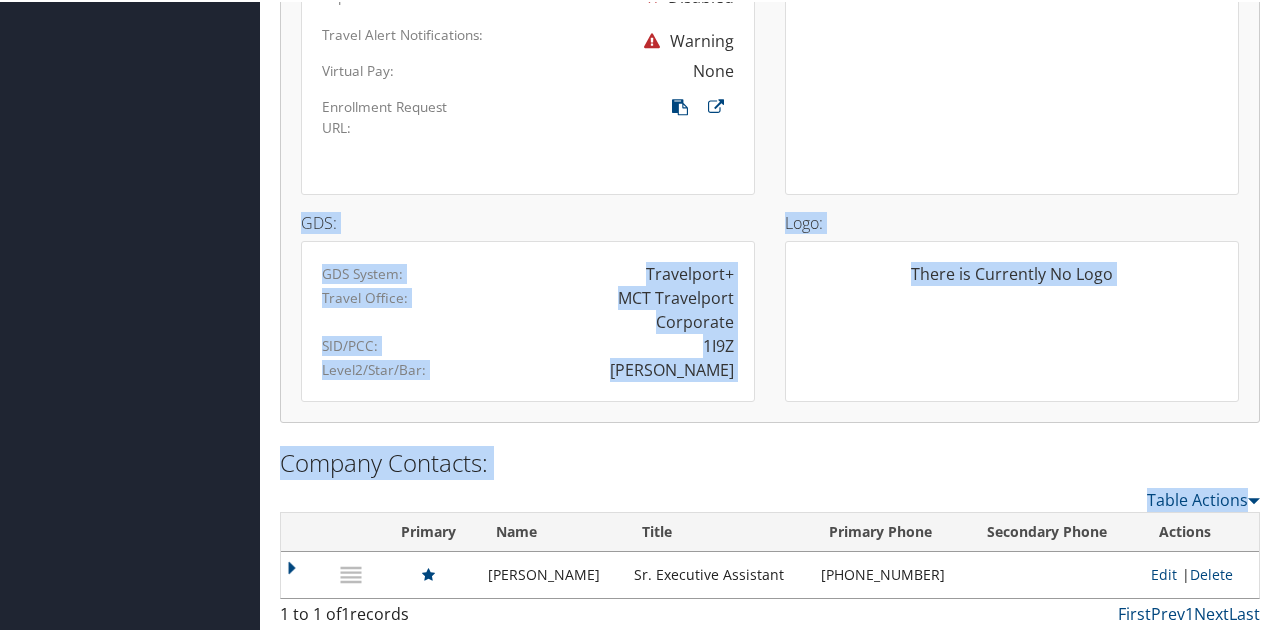 drag, startPoint x: 1271, startPoint y: 491, endPoint x: 1279, endPoint y: 281, distance: 210.15233 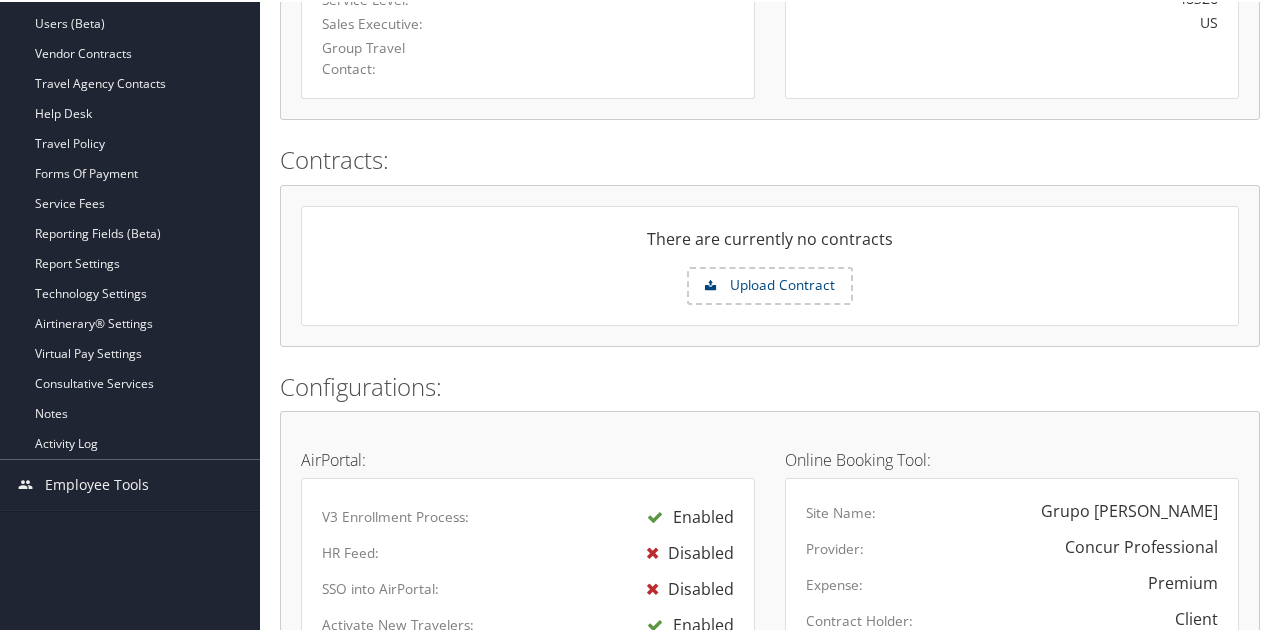 scroll, scrollTop: 0, scrollLeft: 0, axis: both 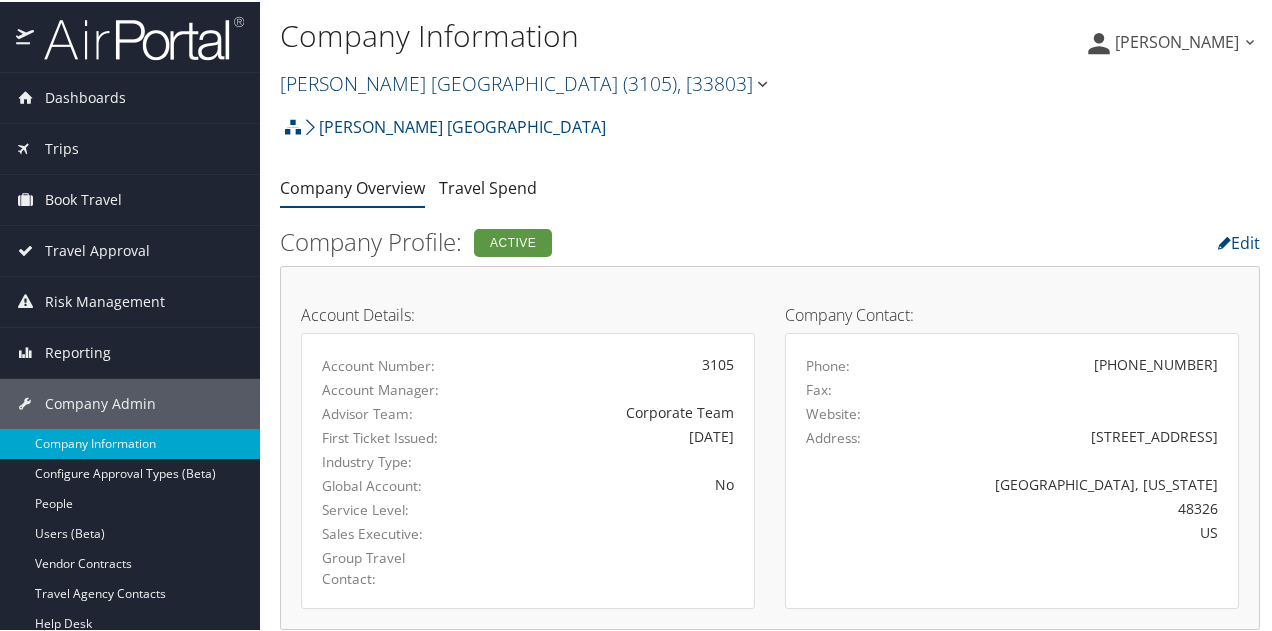 click on "Antolin North America   ( 3105 )  , [ 33803 ]" at bounding box center (526, 81) 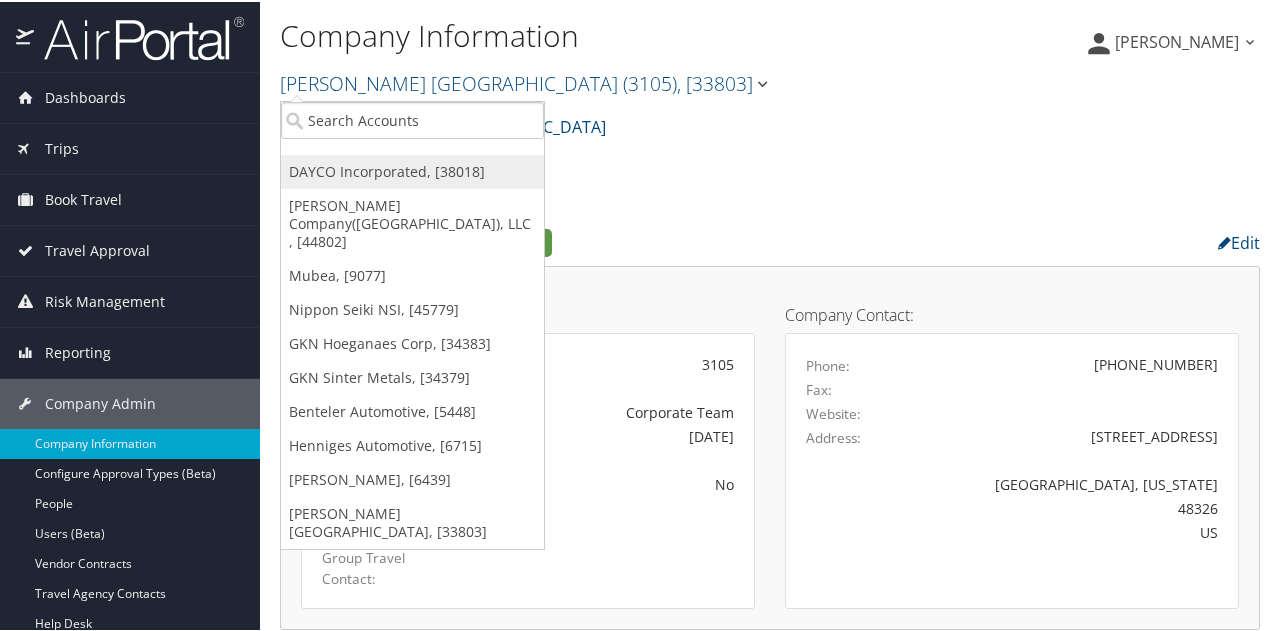 click on "DAYCO Incorporated, [38018]" at bounding box center (412, 170) 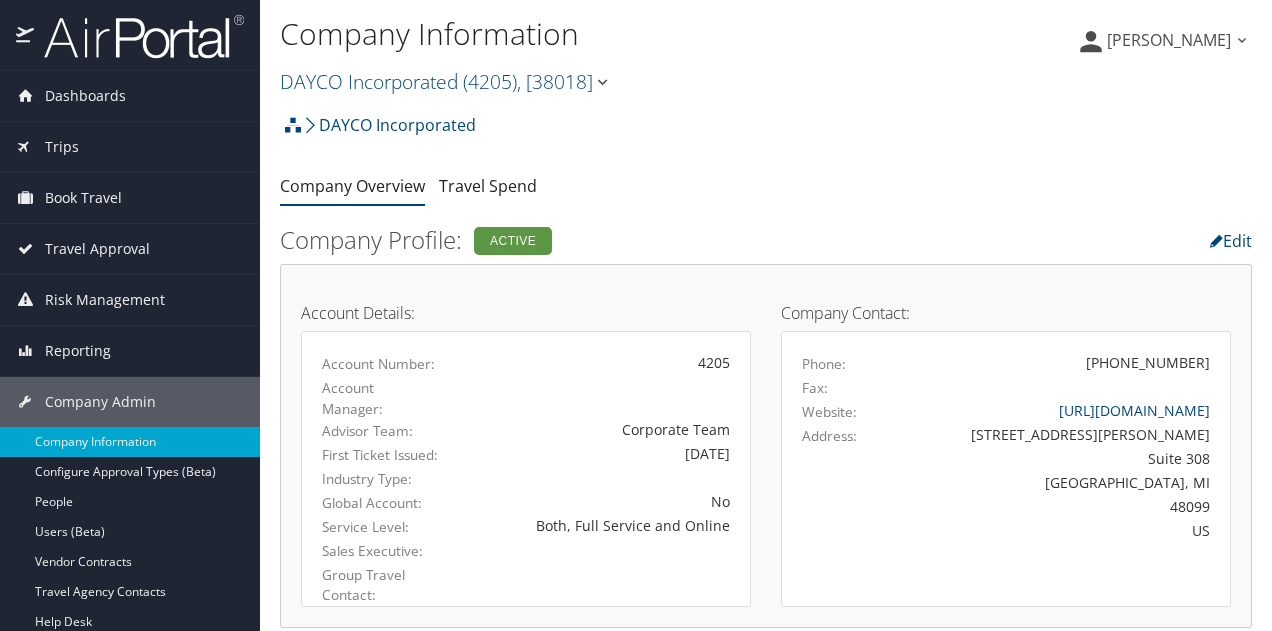 scroll, scrollTop: 0, scrollLeft: 0, axis: both 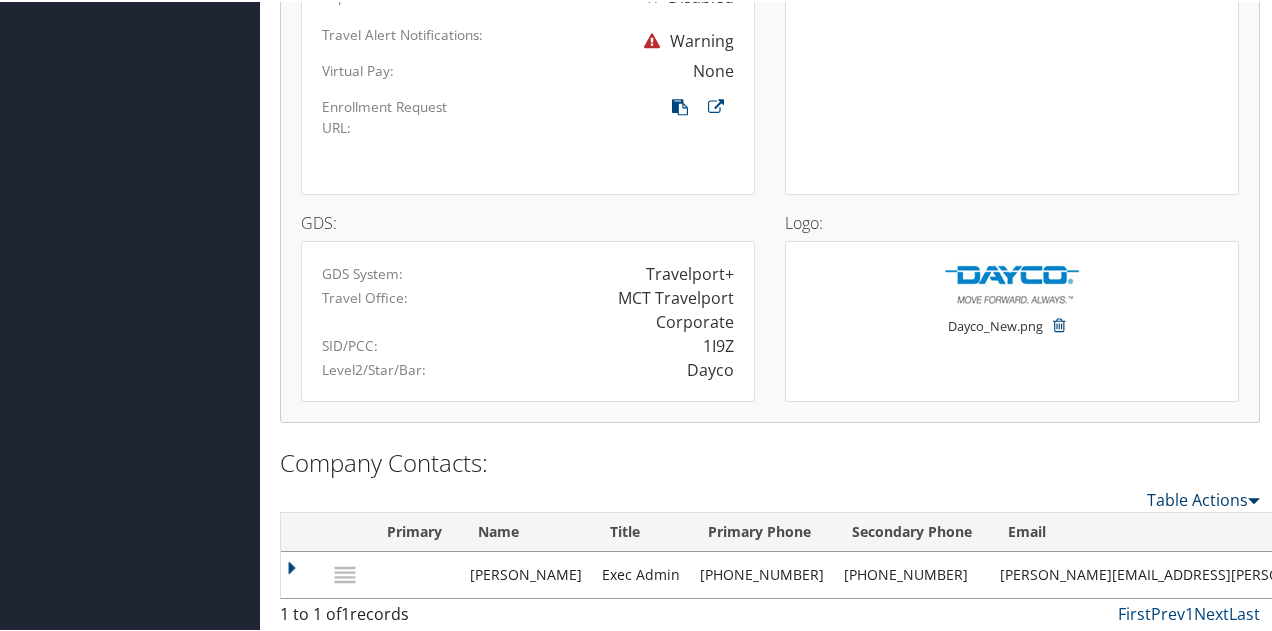 click on "Table Actions" at bounding box center (1203, 498) 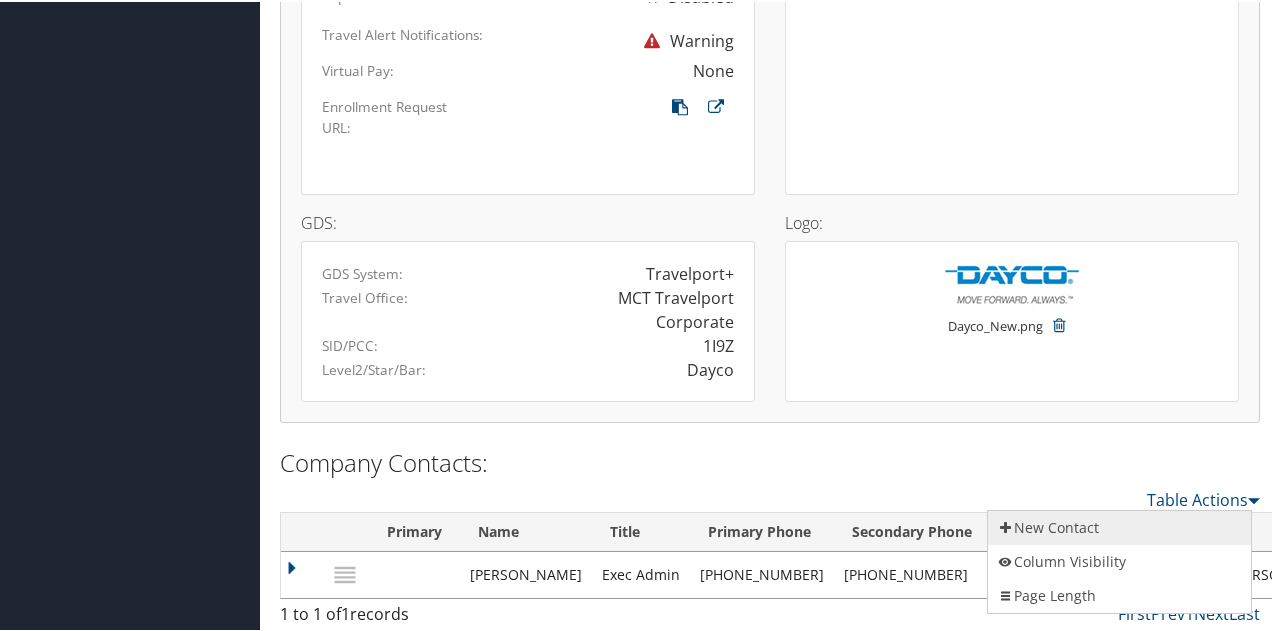 click on "New Contact" at bounding box center (1119, 526) 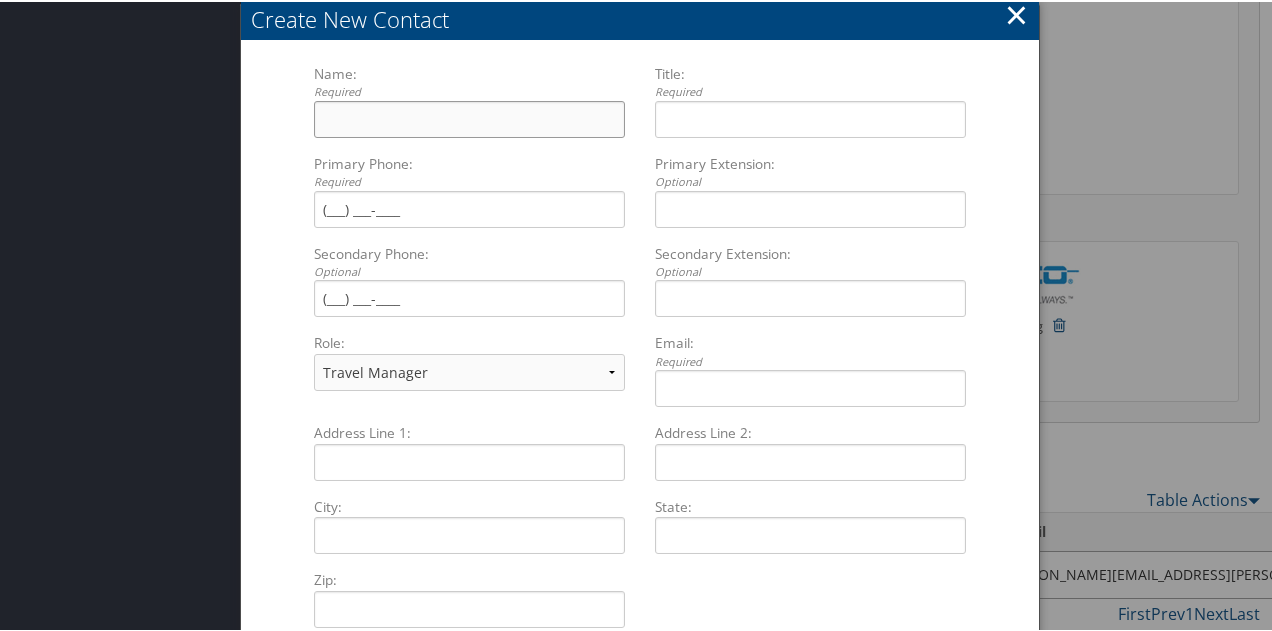 click on "Name: Required Multiple values The selected items contain different values for this input. To edit and set all items for this input to the same value, click or tap here, otherwise they will retain their individual values. Undo changes" at bounding box center (469, 117) 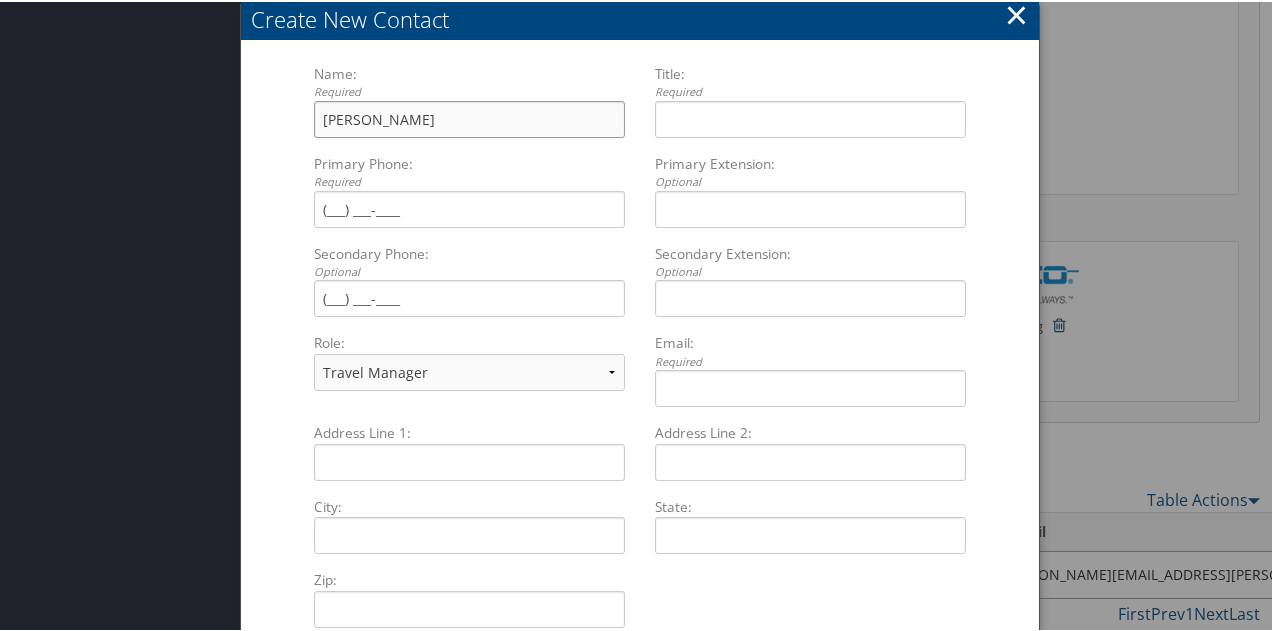 type on "[PERSON_NAME]" 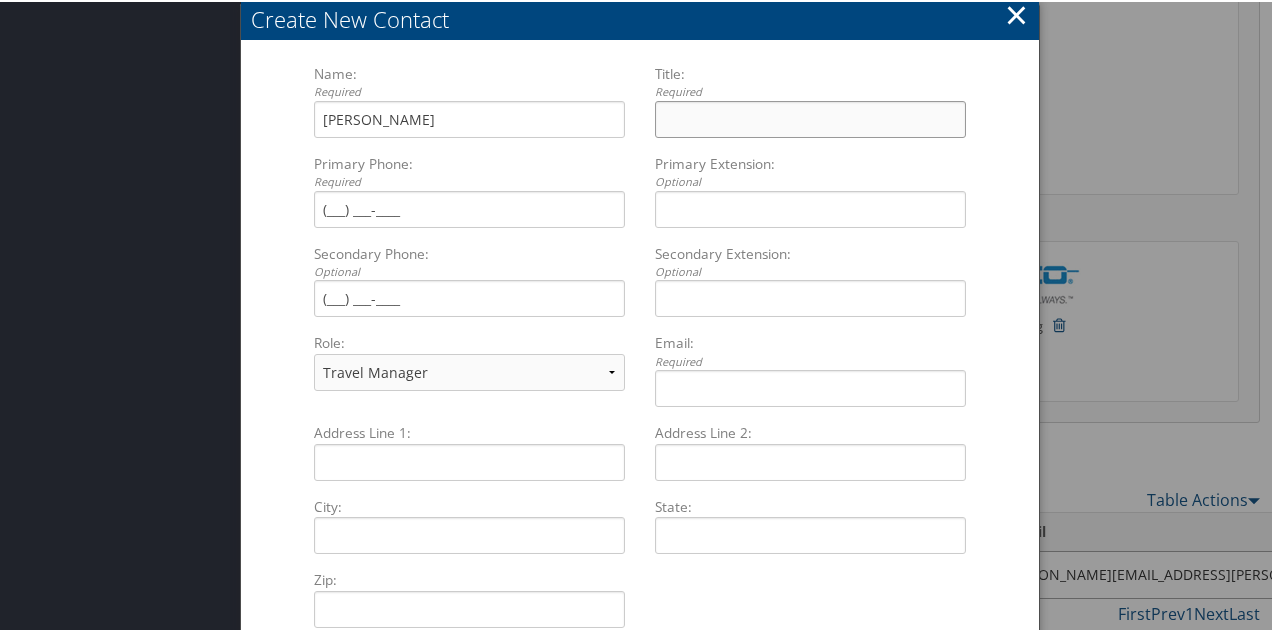 paste on "Indirect Purchasing/Facilities Manager" 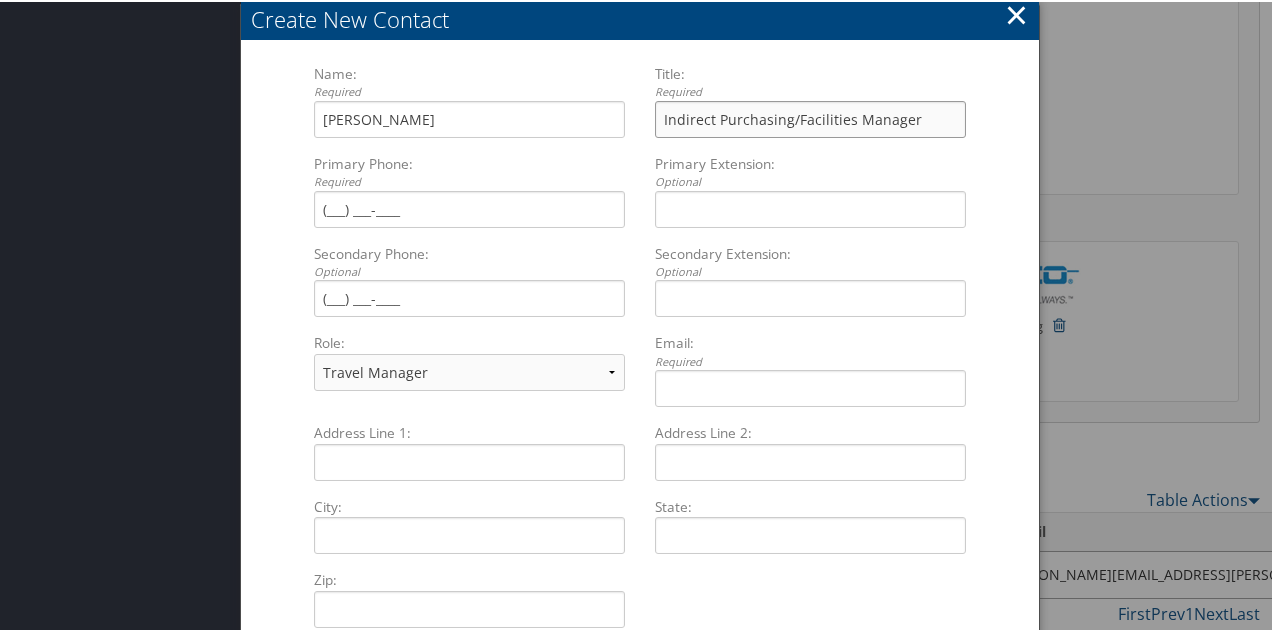 type on "Indirect Purchasing/Facilities Manager" 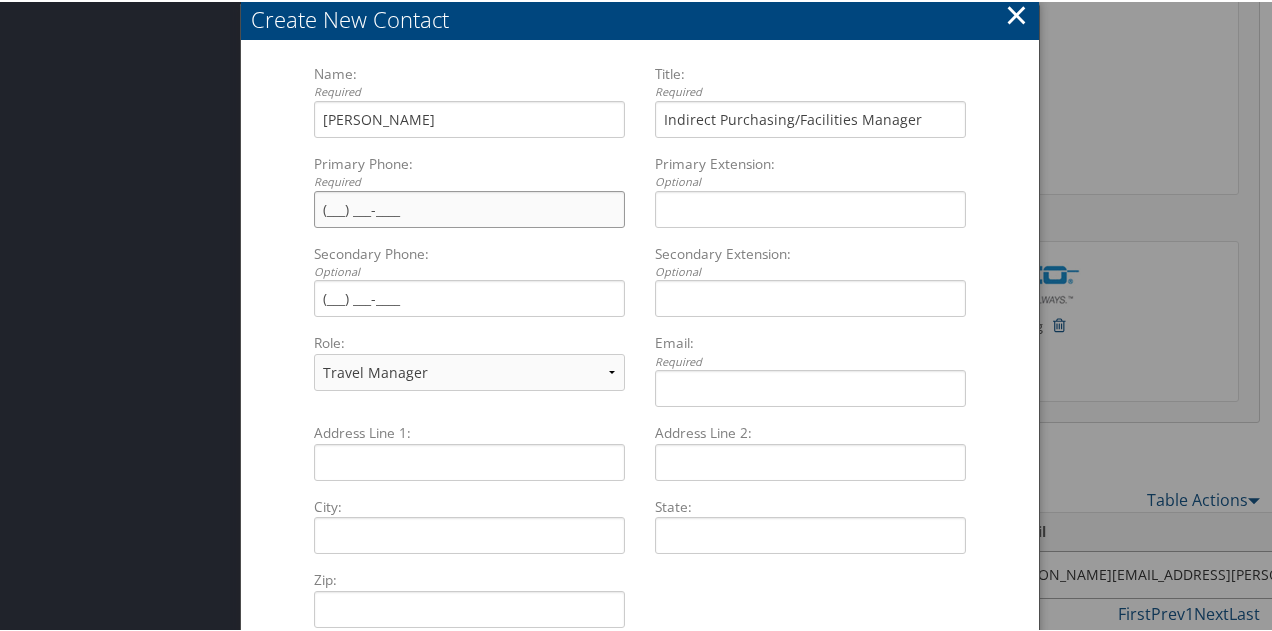 click on "Primary Phone: Required Multiple values The selected items contain different values for this input. To edit and set all items for this input to the same value, click or tap here, otherwise they will retain their individual values. Undo changes" at bounding box center [469, 207] 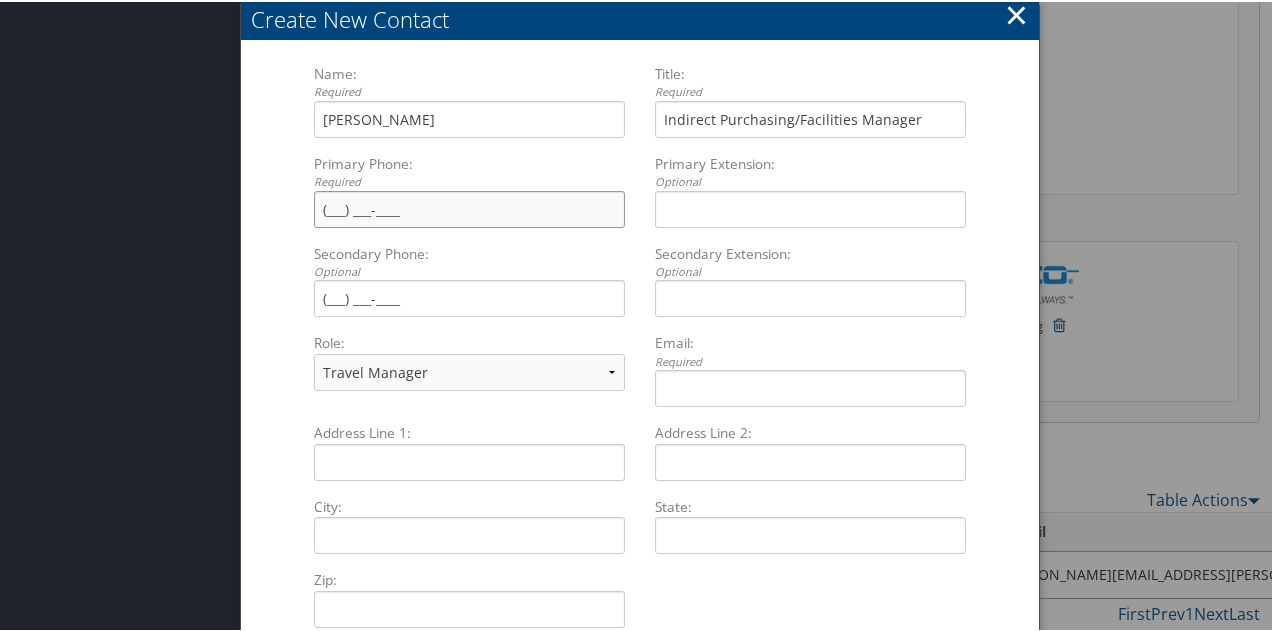 paste on "9015673601" 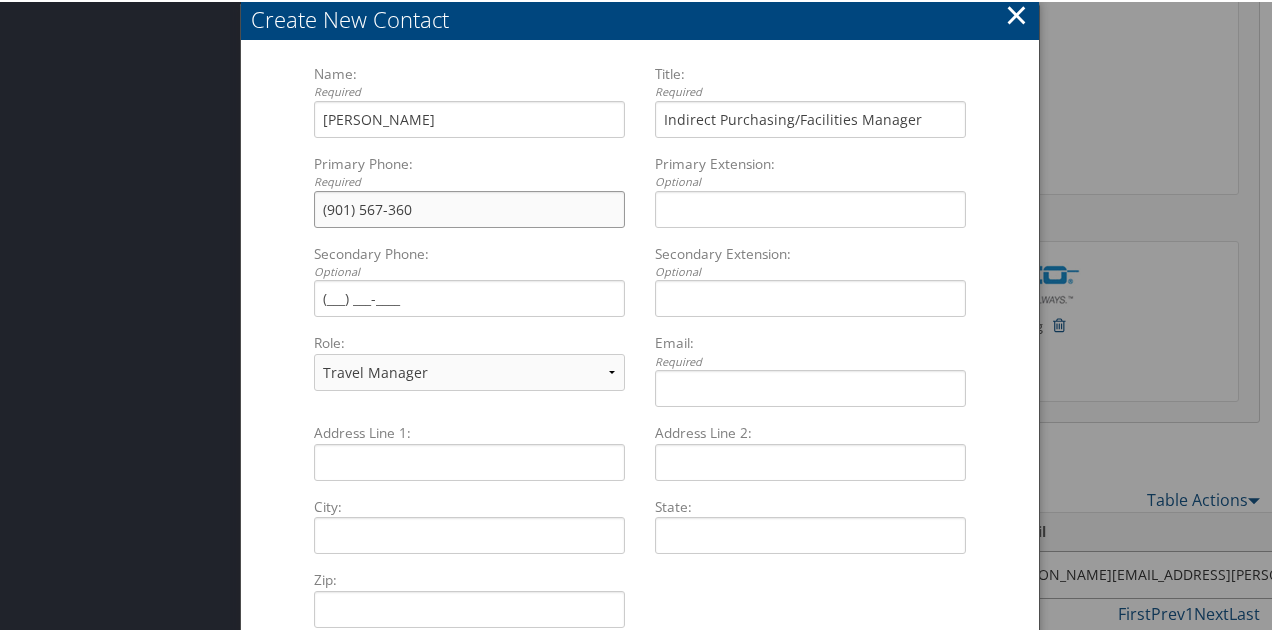 type on "(901) 567-360" 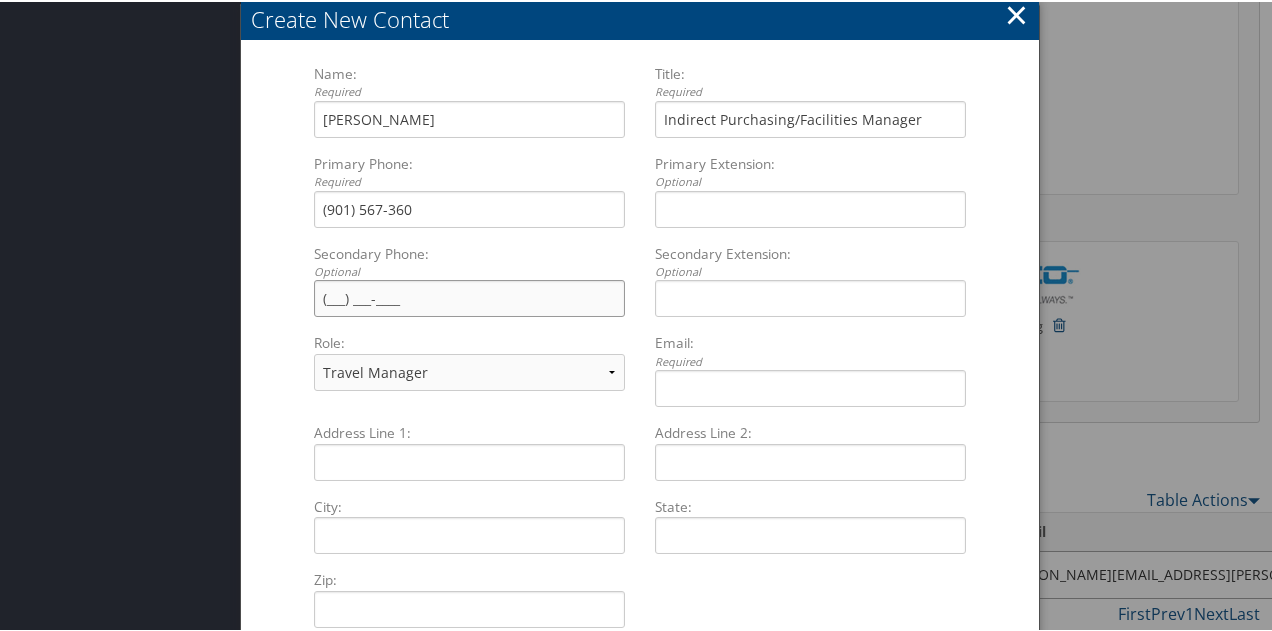 click on "Secondary Phone: Optional Multiple values The selected items contain different values for this input. To edit and set all items for this input to the same value, click or tap here, otherwise they will retain their individual values. Undo changes" at bounding box center [469, 296] 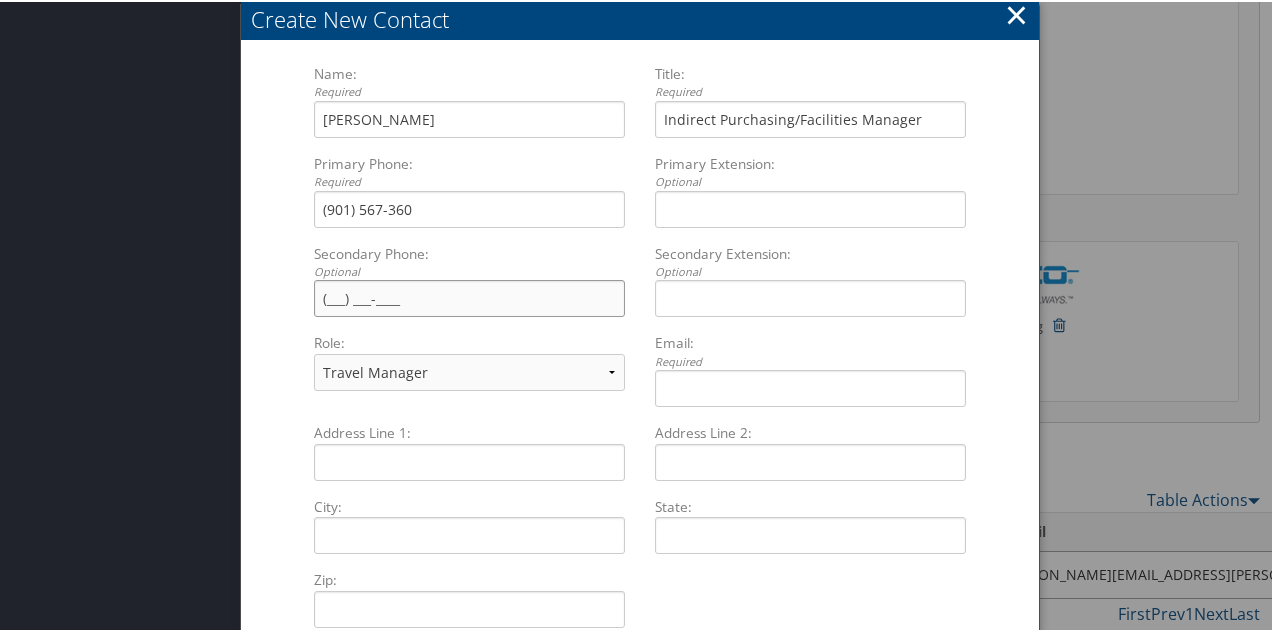 click on "Secondary Phone: Optional Multiple values The selected items contain different values for this input. To edit and set all items for this input to the same value, click or tap here, otherwise they will retain their individual values. Undo changes" at bounding box center (469, 296) 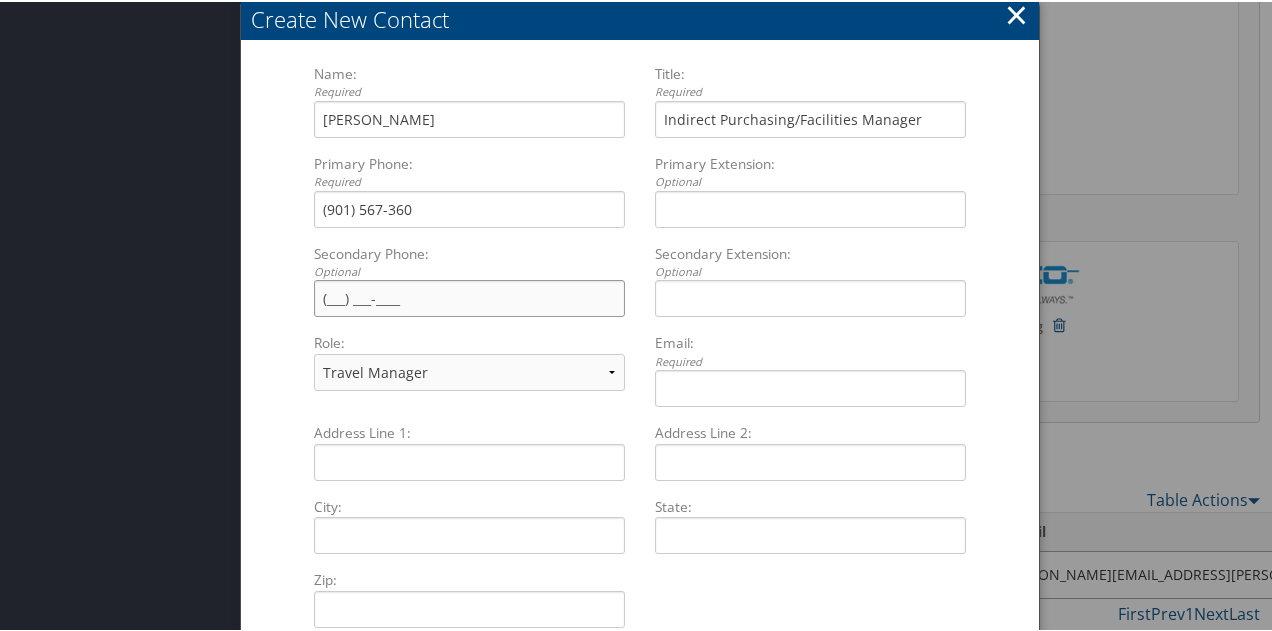paste on "9016099605" 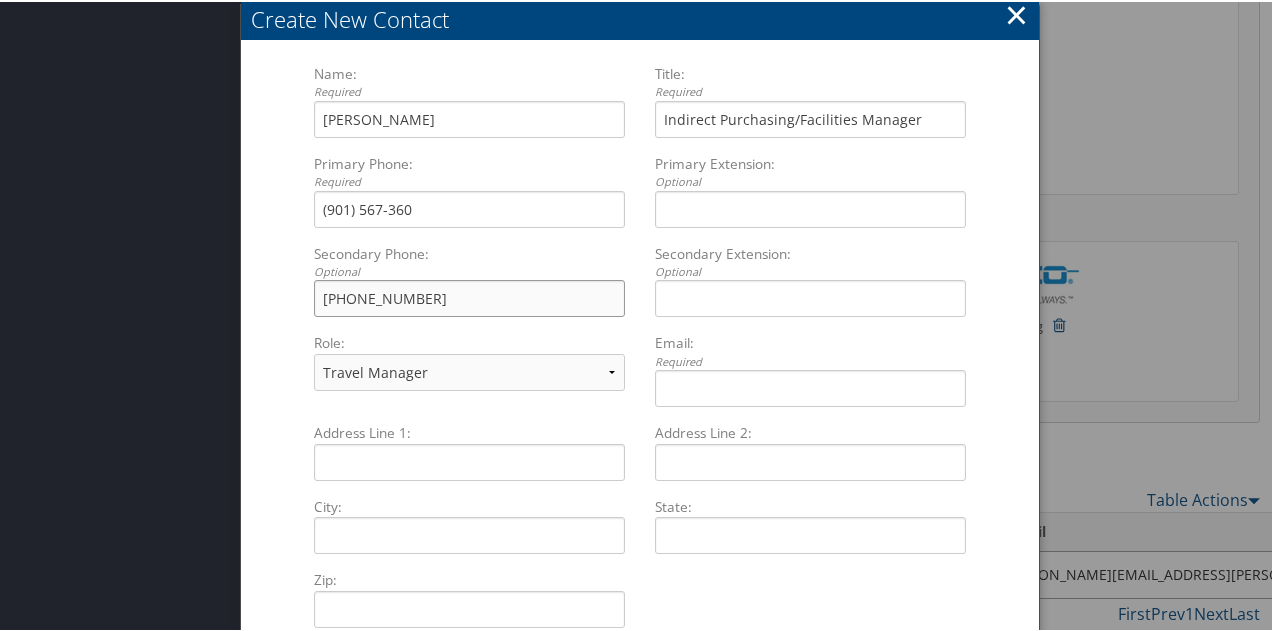 type on "(901) 609-9605" 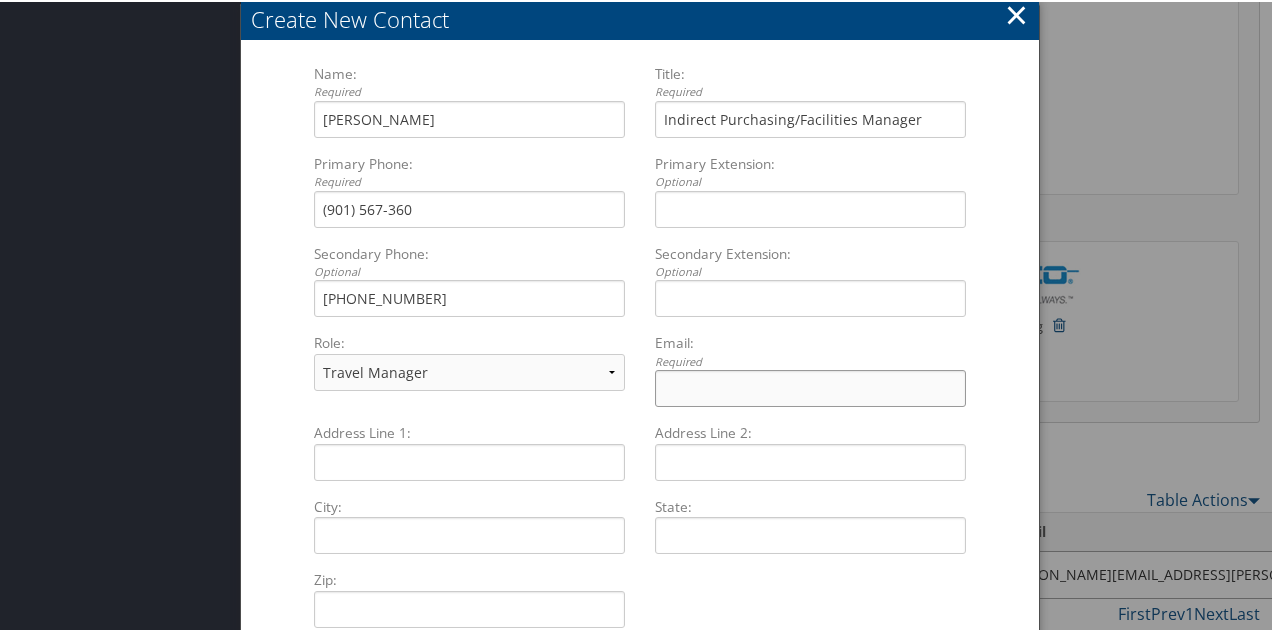 click on "Email: Required Multiple values The selected items contain different values for this input. To edit and set all items for this input to the same value, click or tap here, otherwise they will retain their individual values. Undo changes" at bounding box center (810, 386) 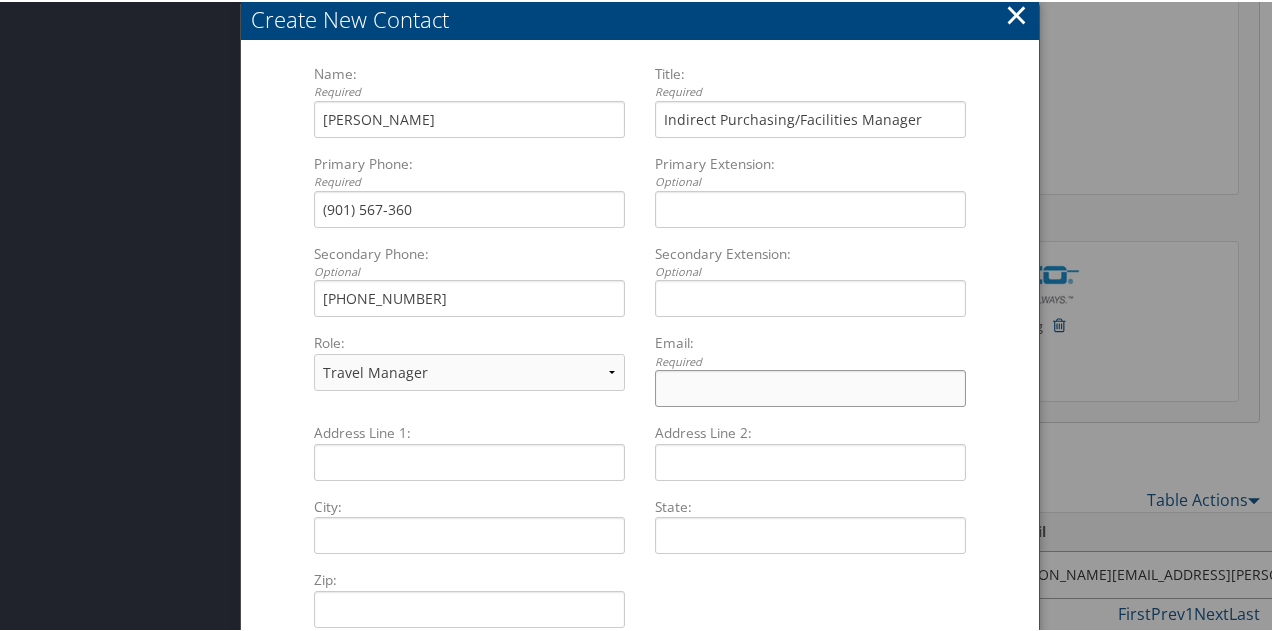 click on "Email: Required Multiple values The selected items contain different values for this input. To edit and set all items for this input to the same value, click or tap here, otherwise they will retain their individual values. Undo changes" at bounding box center (810, 386) 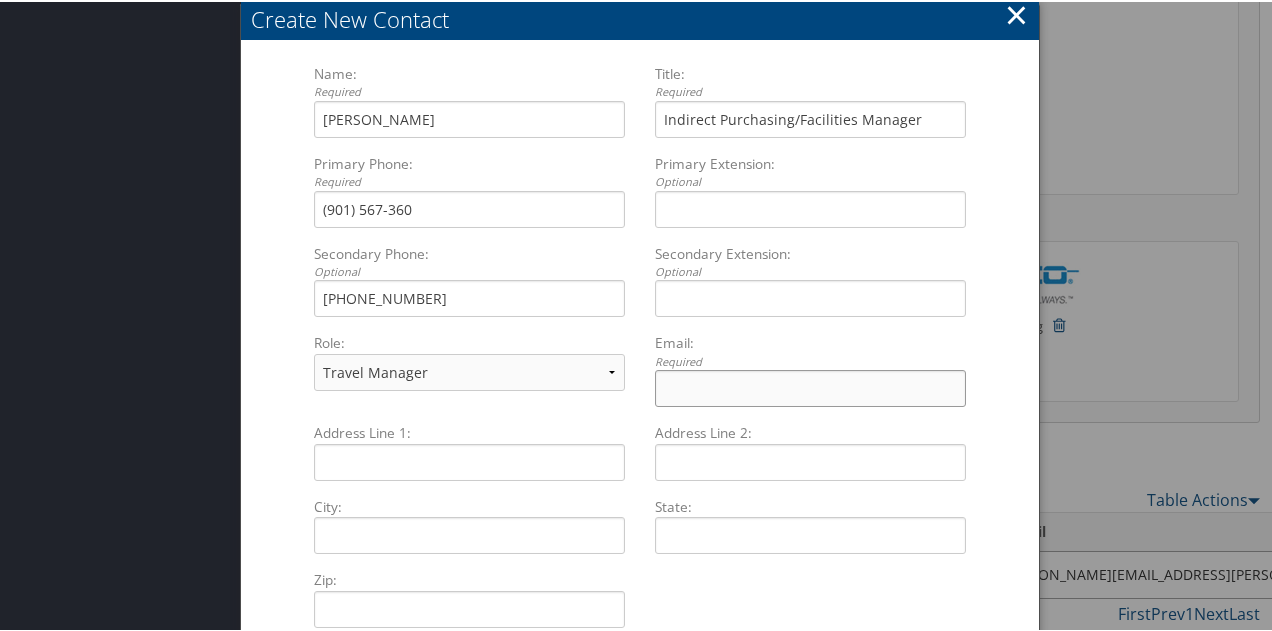 paste on "Rhonda.Waddle@dayco.com" 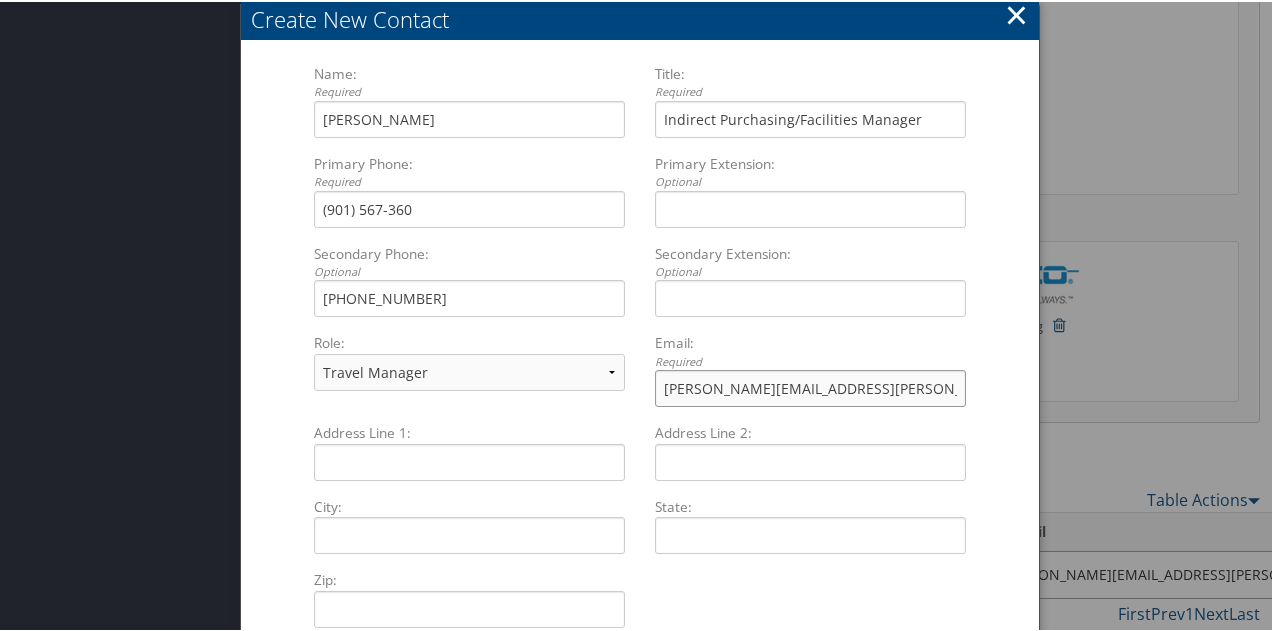 type on "Rhonda.Waddle@dayco.com" 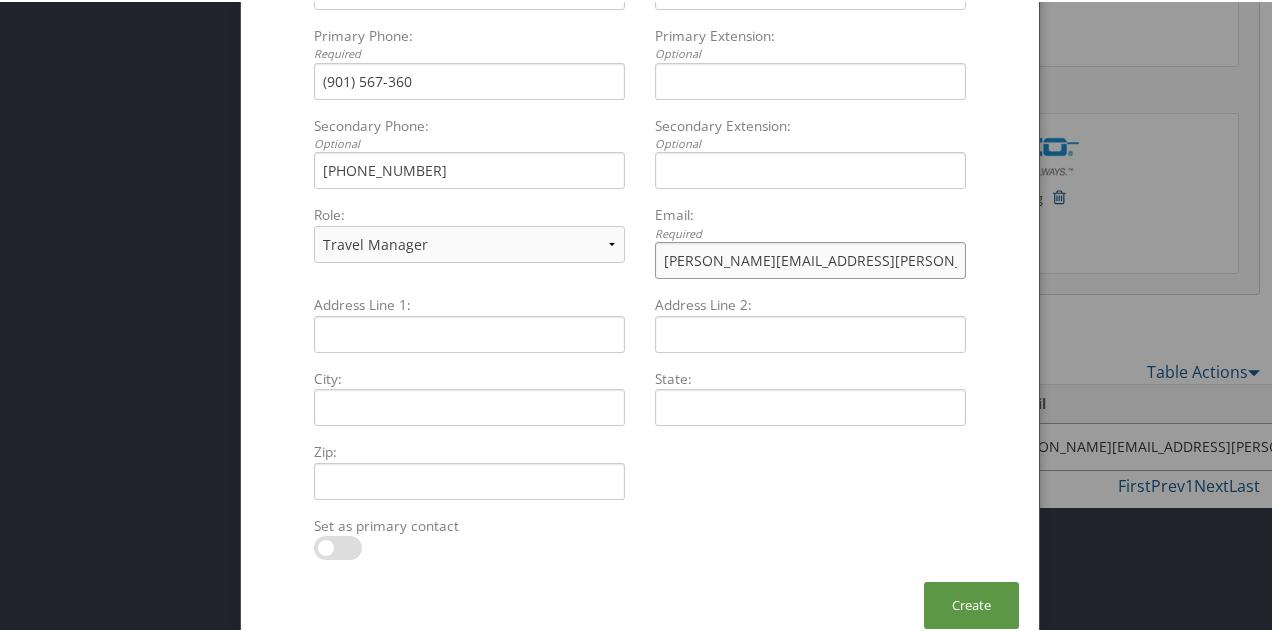 scroll, scrollTop: 1530, scrollLeft: 0, axis: vertical 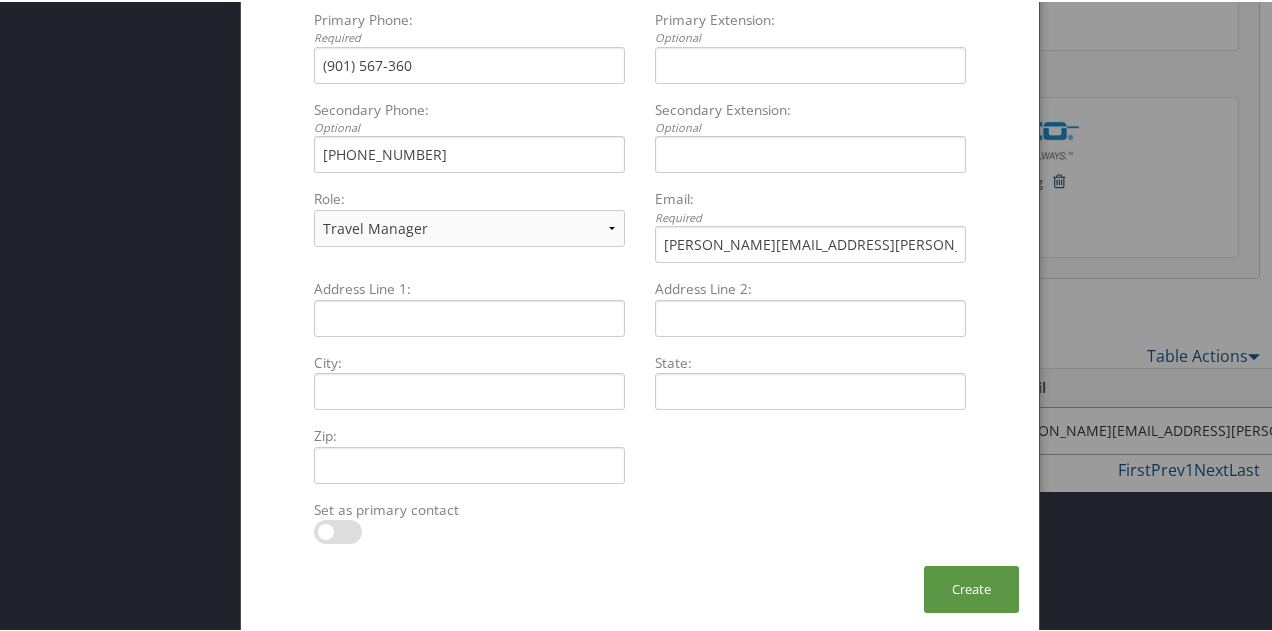 click at bounding box center [338, 530] 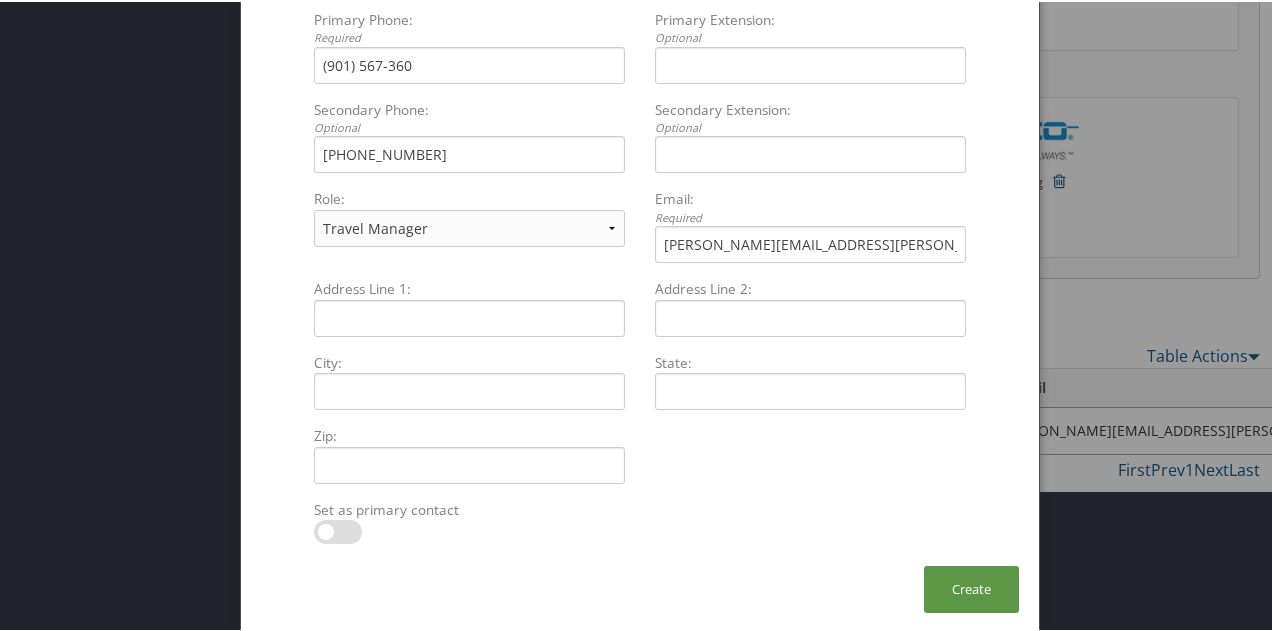 click at bounding box center (330, 533) 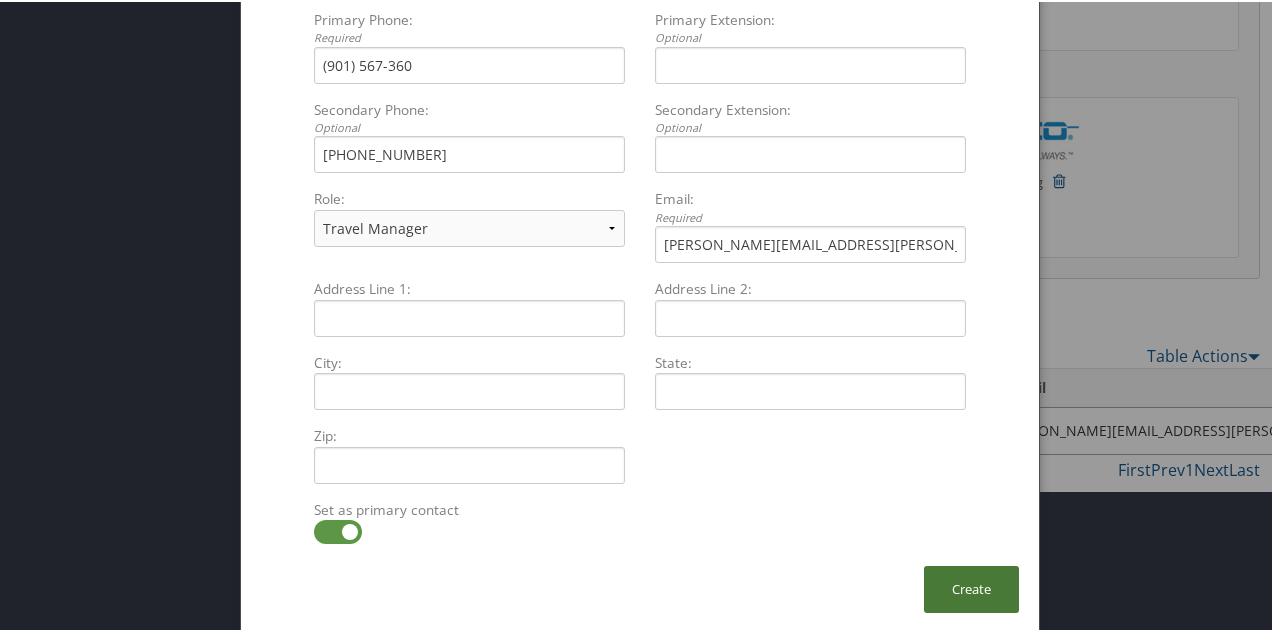 click on "Create" at bounding box center [971, 587] 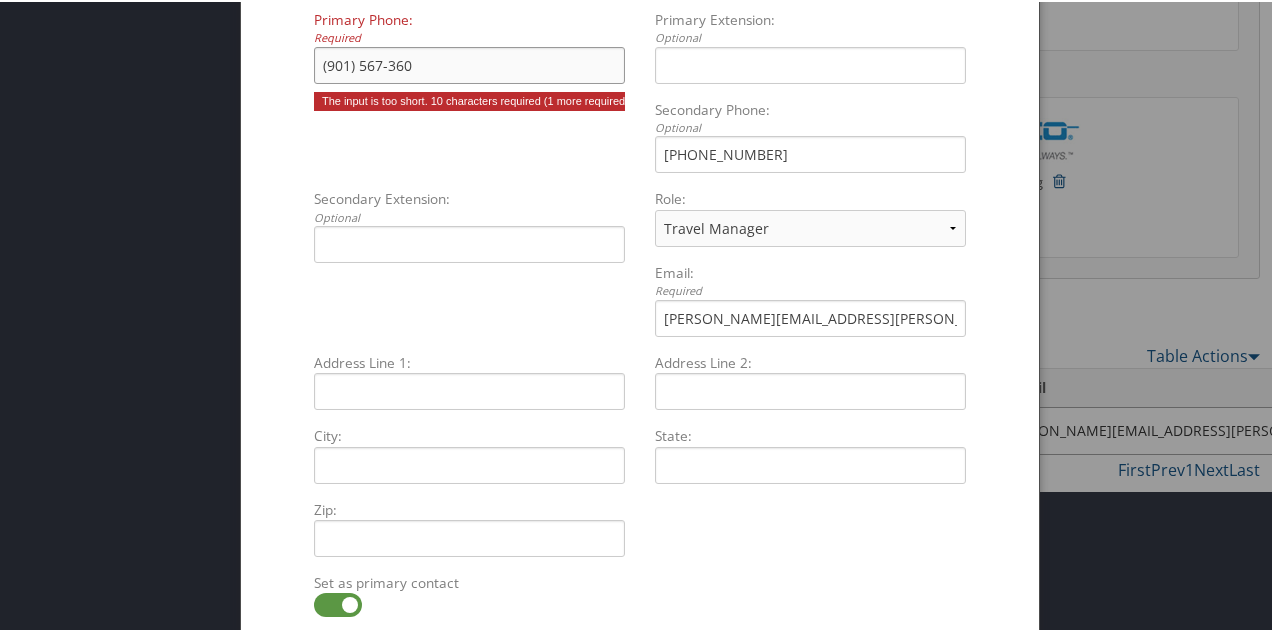 click on "(901) 567-360" at bounding box center [469, 63] 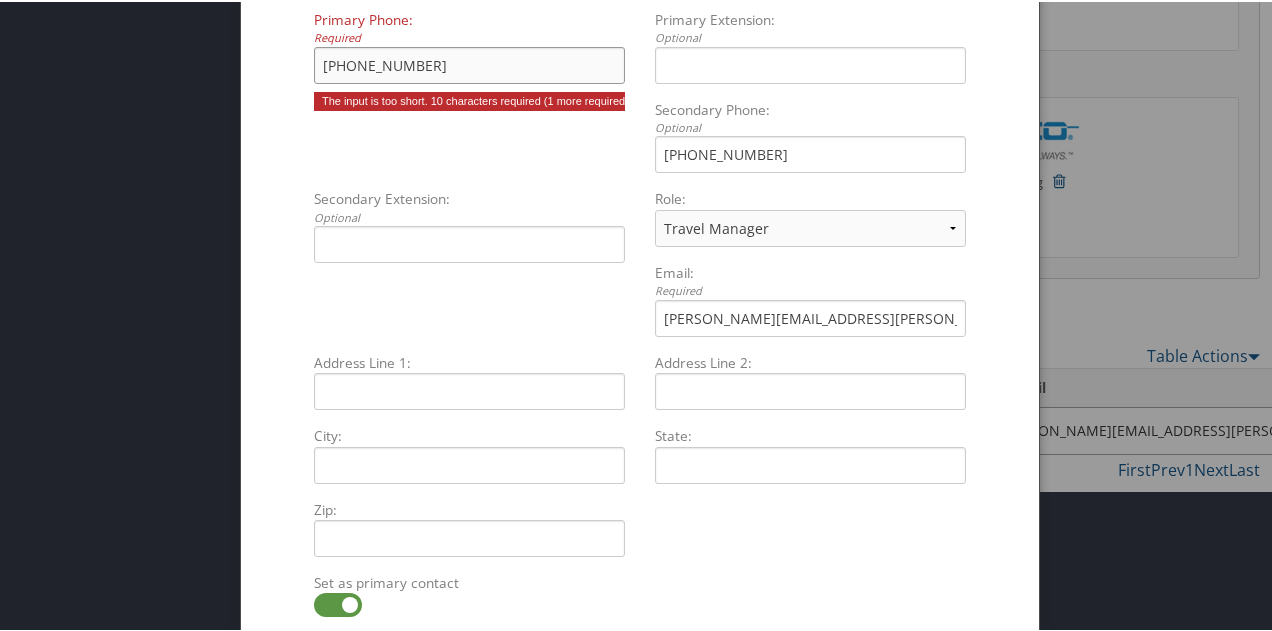 scroll, scrollTop: 1603, scrollLeft: 0, axis: vertical 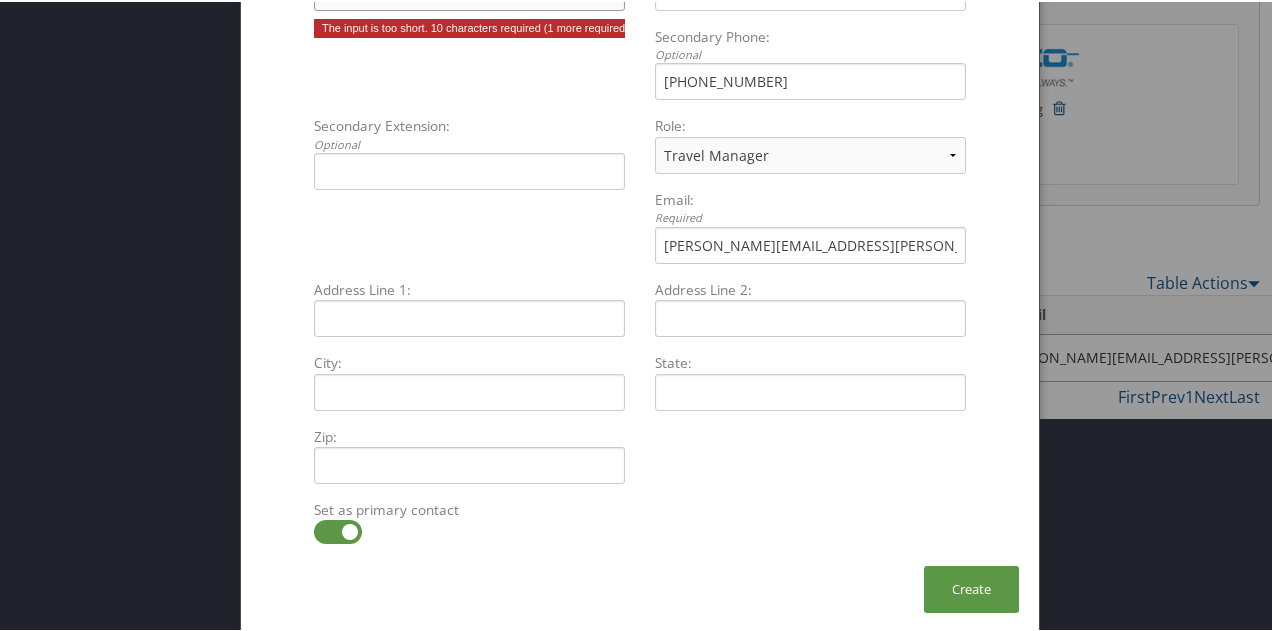 type on "(901) 567-3601" 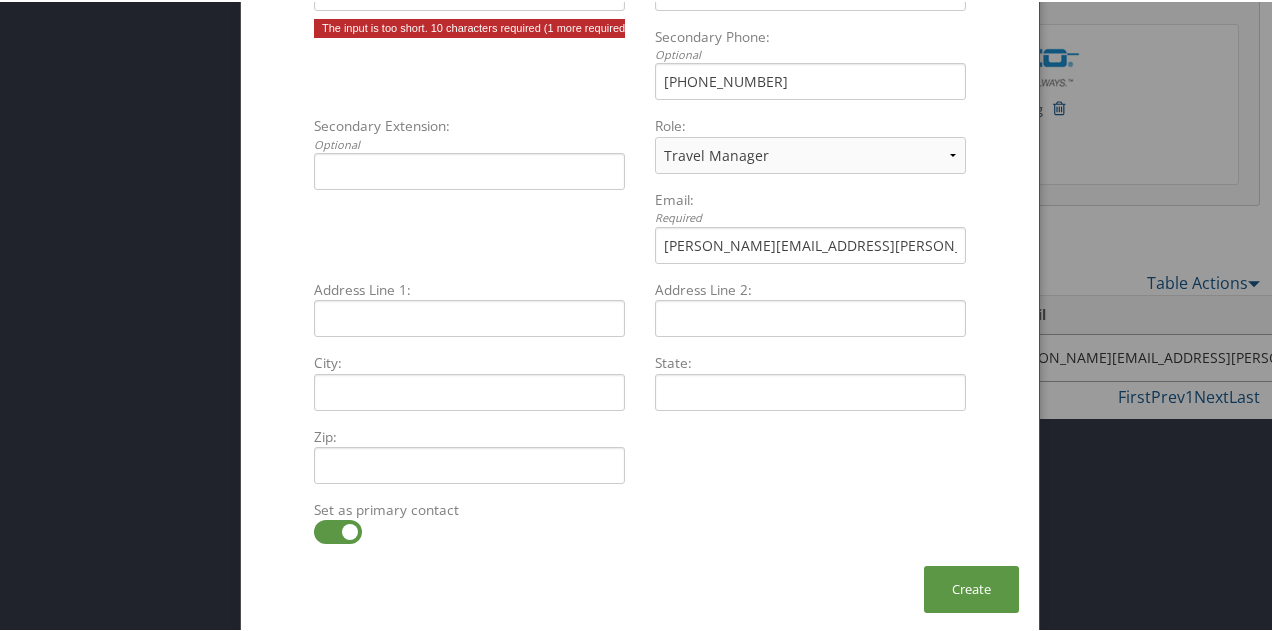 click on "Name: Required Rhonda Waddle Multiple values The selected items contain different values for this input. To edit and set all items for this input to the same value, click or tap here, otherwise they will retain their individual values. Undo changes
Title: Required Indirect Purchasing/Facilities Manager Multiple values The selected items contain different values for this input. To edit and set all items for this input to the same value, click or tap here, otherwise they will retain their individual values. Undo changes
Primary Phone: Required (901) 567-3601 Multiple values The selected items contain different values for this input. To edit and set all items for this input to the same value, click or tap here, otherwise they will retain their individual values. Undo changes
Optional Zip:" at bounding box center (640, 205) 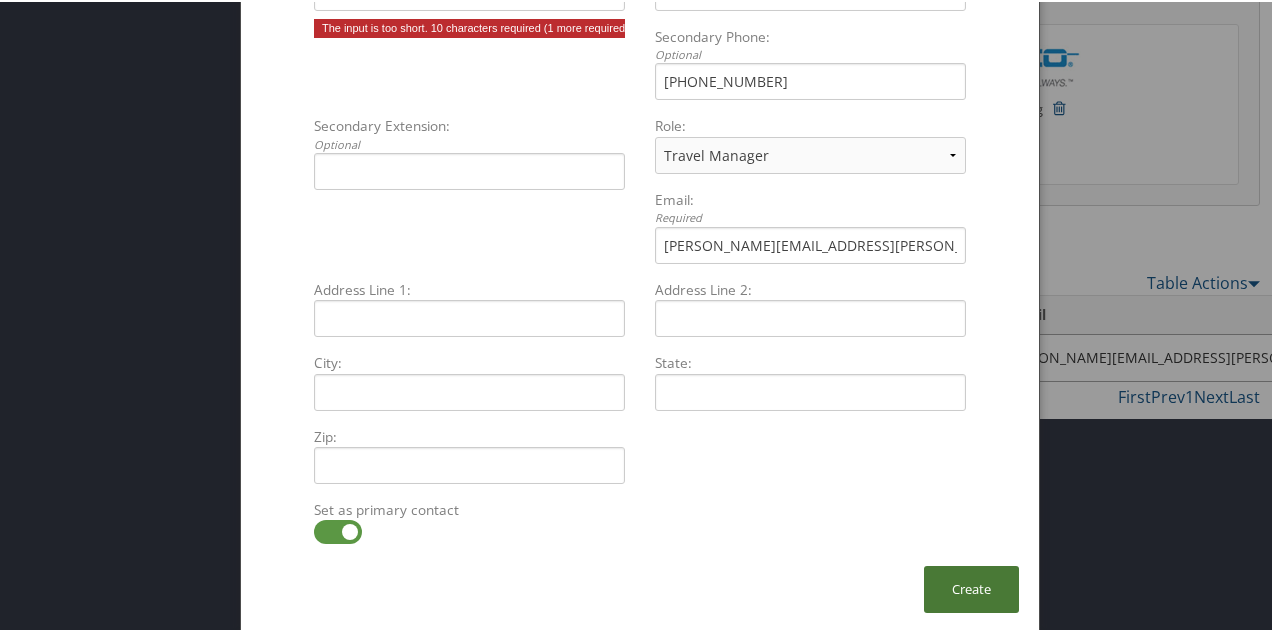 click on "Create" at bounding box center (971, 587) 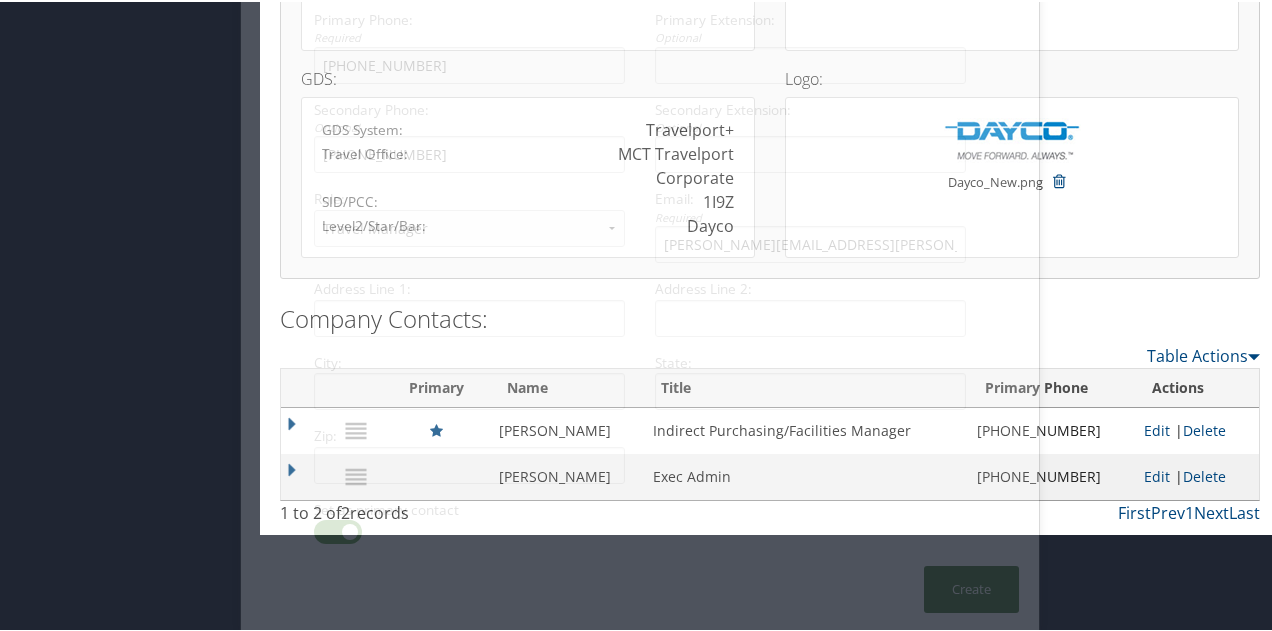 scroll, scrollTop: 1428, scrollLeft: 0, axis: vertical 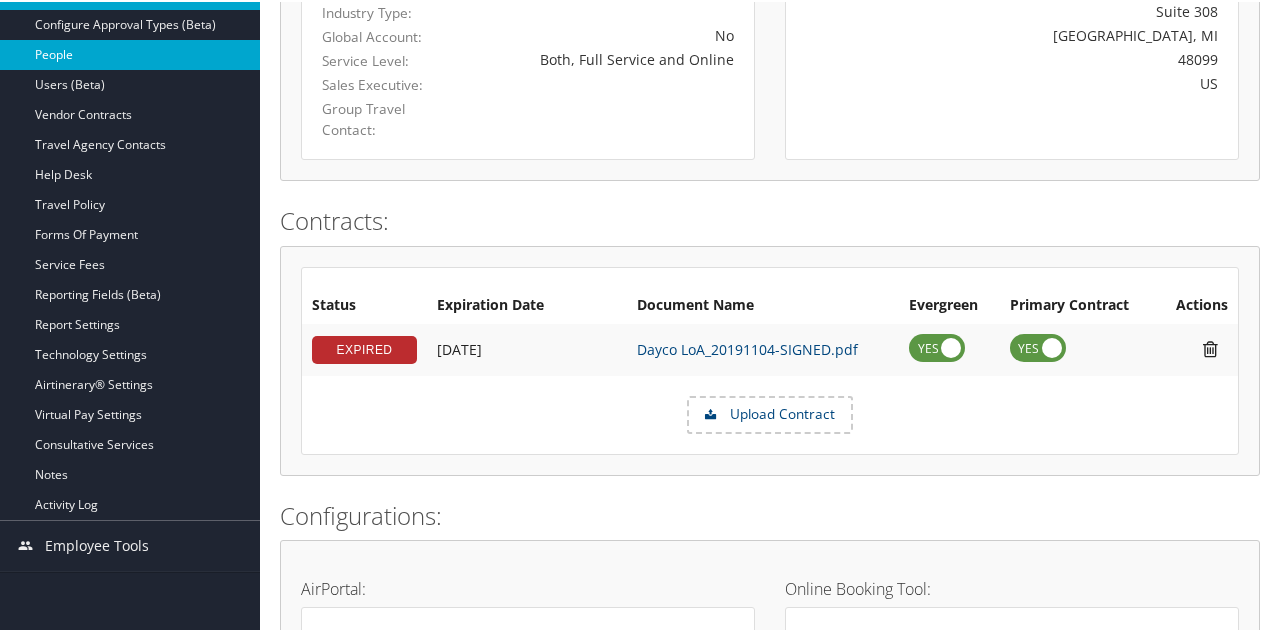 click on "People" at bounding box center [130, 53] 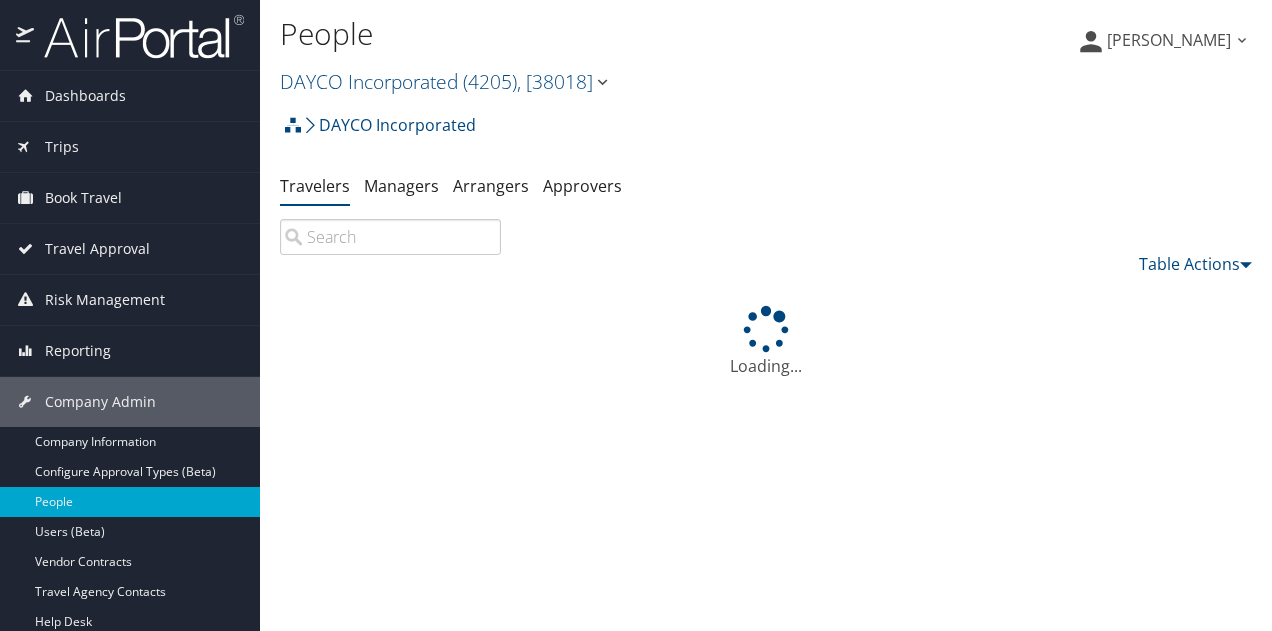 scroll, scrollTop: 0, scrollLeft: 0, axis: both 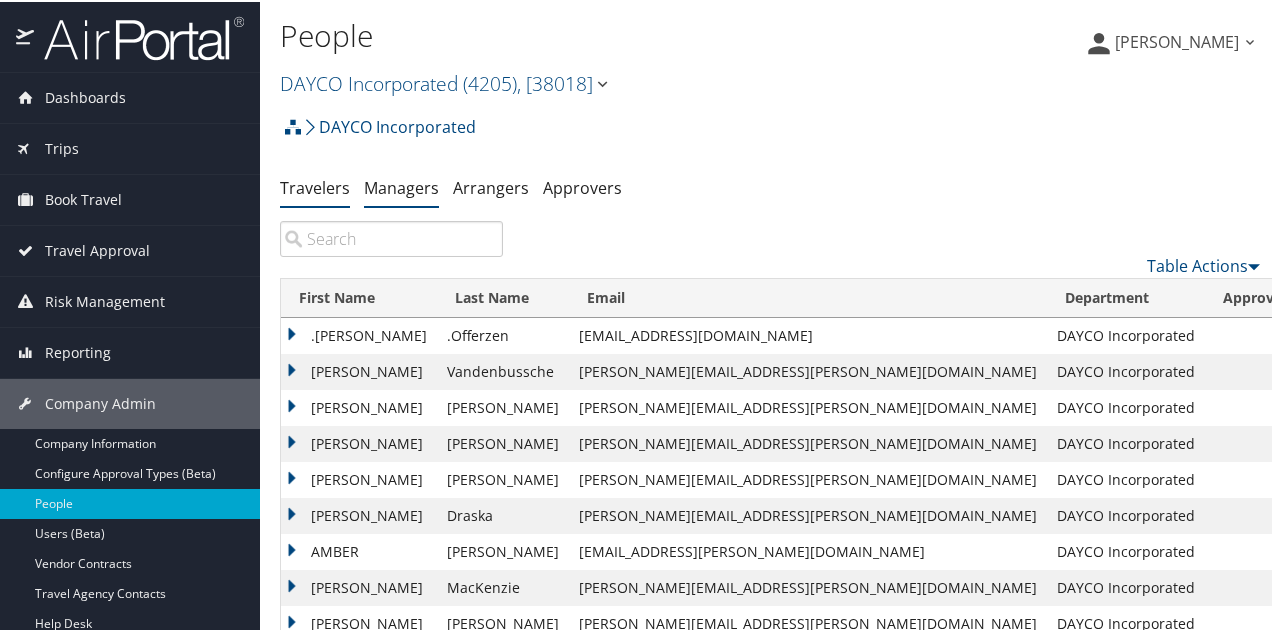 click on "Managers" at bounding box center (401, 186) 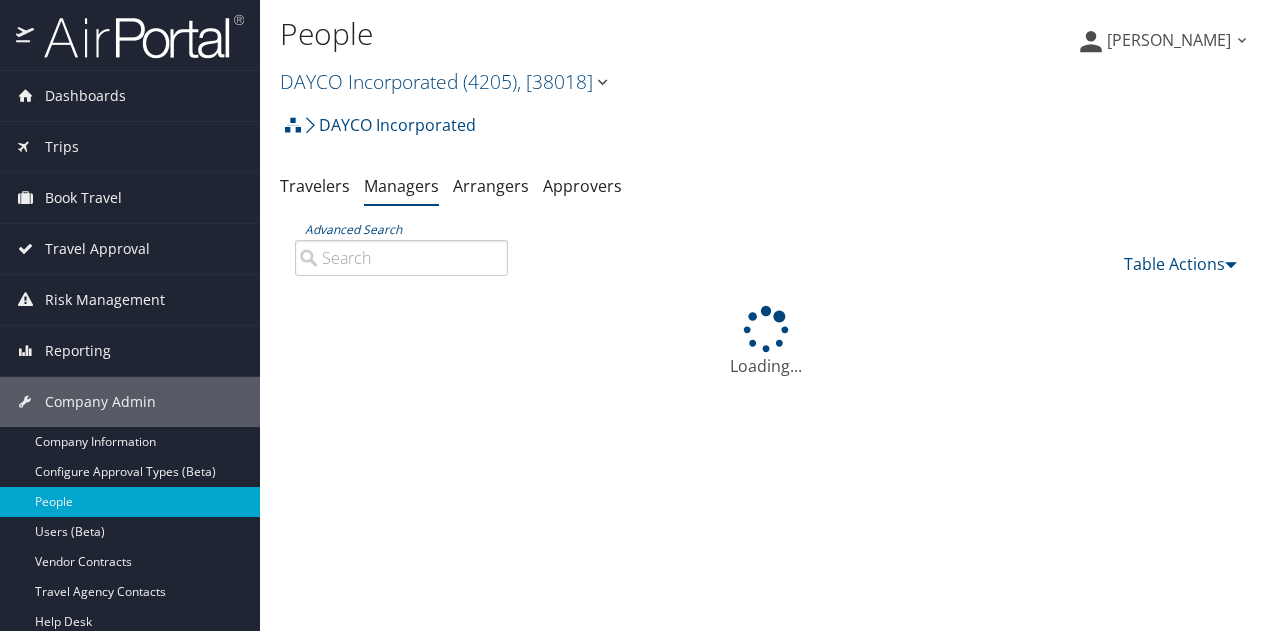 scroll, scrollTop: 0, scrollLeft: 0, axis: both 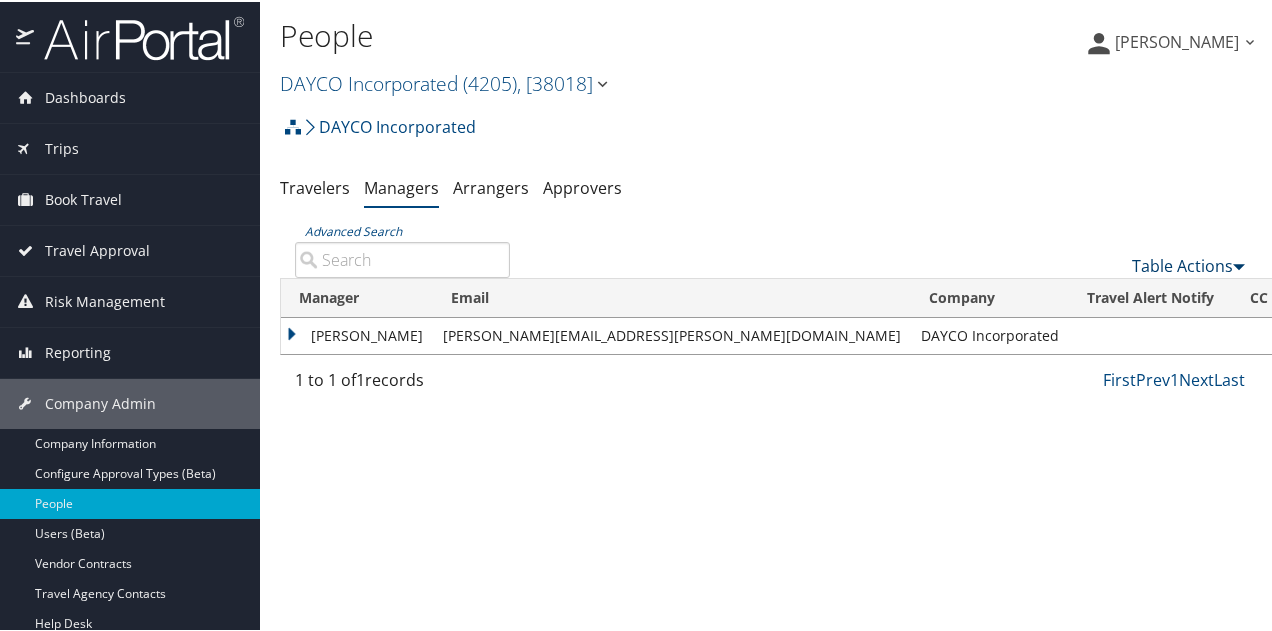 click on "Table Actions" at bounding box center (1188, 264) 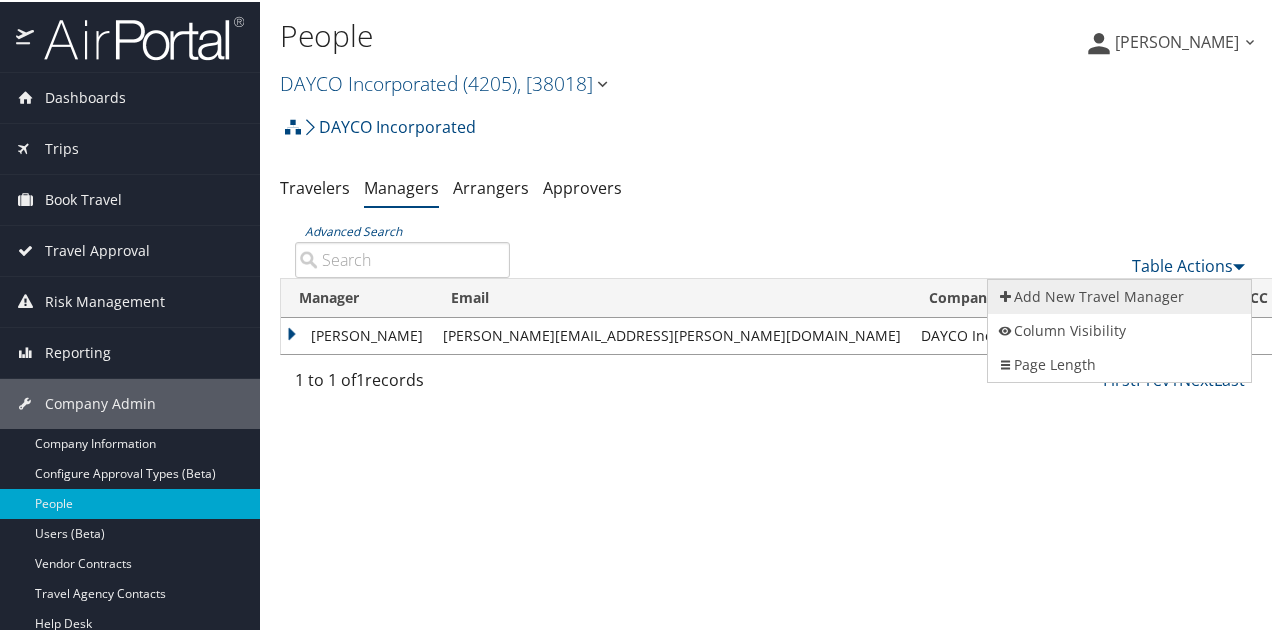 click on "Add New Travel Manager" at bounding box center (1119, 295) 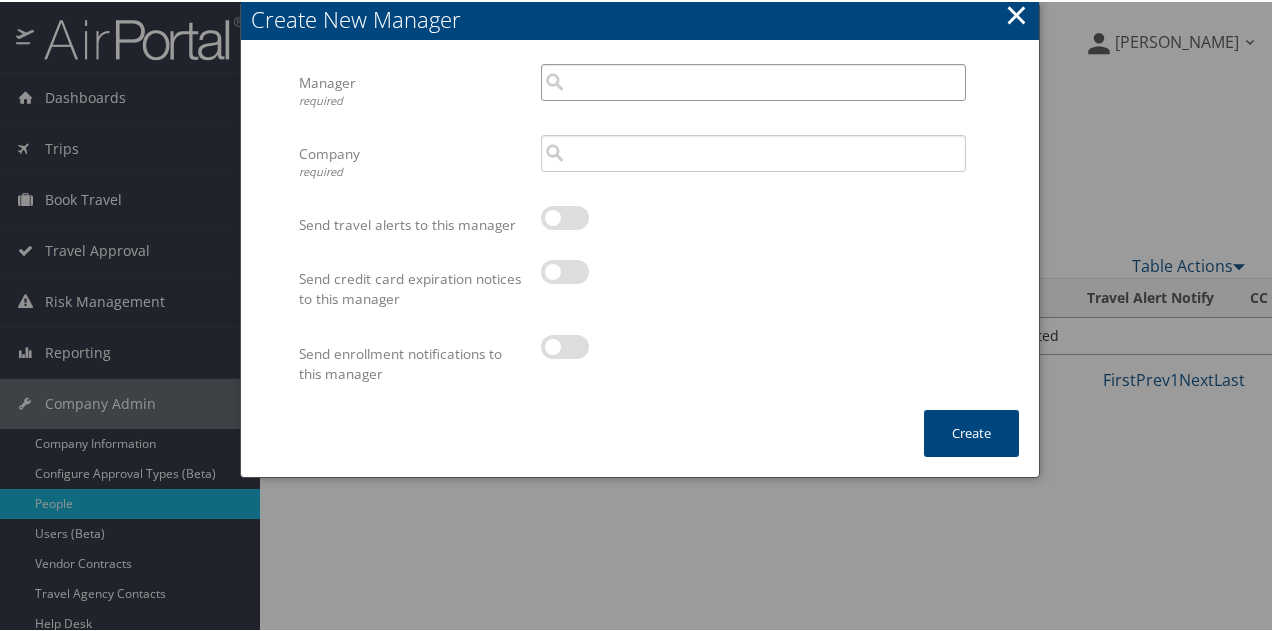 click at bounding box center (753, 80) 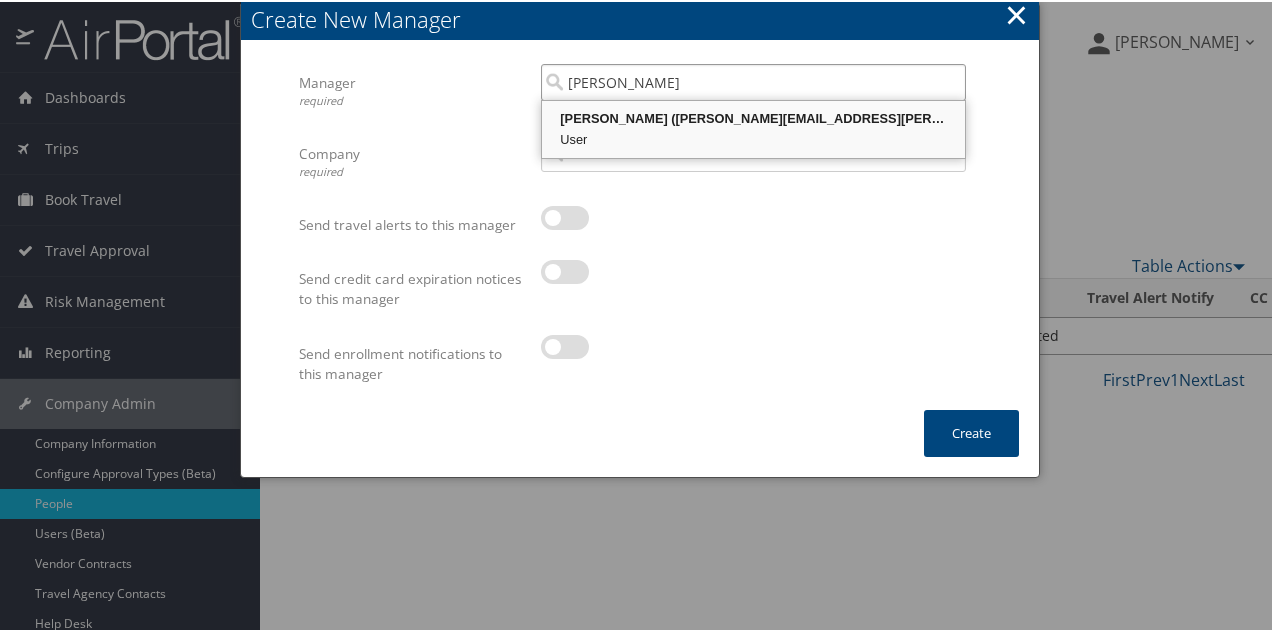 click on "[PERSON_NAME] ([PERSON_NAME][EMAIL_ADDRESS][PERSON_NAME][DOMAIN_NAME])" at bounding box center [753, 117] 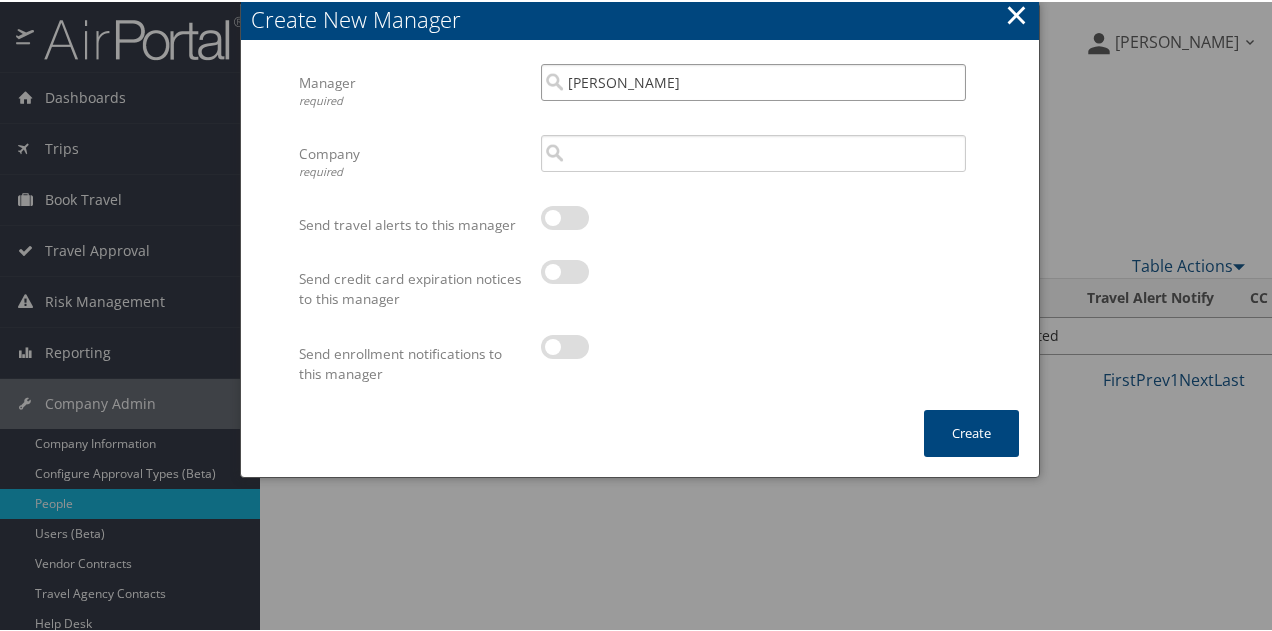 type on "[PERSON_NAME]" 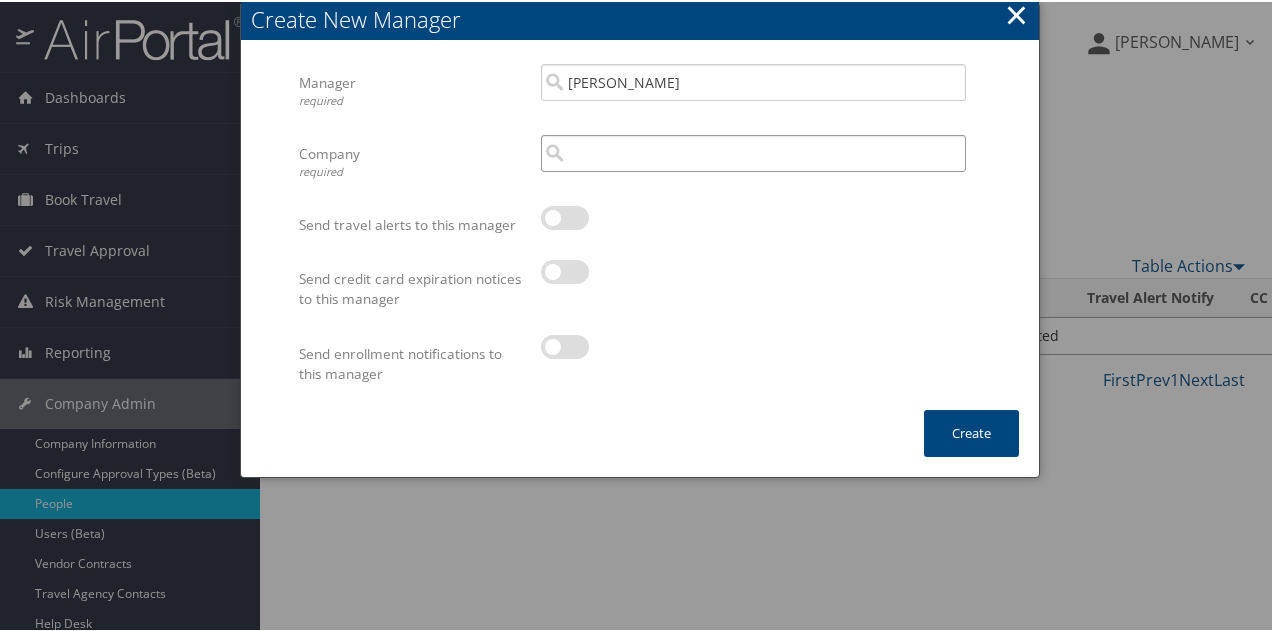 click at bounding box center [753, 151] 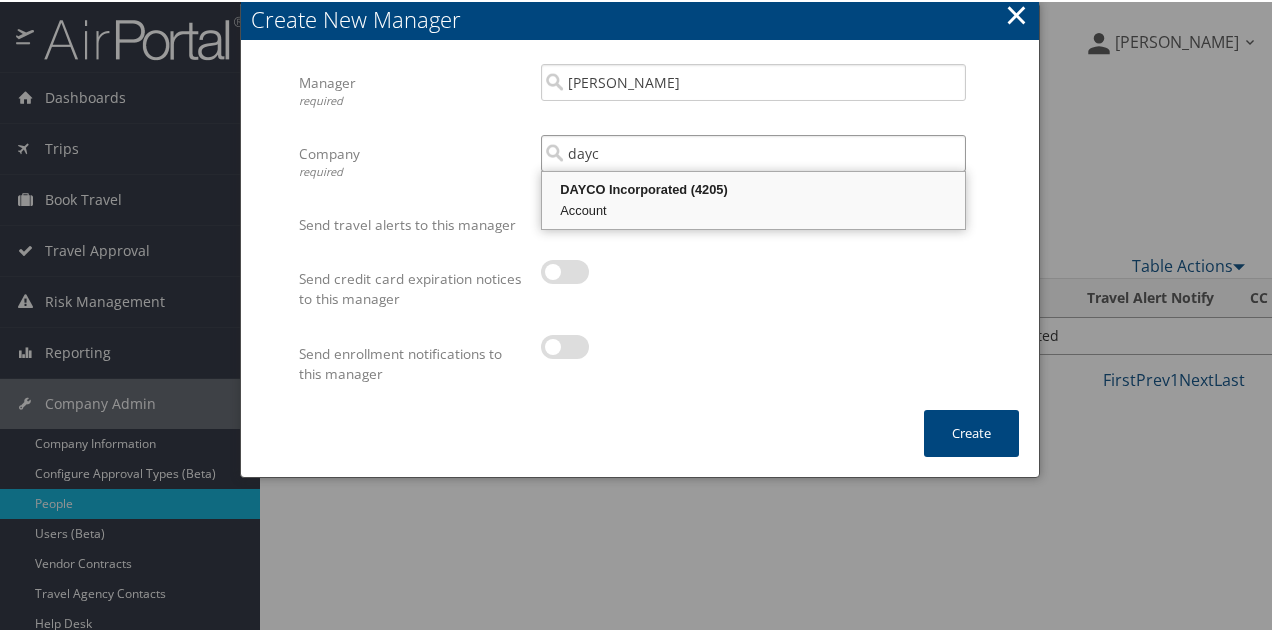 click on "DAYCO Incorporated (4205)" at bounding box center [753, 188] 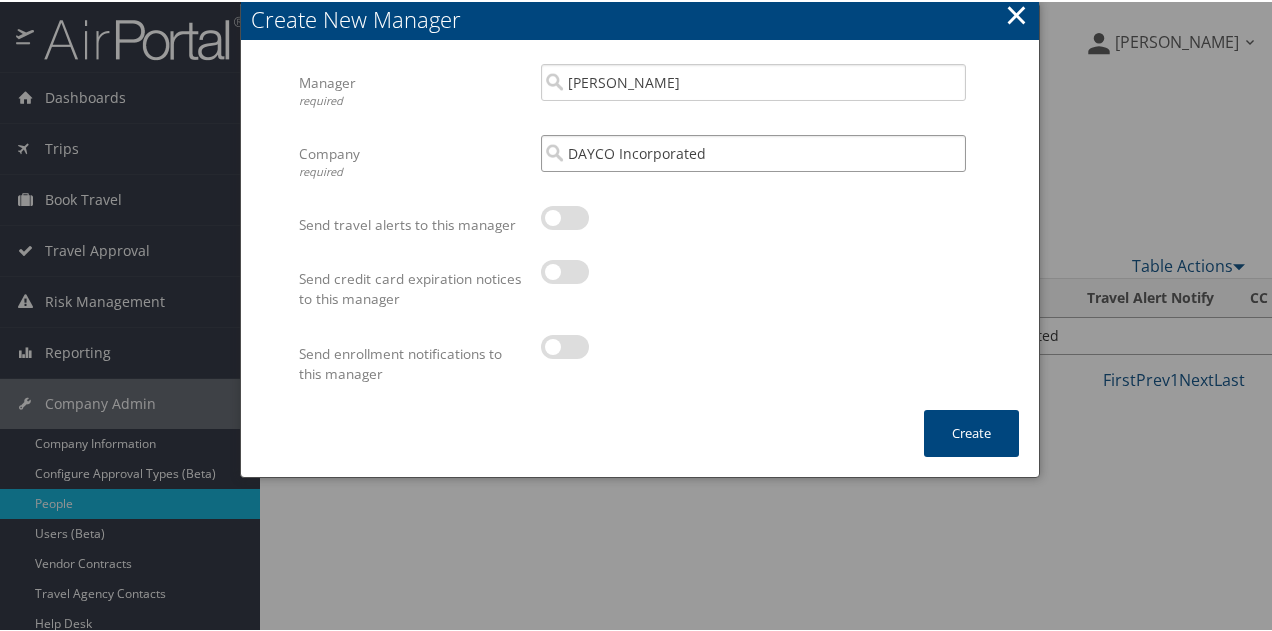 type on "DAYCO Incorporated" 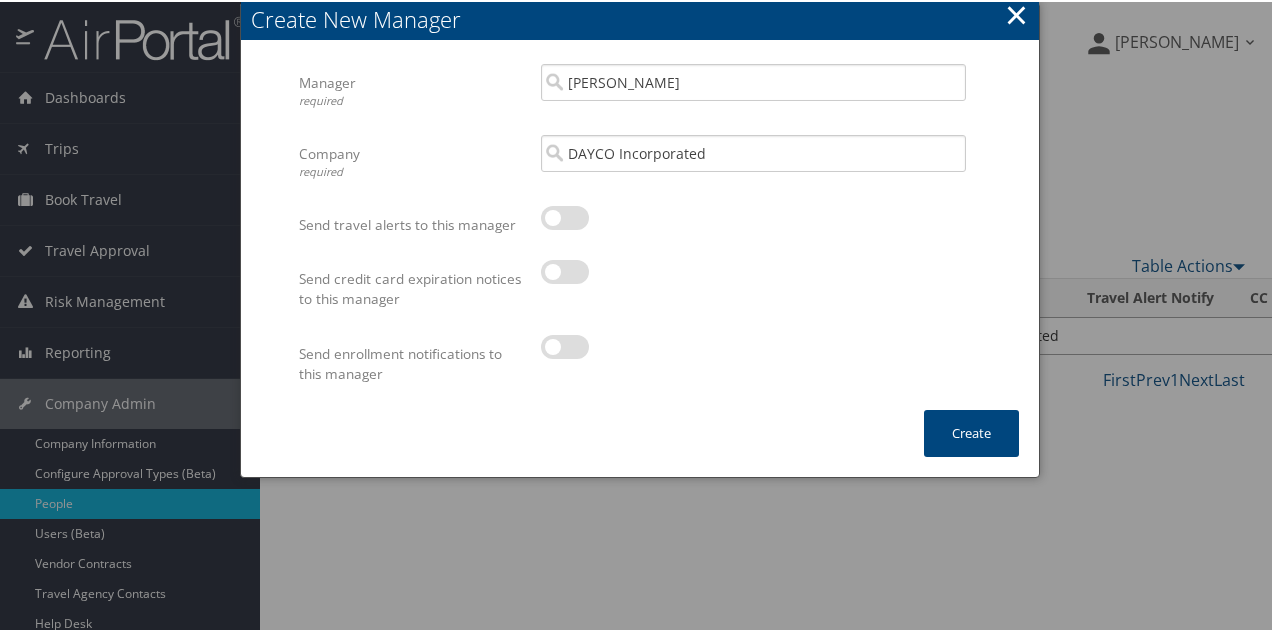 click at bounding box center (565, 216) 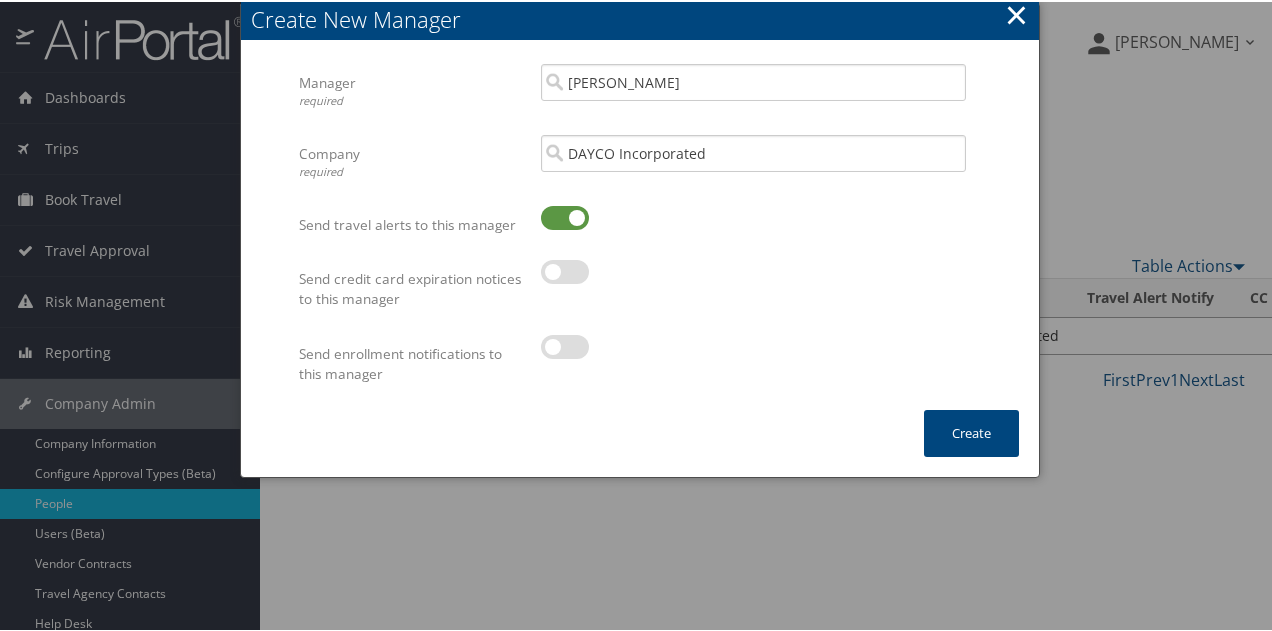 click at bounding box center [565, 345] 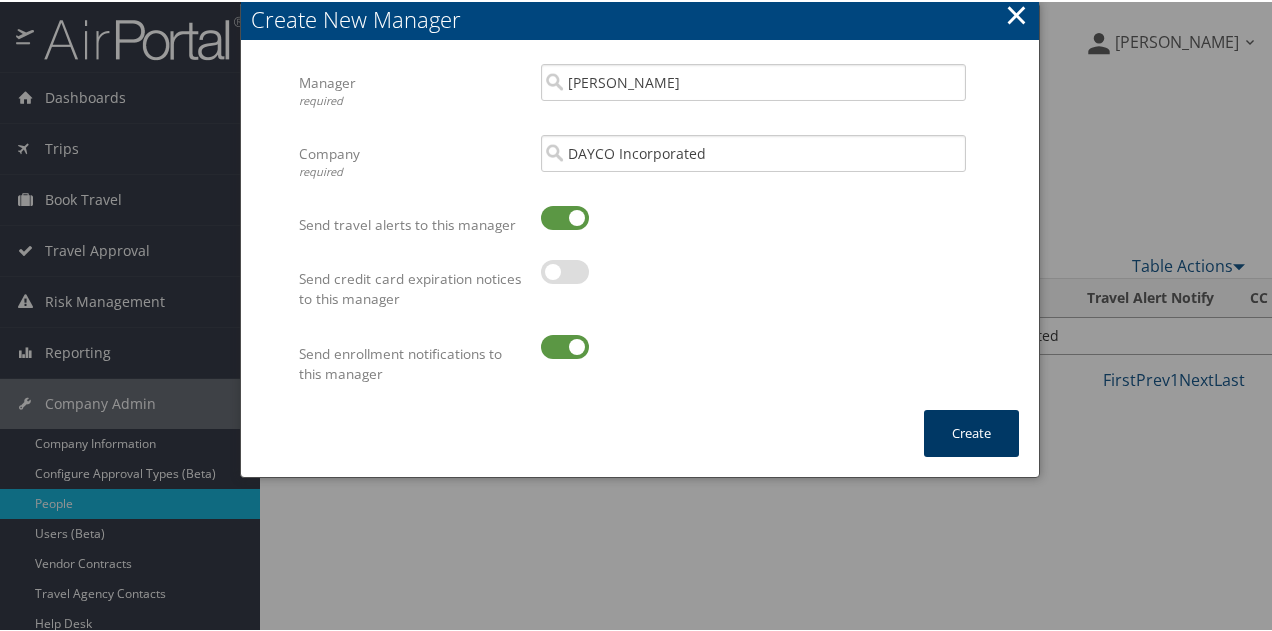 click on "Create" at bounding box center [971, 431] 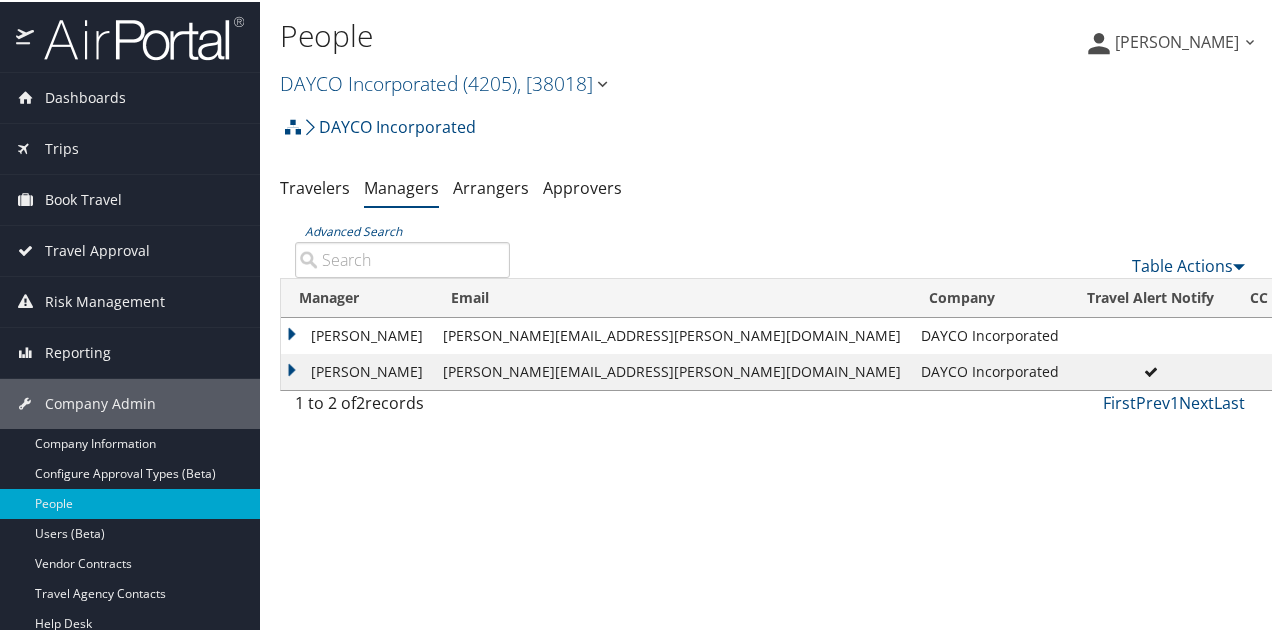 click on "Actions" at bounding box center [1419, 369] 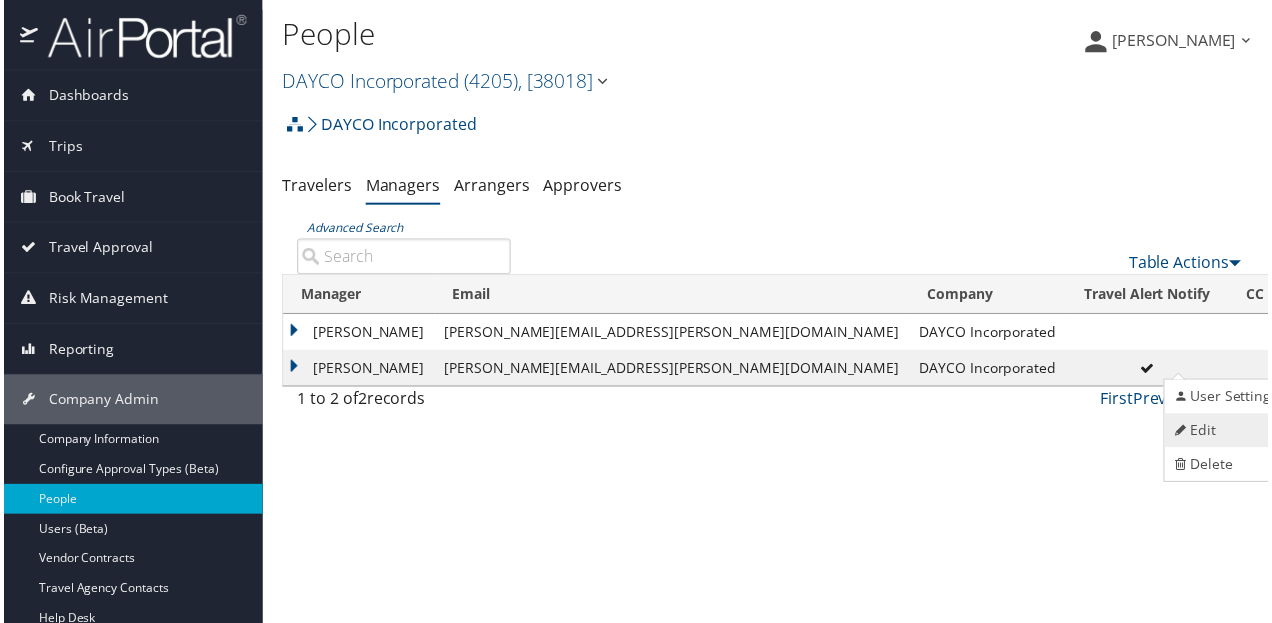 click on "Edit" at bounding box center (1229, 433) 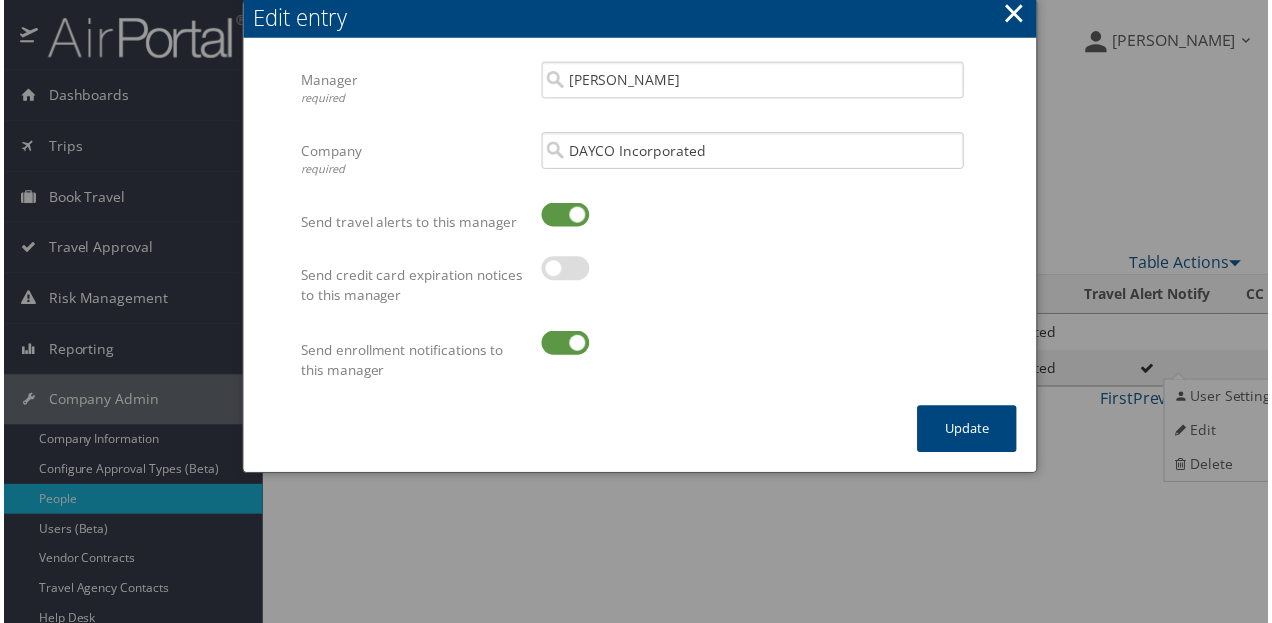 click on "Company required DAYCO Incorporated Multiple values The selected items contain different values for this input. To edit and set all items for this input to the same value, click or tap here, otherwise they will retain their individual values. Undo changes" at bounding box center [640, 168] 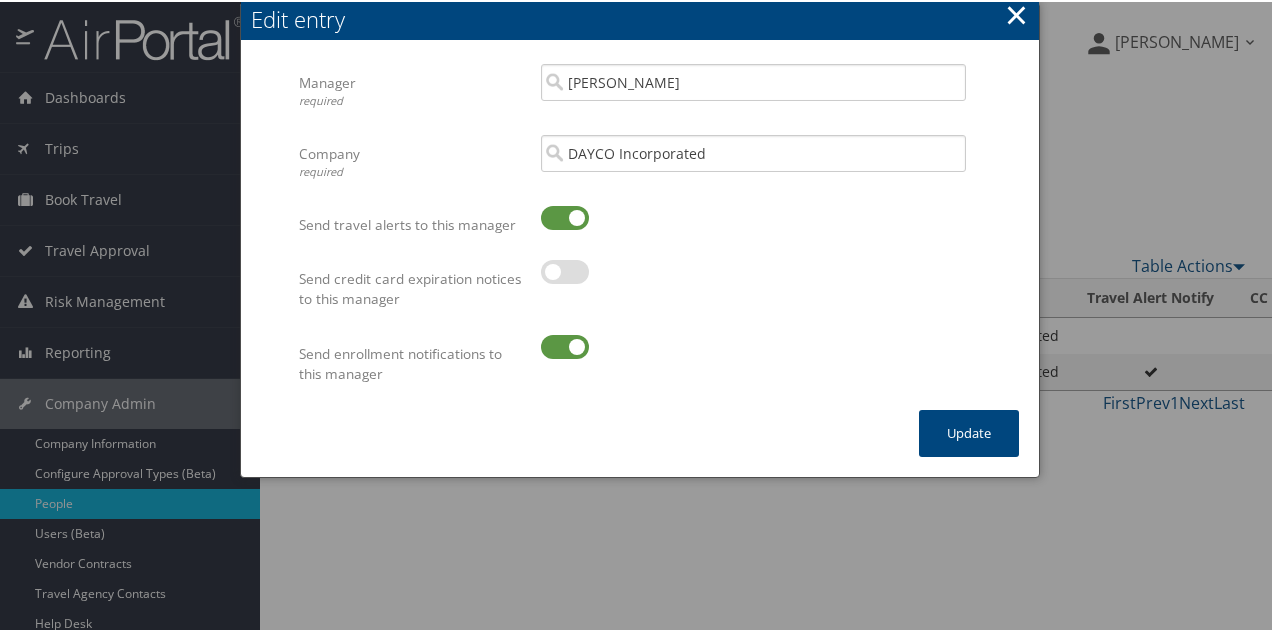 click at bounding box center (565, 216) 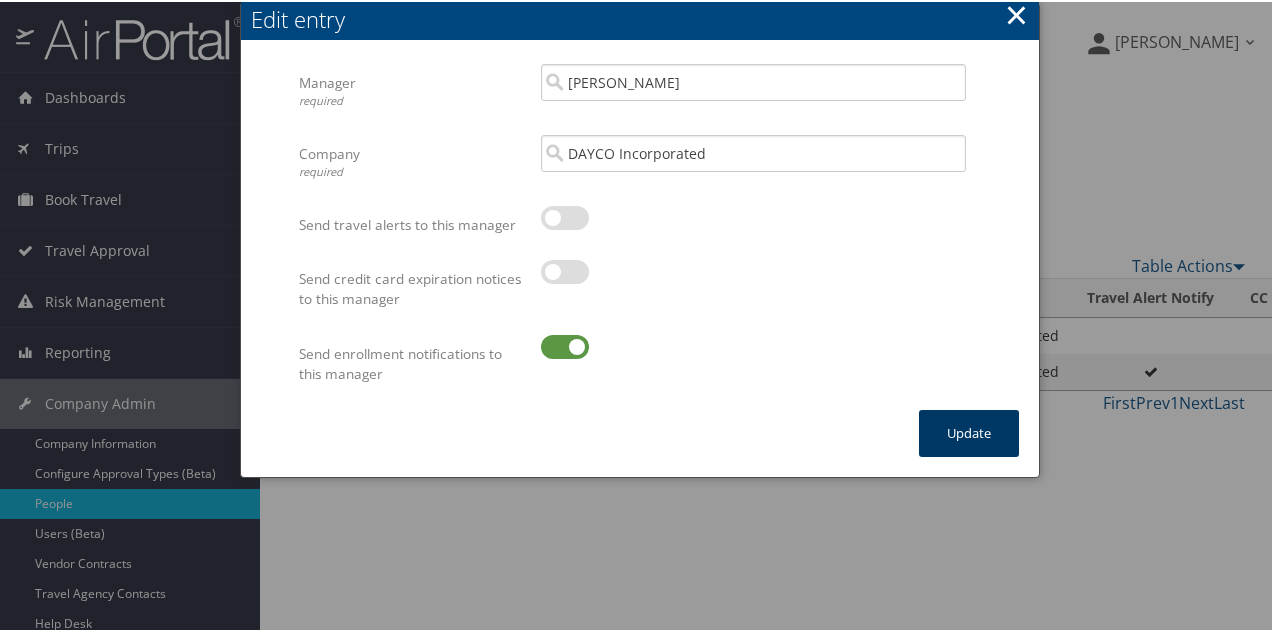 click on "Update" at bounding box center (969, 431) 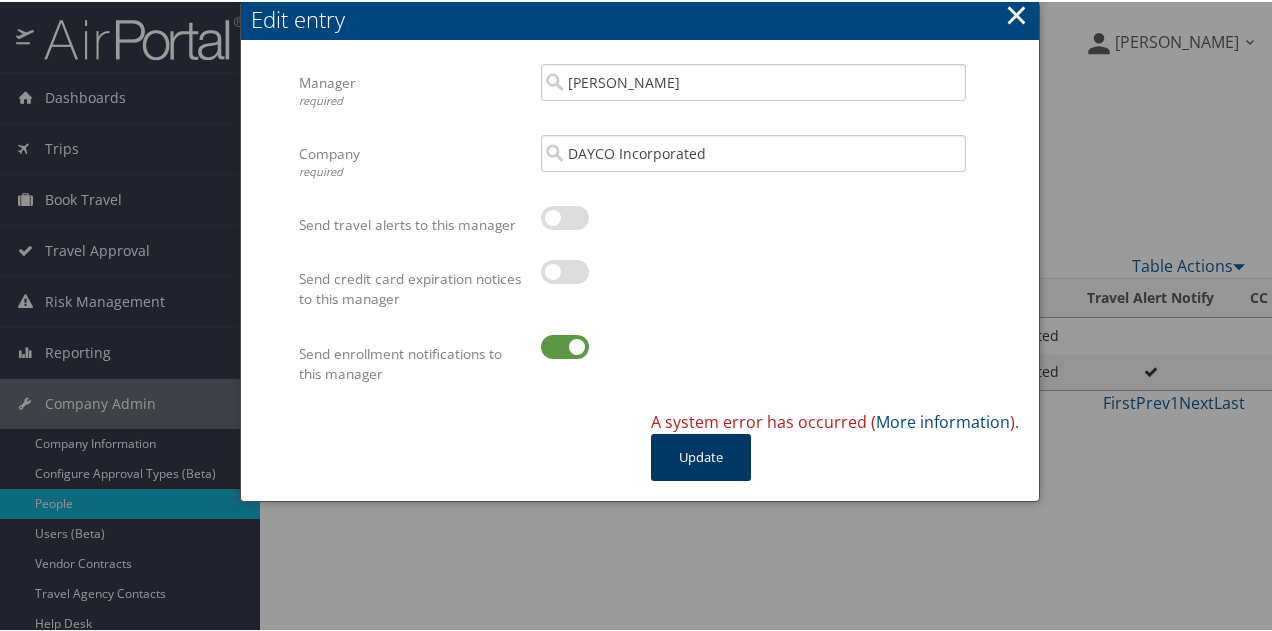 click on "Update" at bounding box center (701, 455) 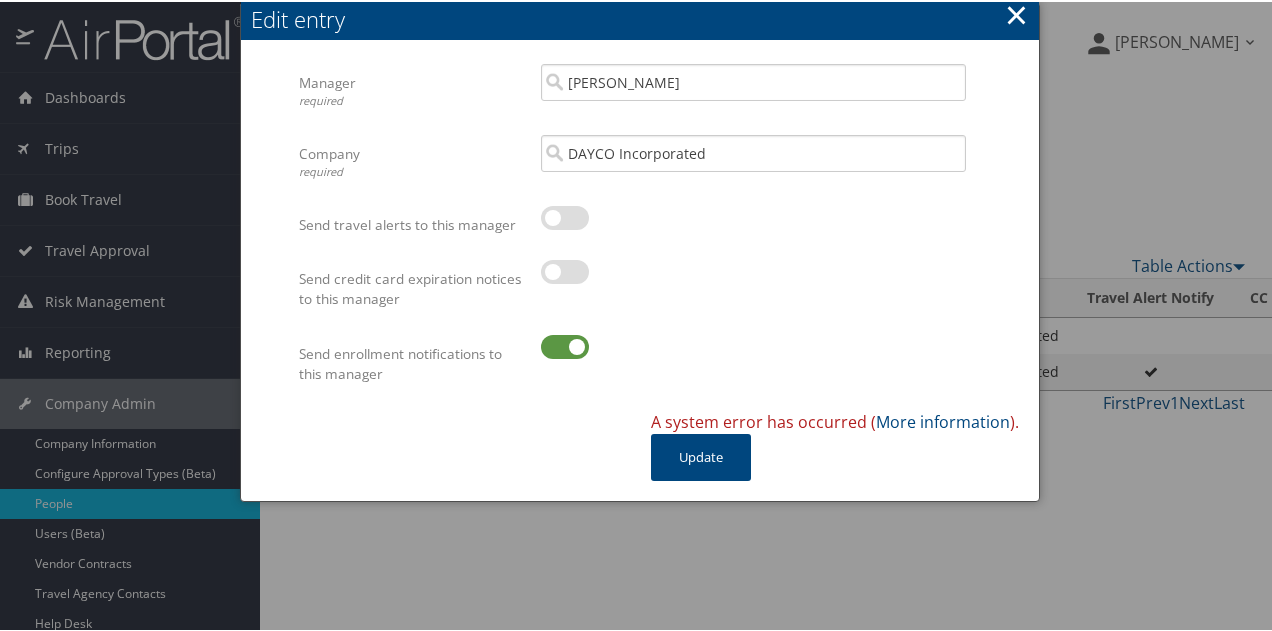 click on "×" at bounding box center (1016, 13) 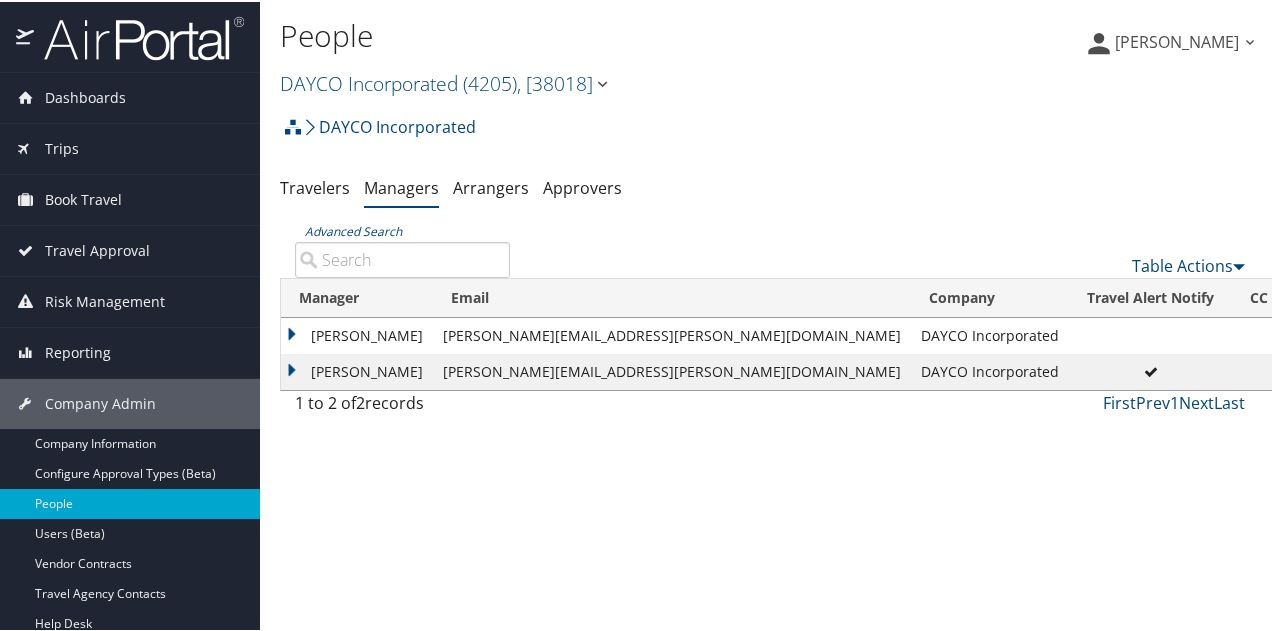 click on "Actions" at bounding box center (1419, 369) 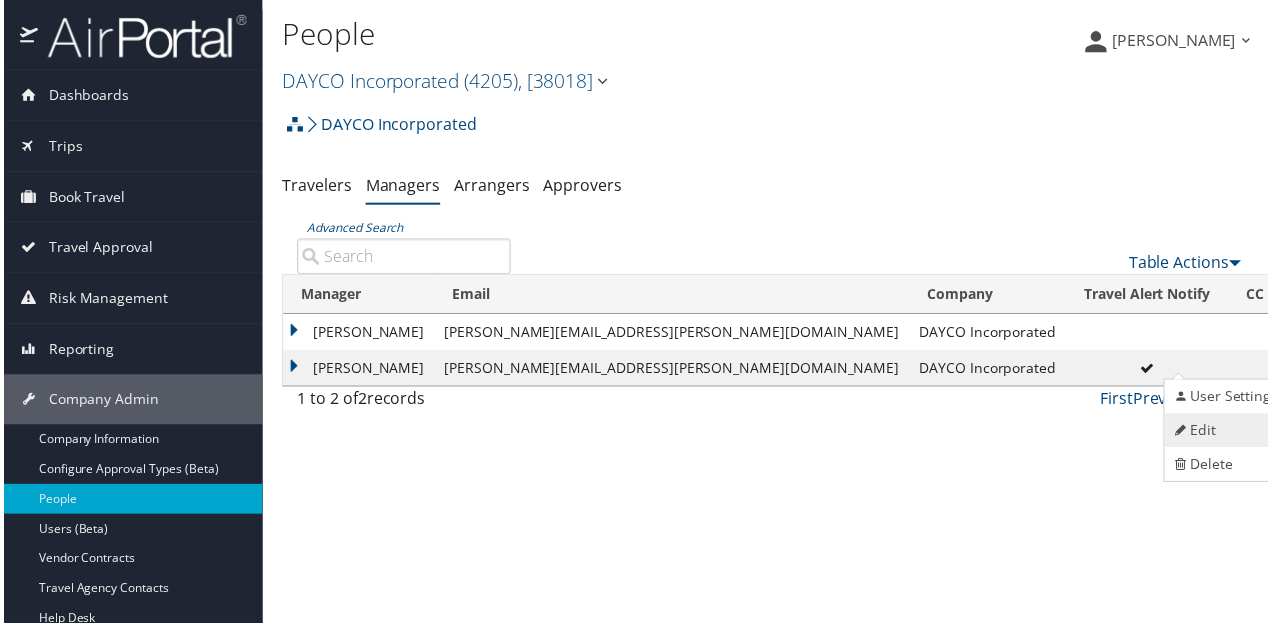 click on "Edit" at bounding box center (1229, 433) 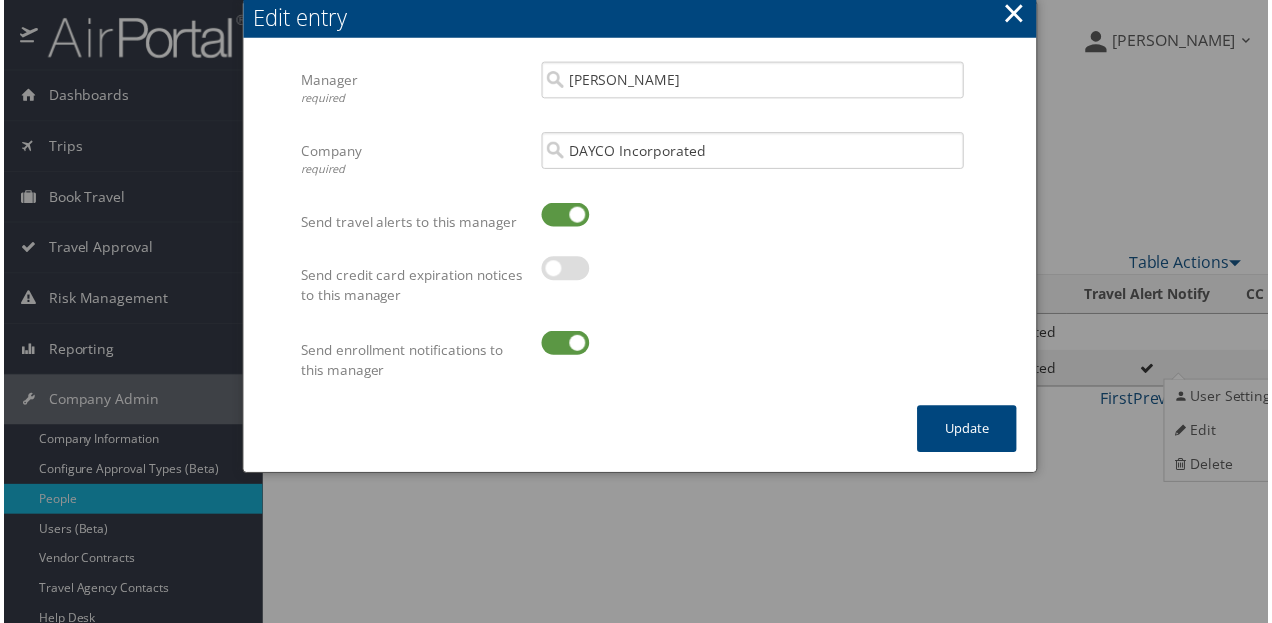 click at bounding box center [565, 216] 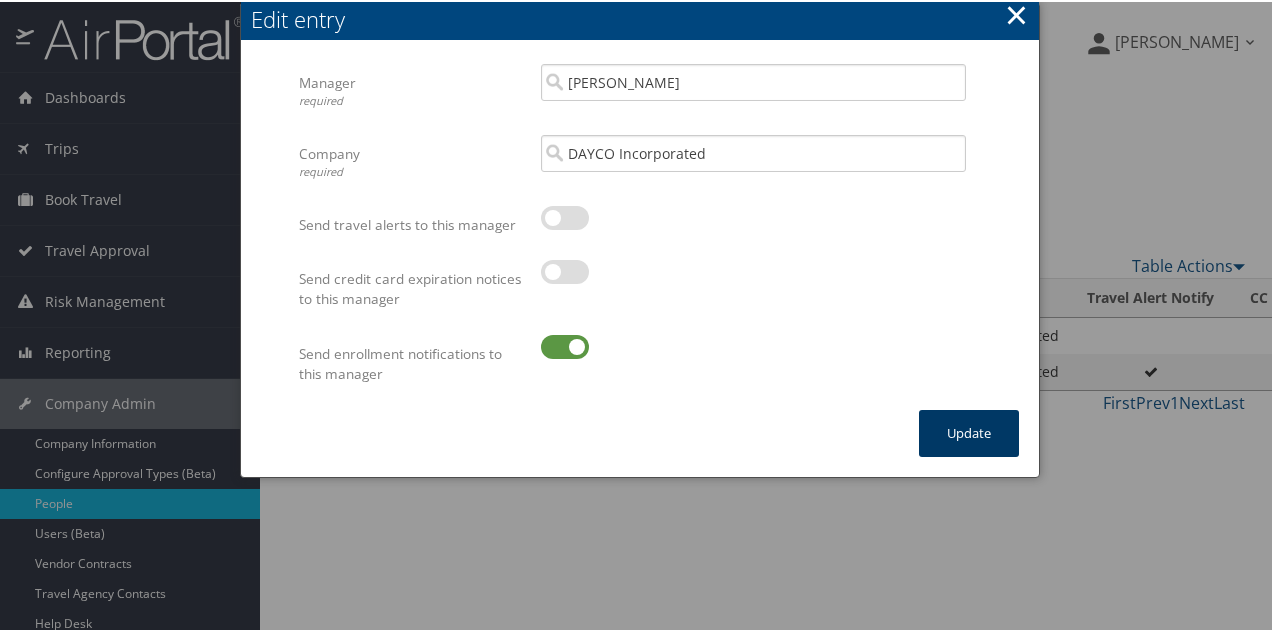 click on "Update" at bounding box center [969, 431] 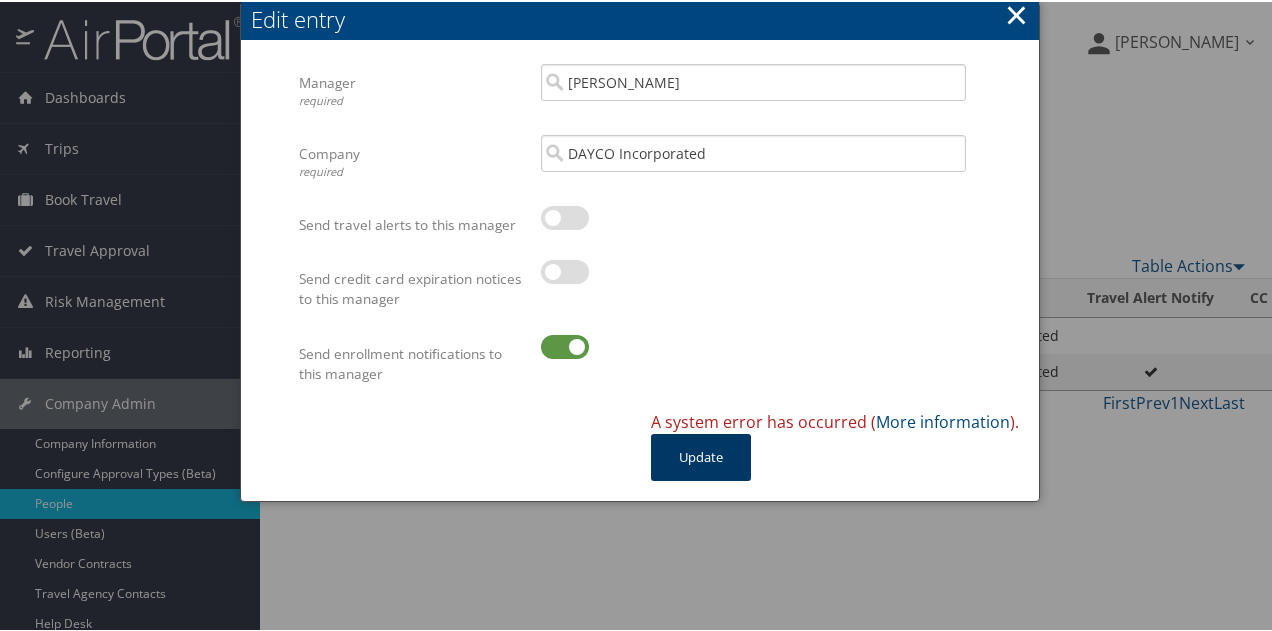 click on "Update" at bounding box center [701, 455] 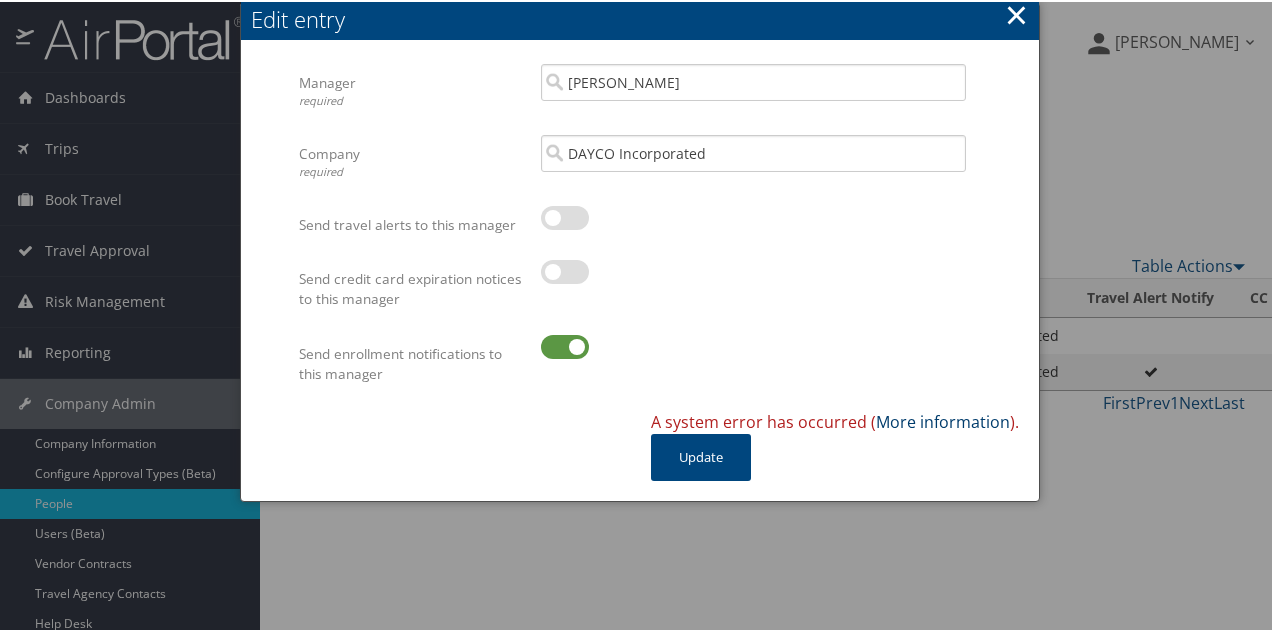 click on "More information" at bounding box center (943, 420) 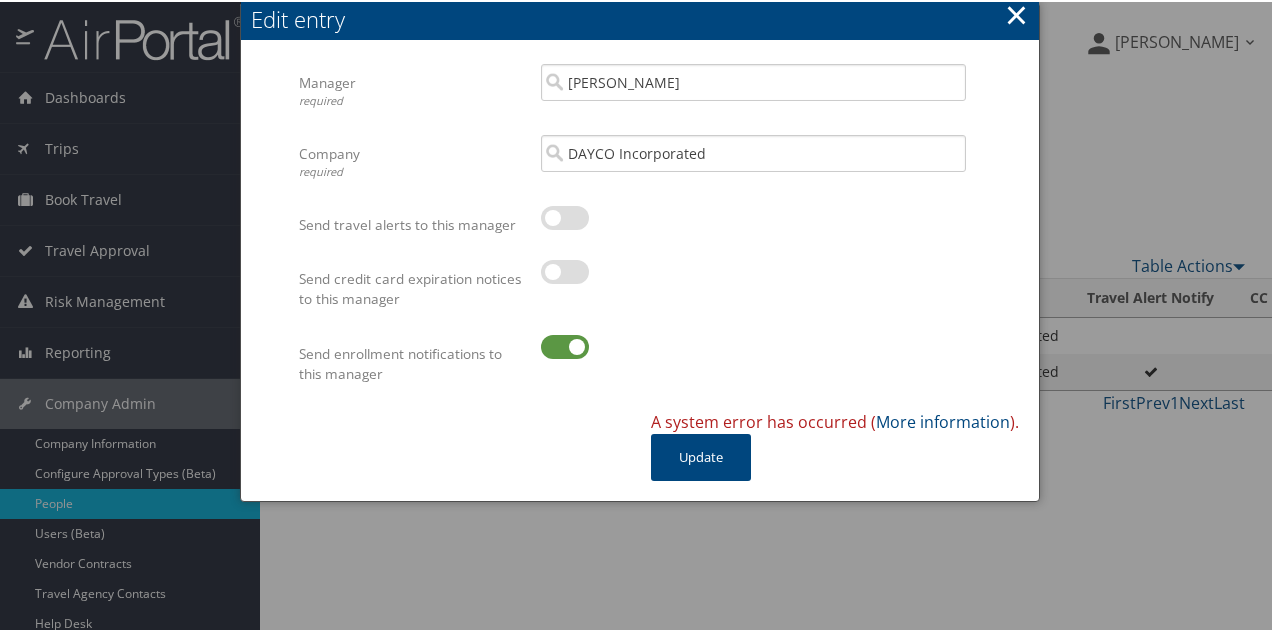 click on "×" at bounding box center [1016, 13] 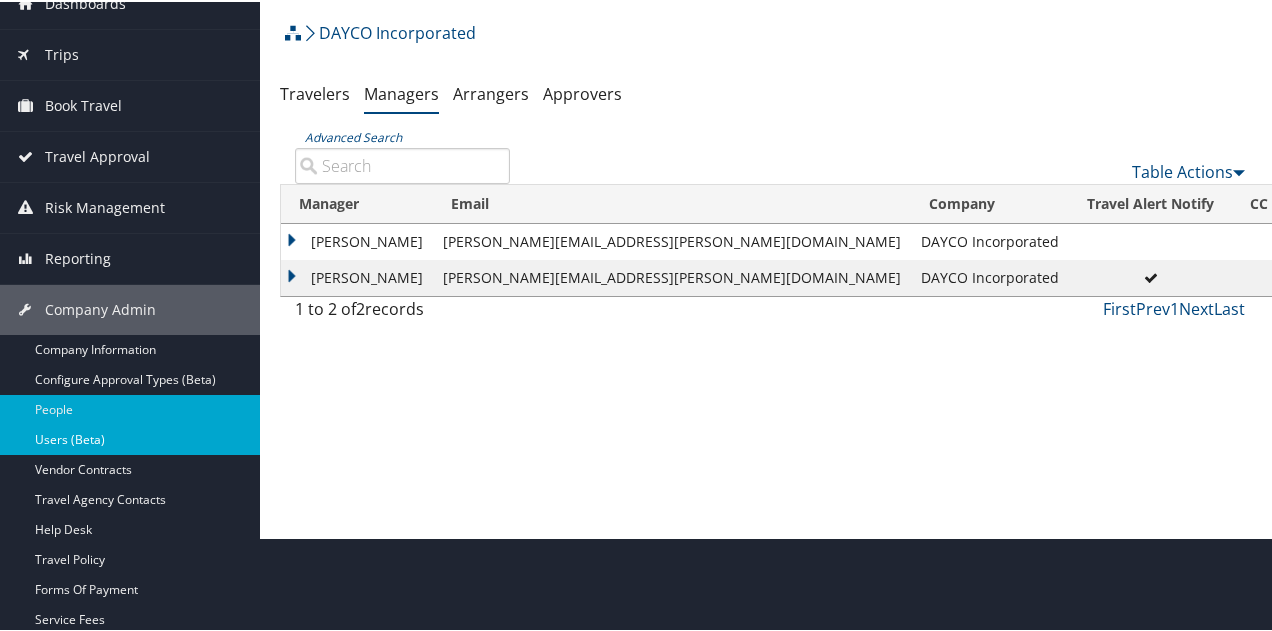 scroll, scrollTop: 120, scrollLeft: 0, axis: vertical 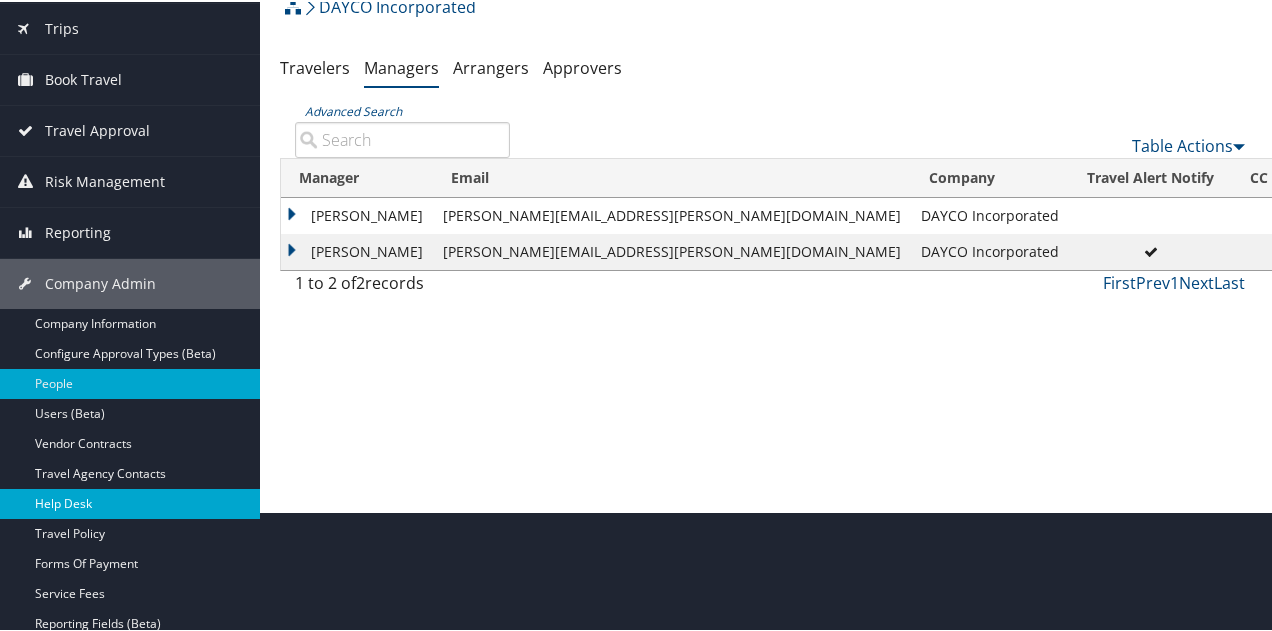 click on "Help Desk" at bounding box center [130, 502] 